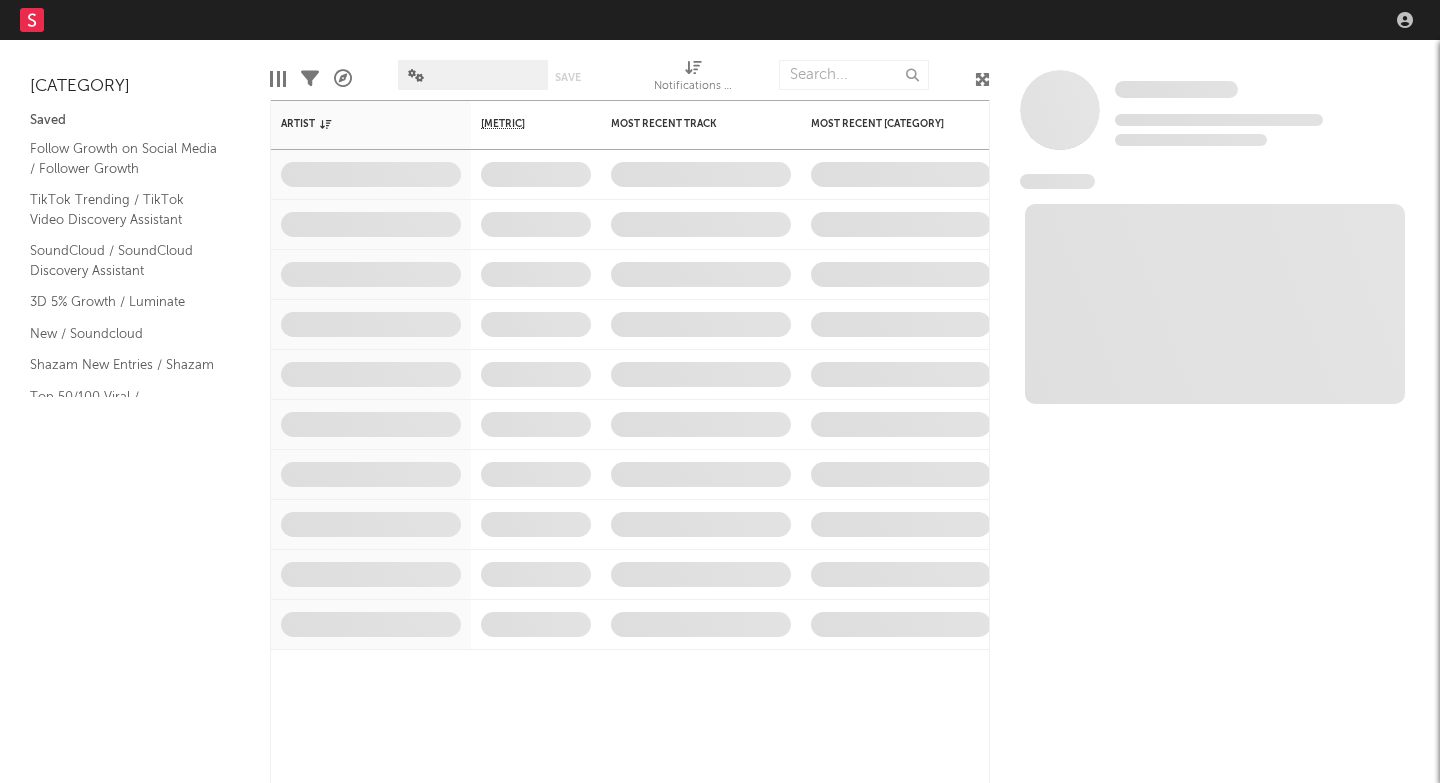 scroll, scrollTop: 0, scrollLeft: 0, axis: both 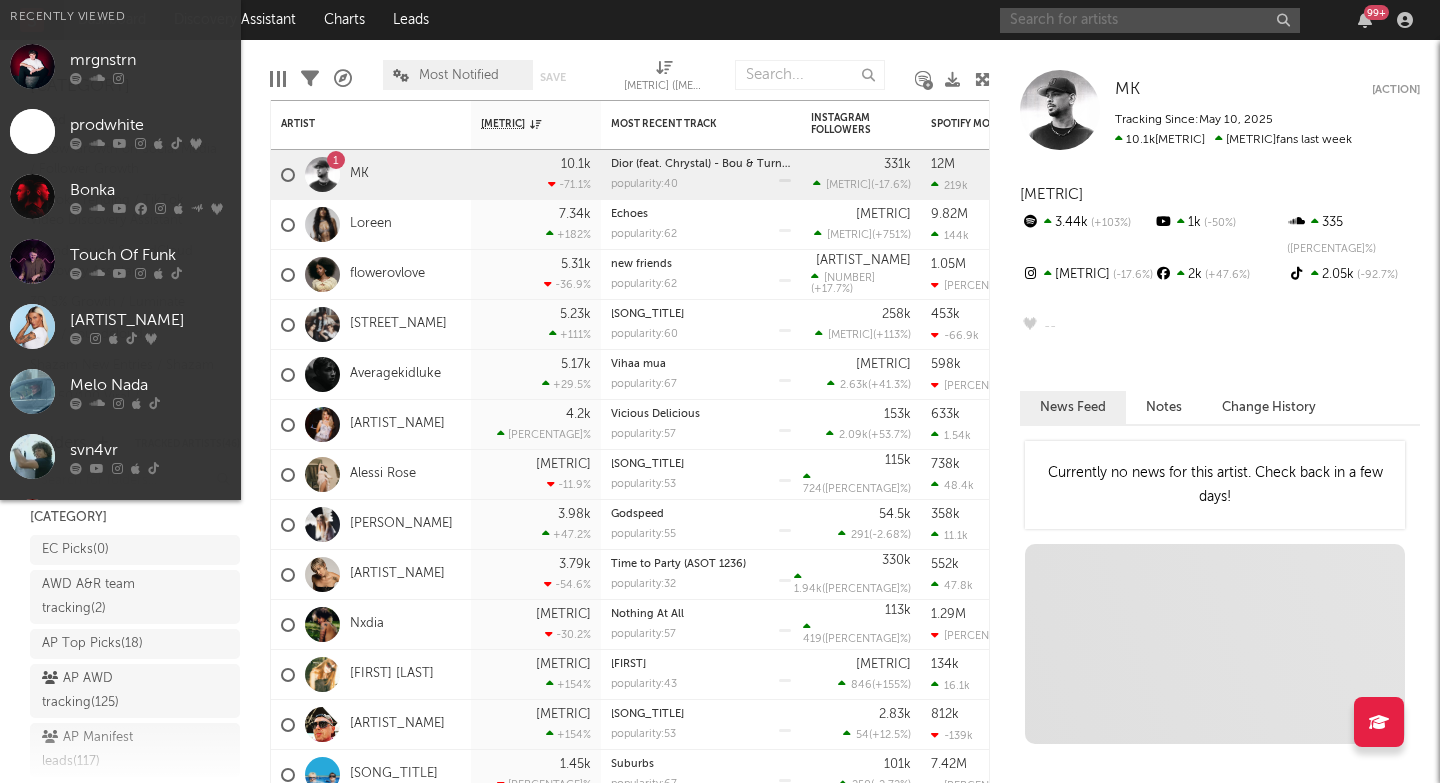 click at bounding box center [1150, 20] 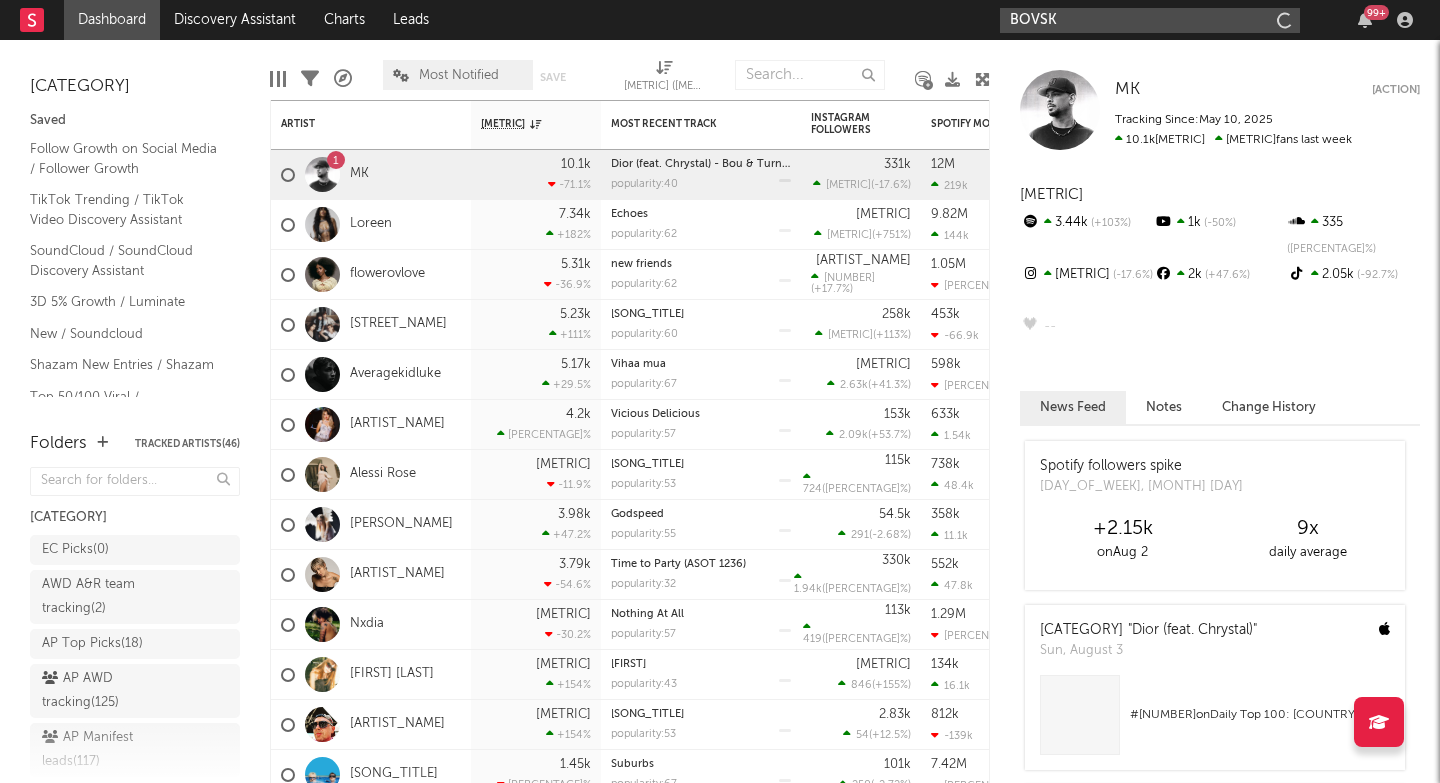 type on "[INITIAL]" 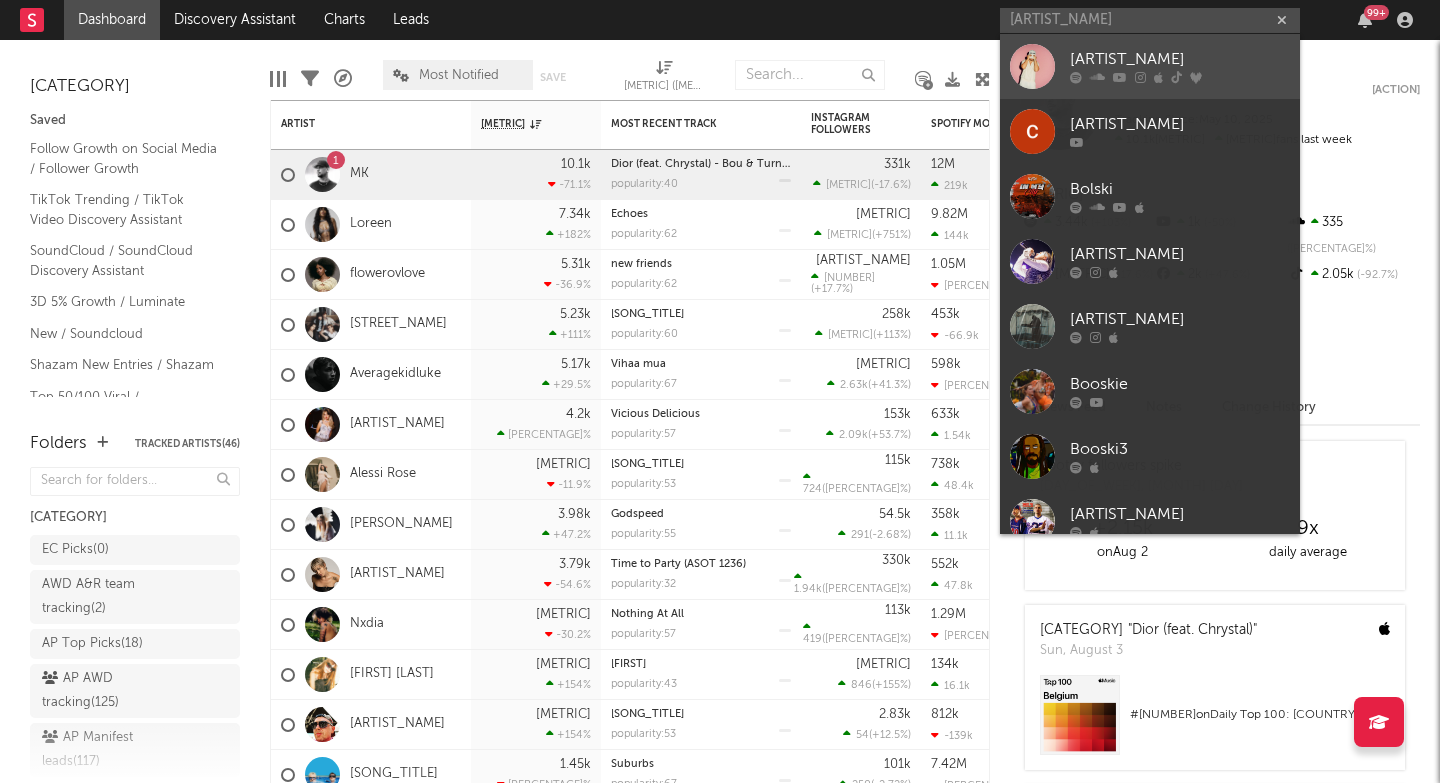 click on "[INITIAL]" at bounding box center [1180, 60] 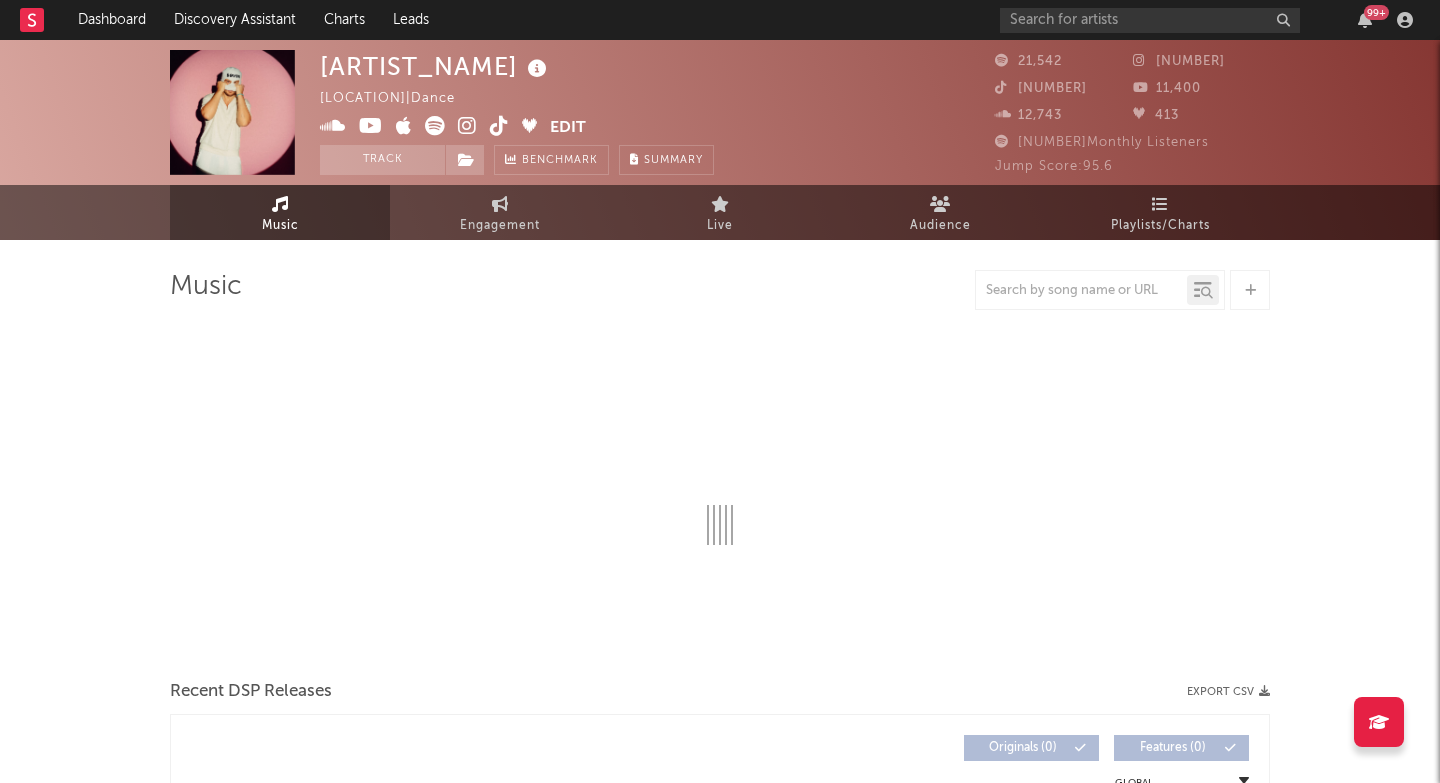 select on "6m" 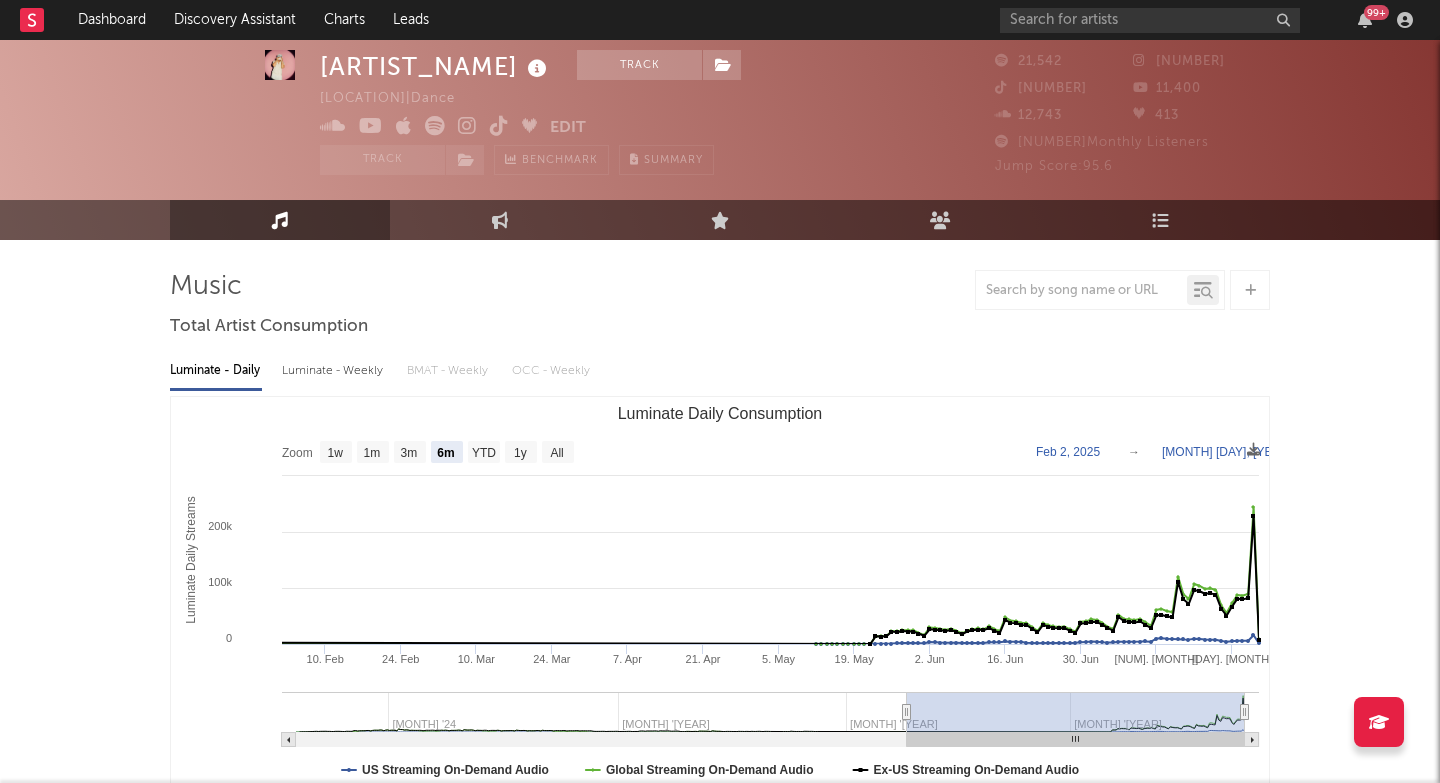 scroll, scrollTop: 592, scrollLeft: 0, axis: vertical 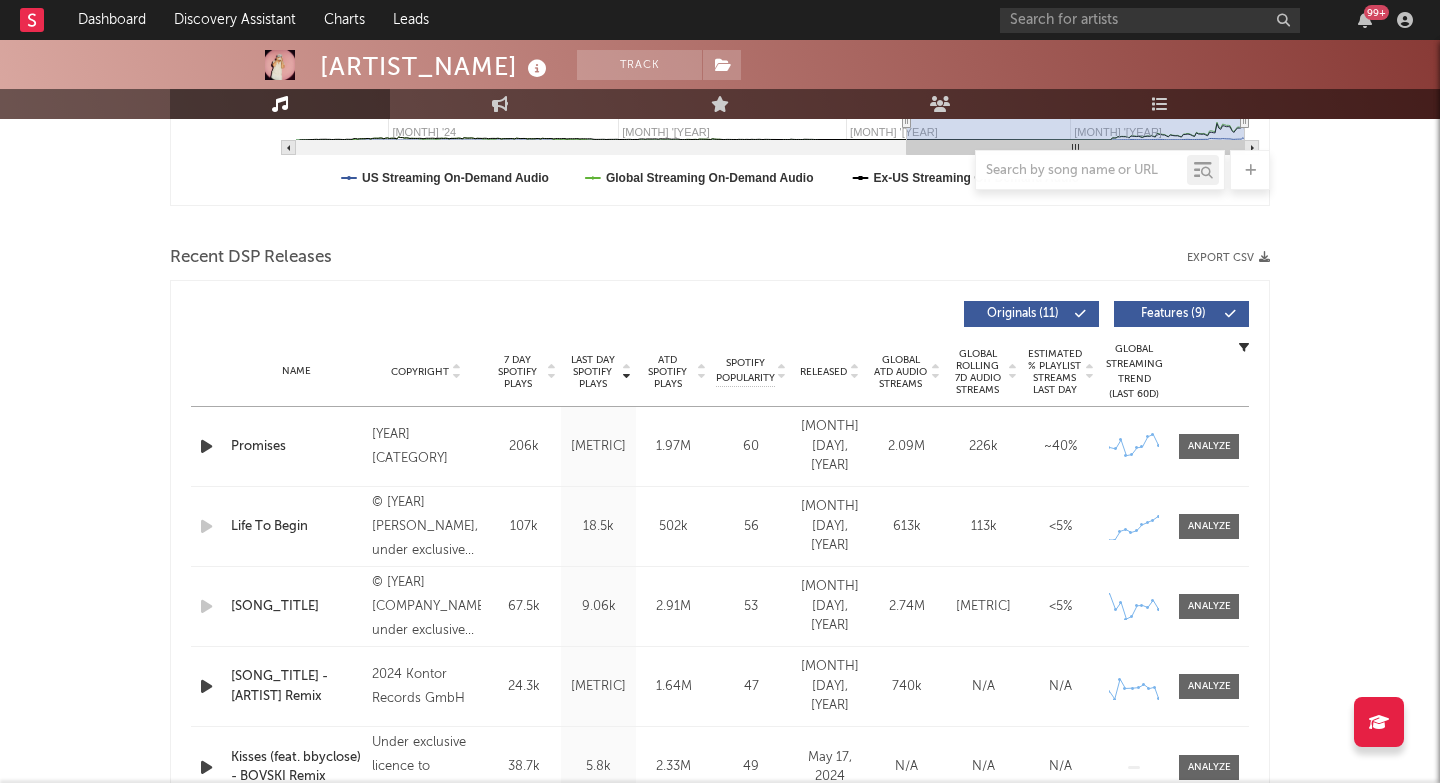 click on "Last Day Spotify Plays" at bounding box center (592, 372) 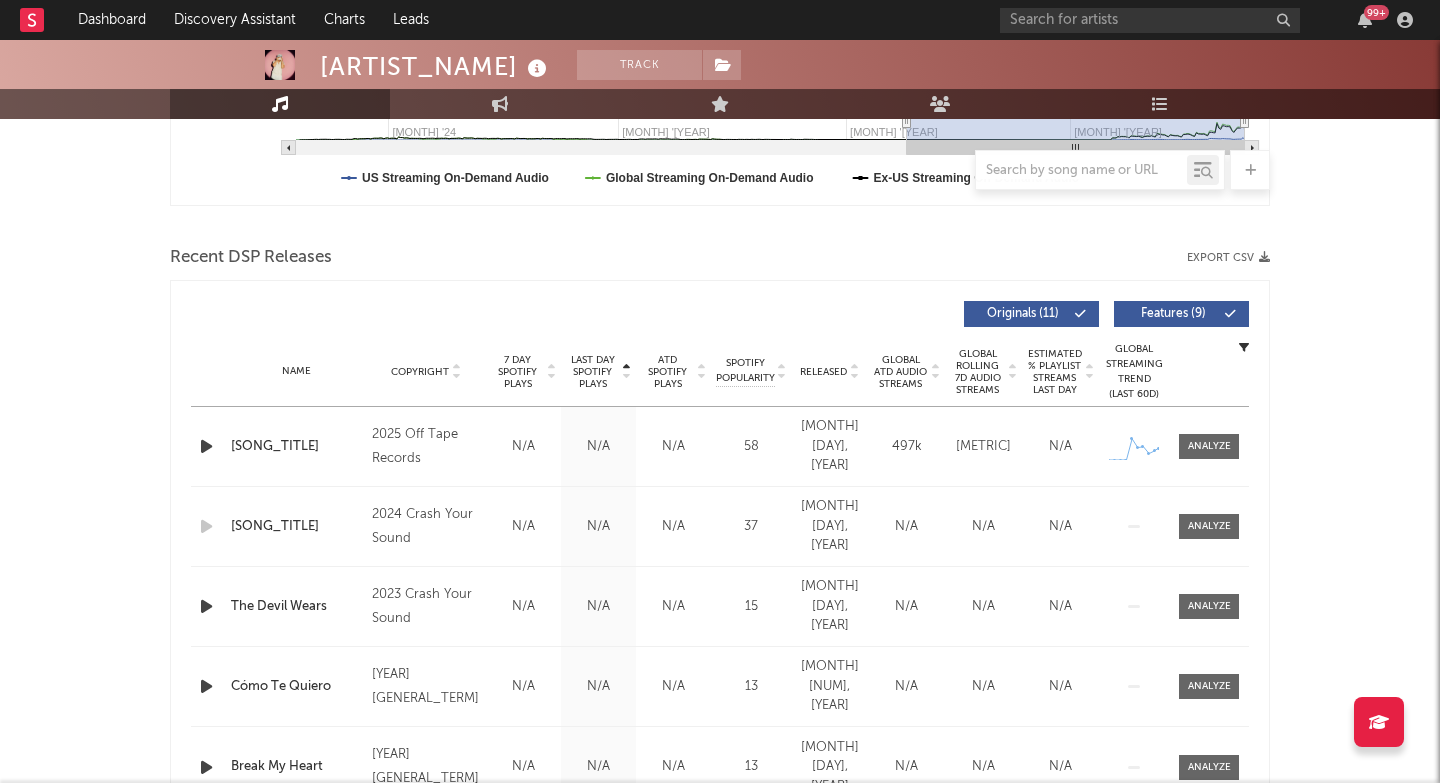 click on "Last Day Spotify Plays" at bounding box center (592, 372) 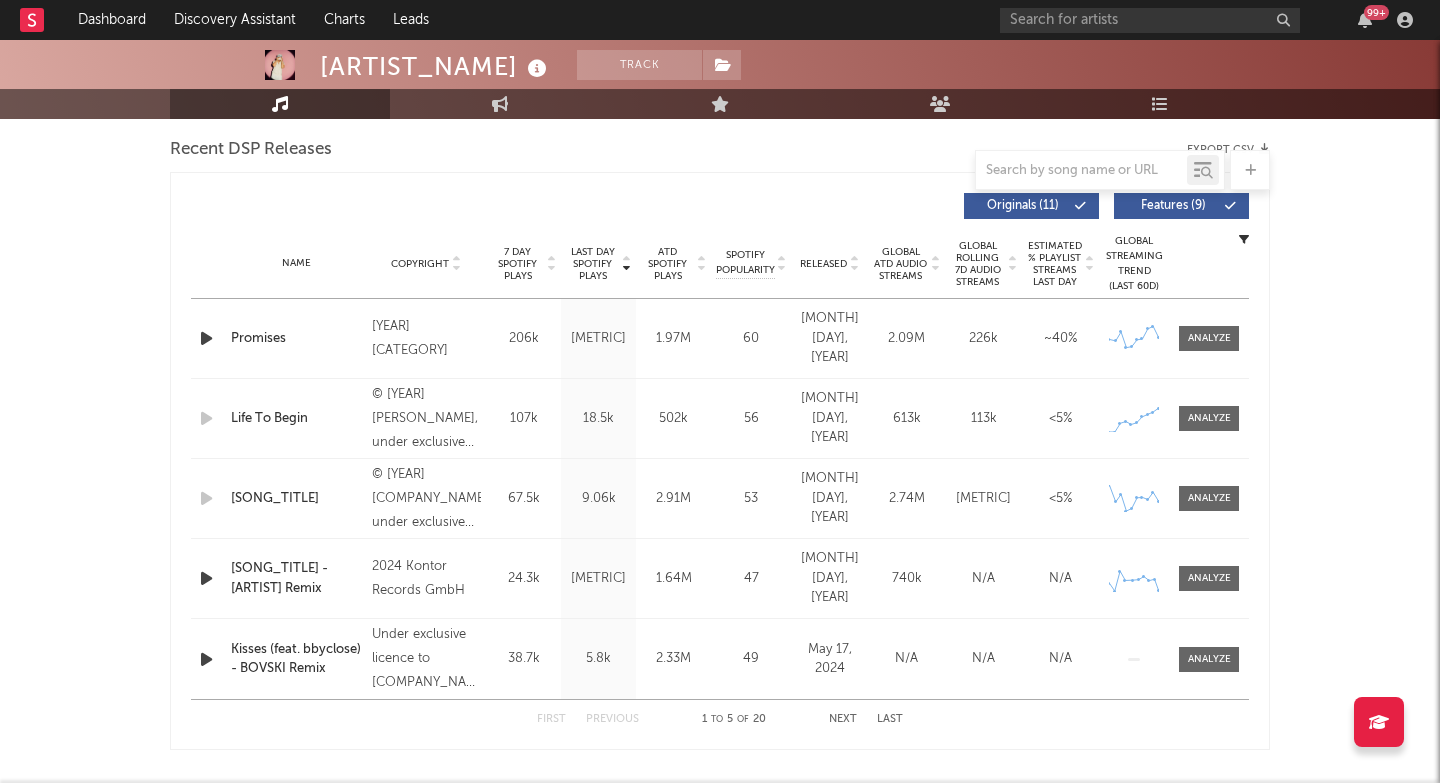 scroll, scrollTop: 701, scrollLeft: 0, axis: vertical 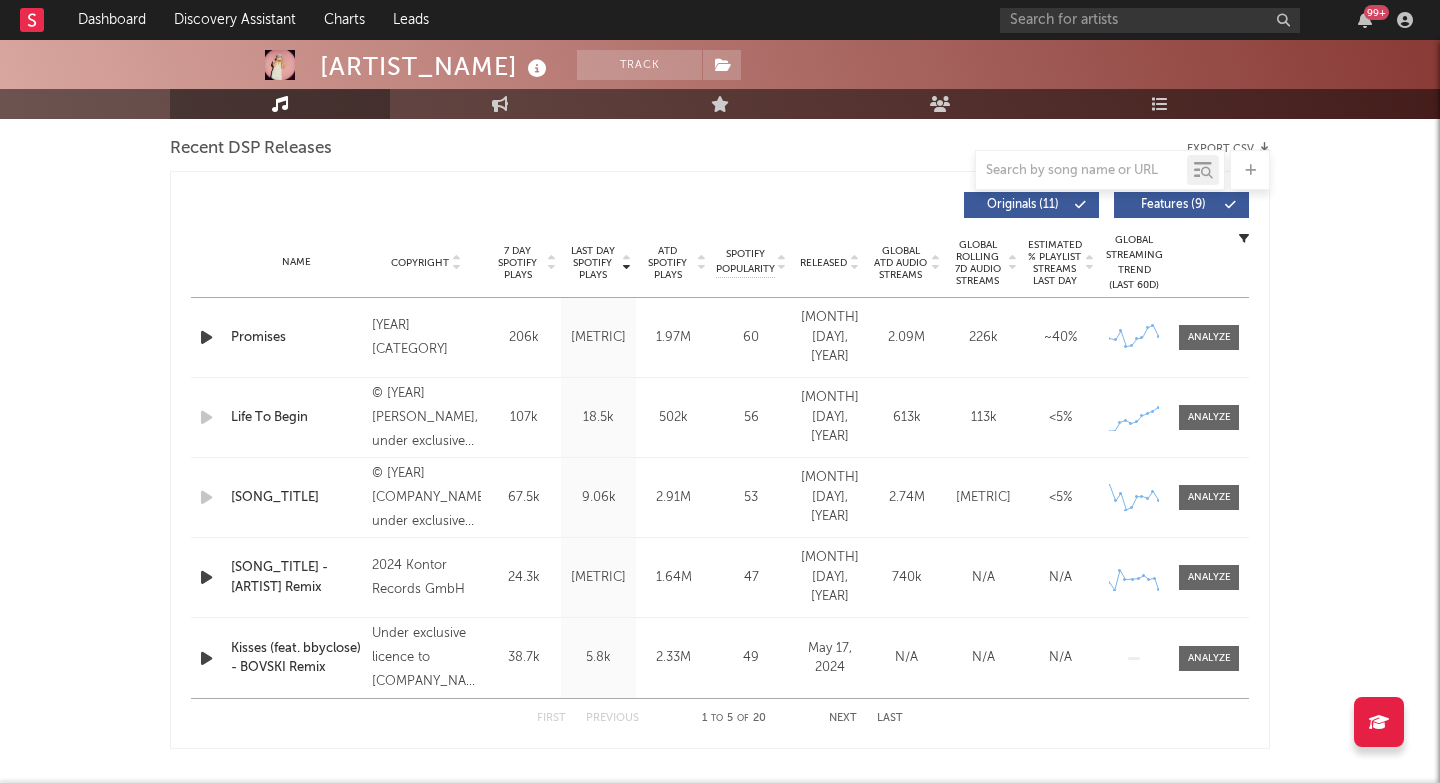 click on "Released" at bounding box center (823, 263) 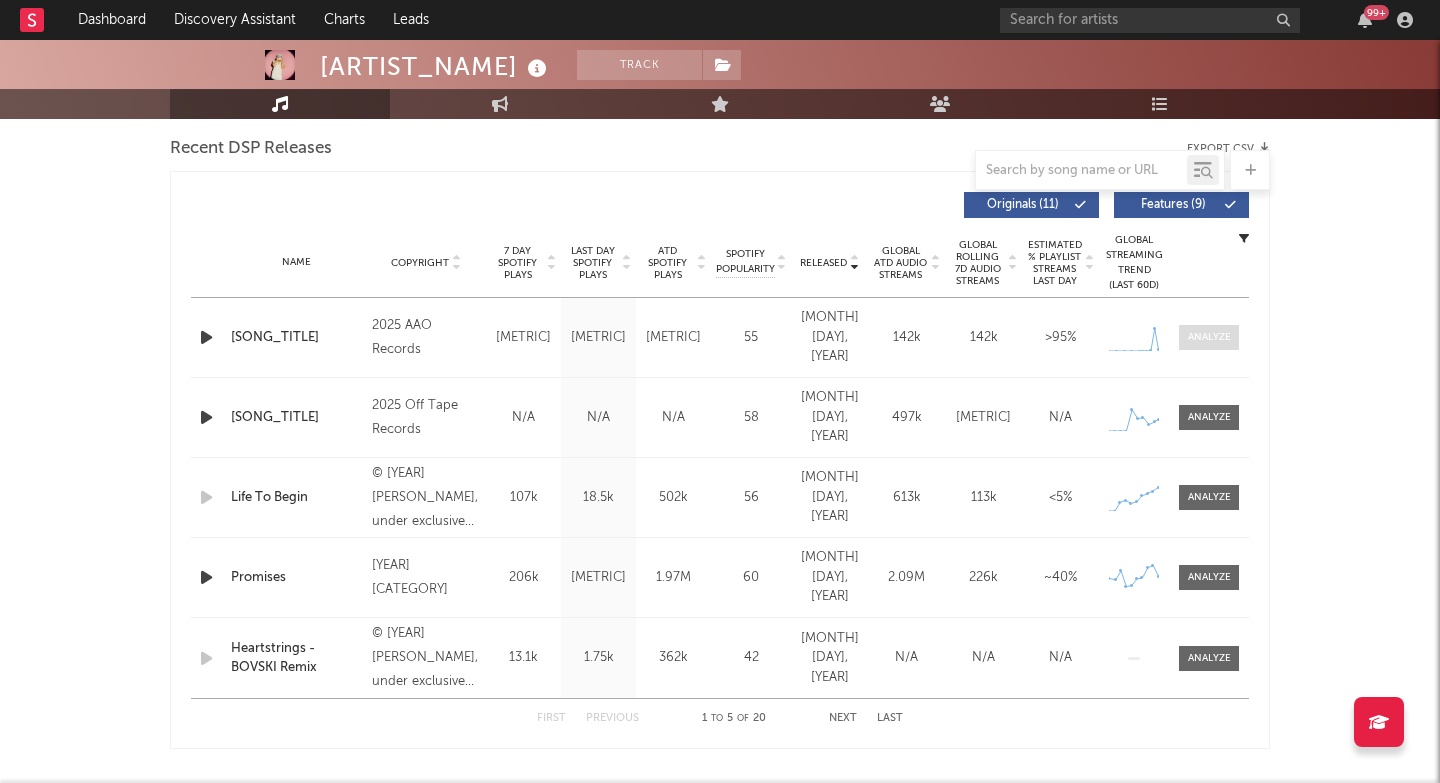 click at bounding box center [1209, 337] 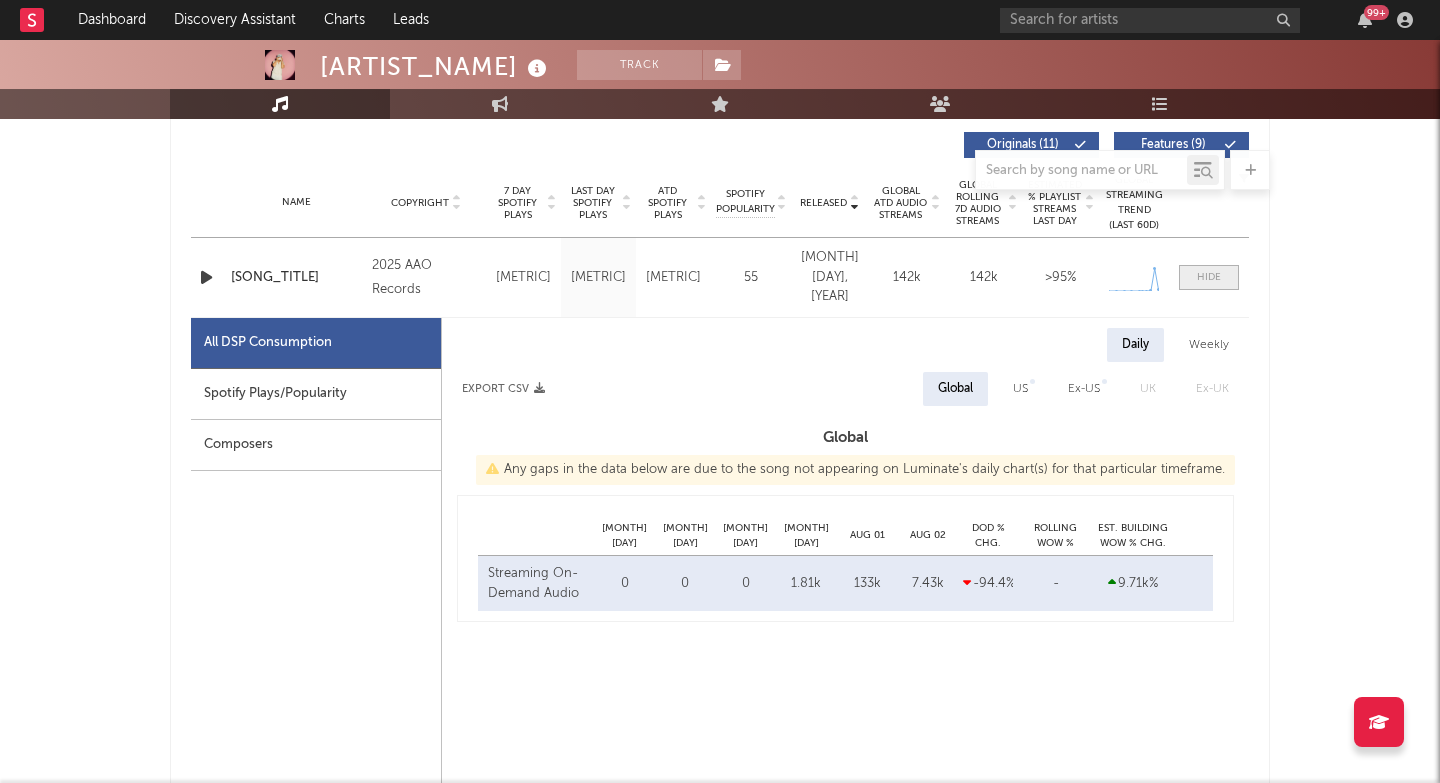 scroll, scrollTop: 762, scrollLeft: 0, axis: vertical 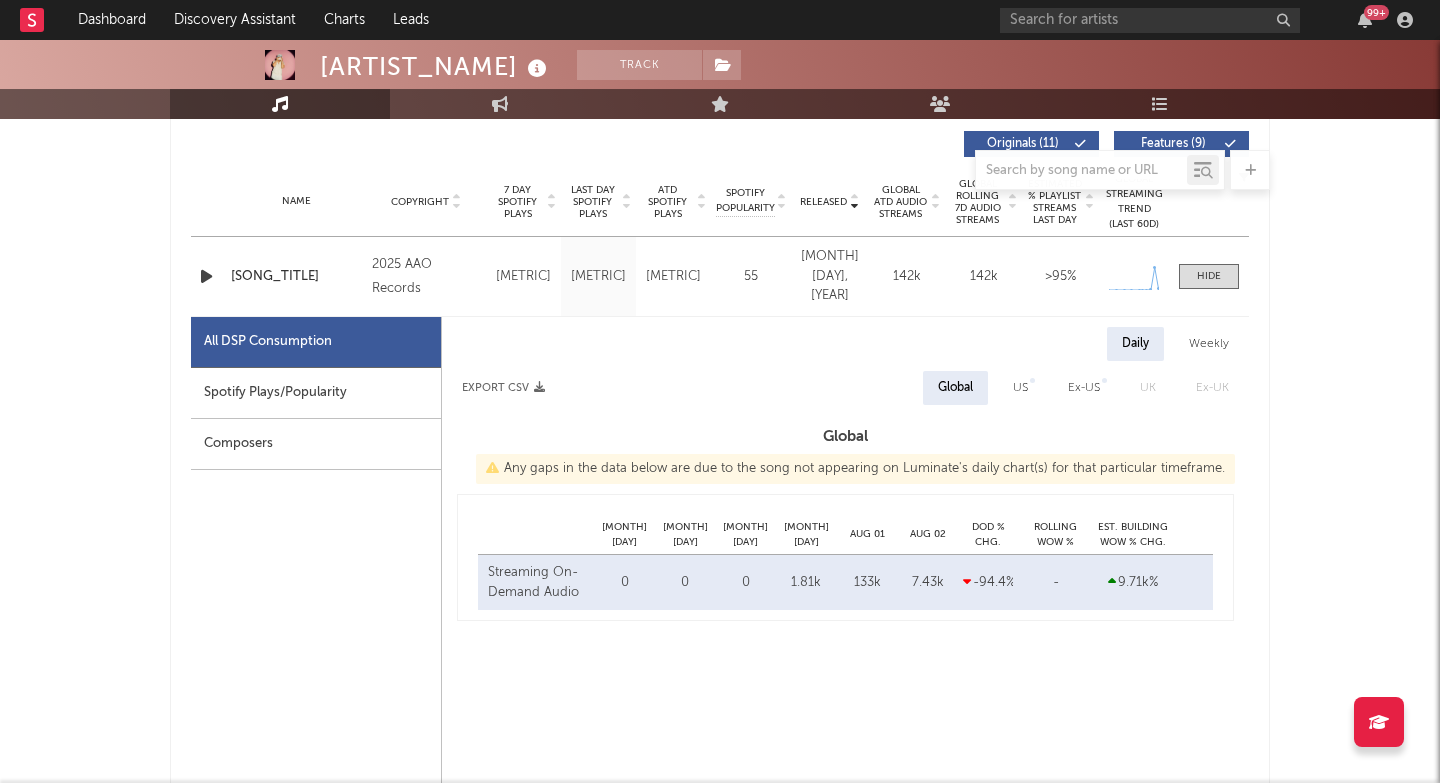 select on "1w" 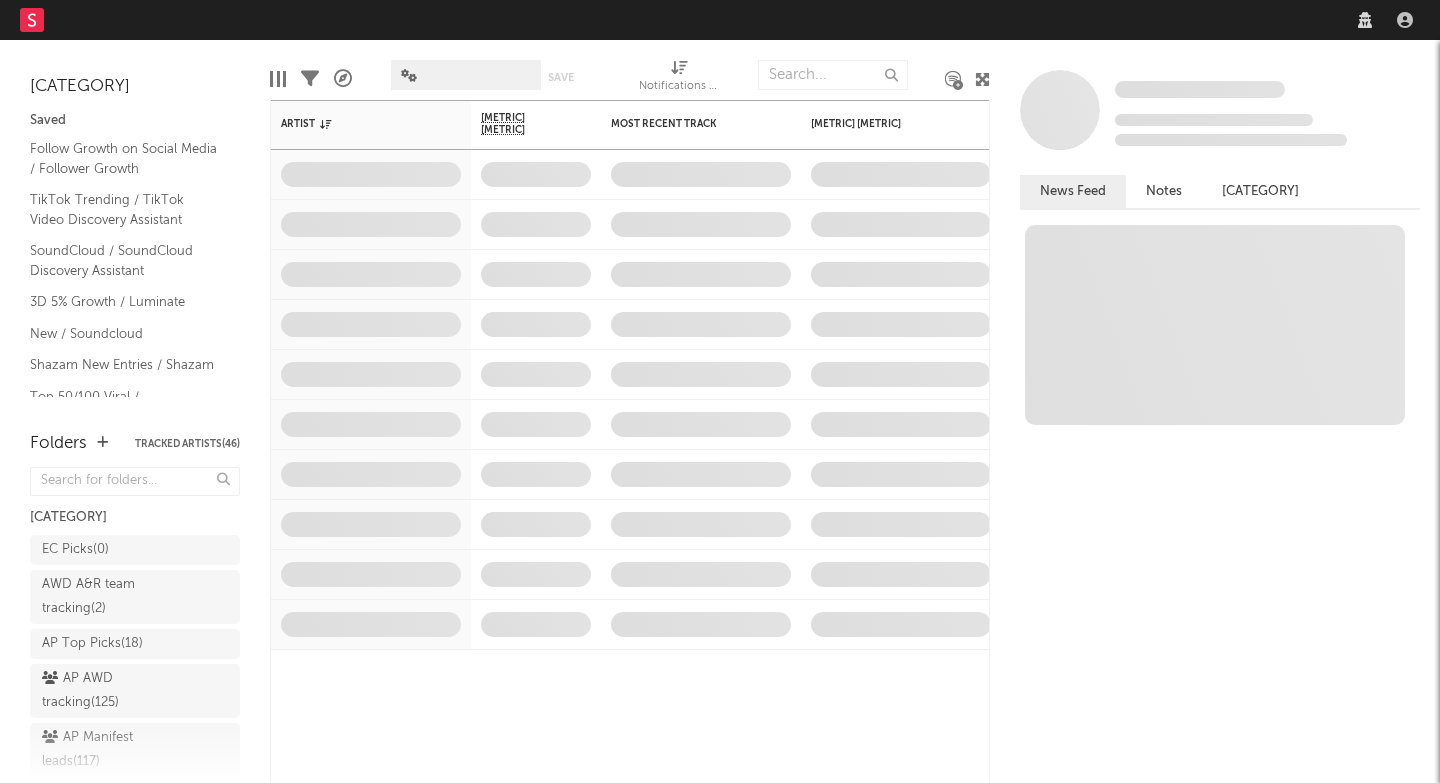 scroll, scrollTop: 0, scrollLeft: 0, axis: both 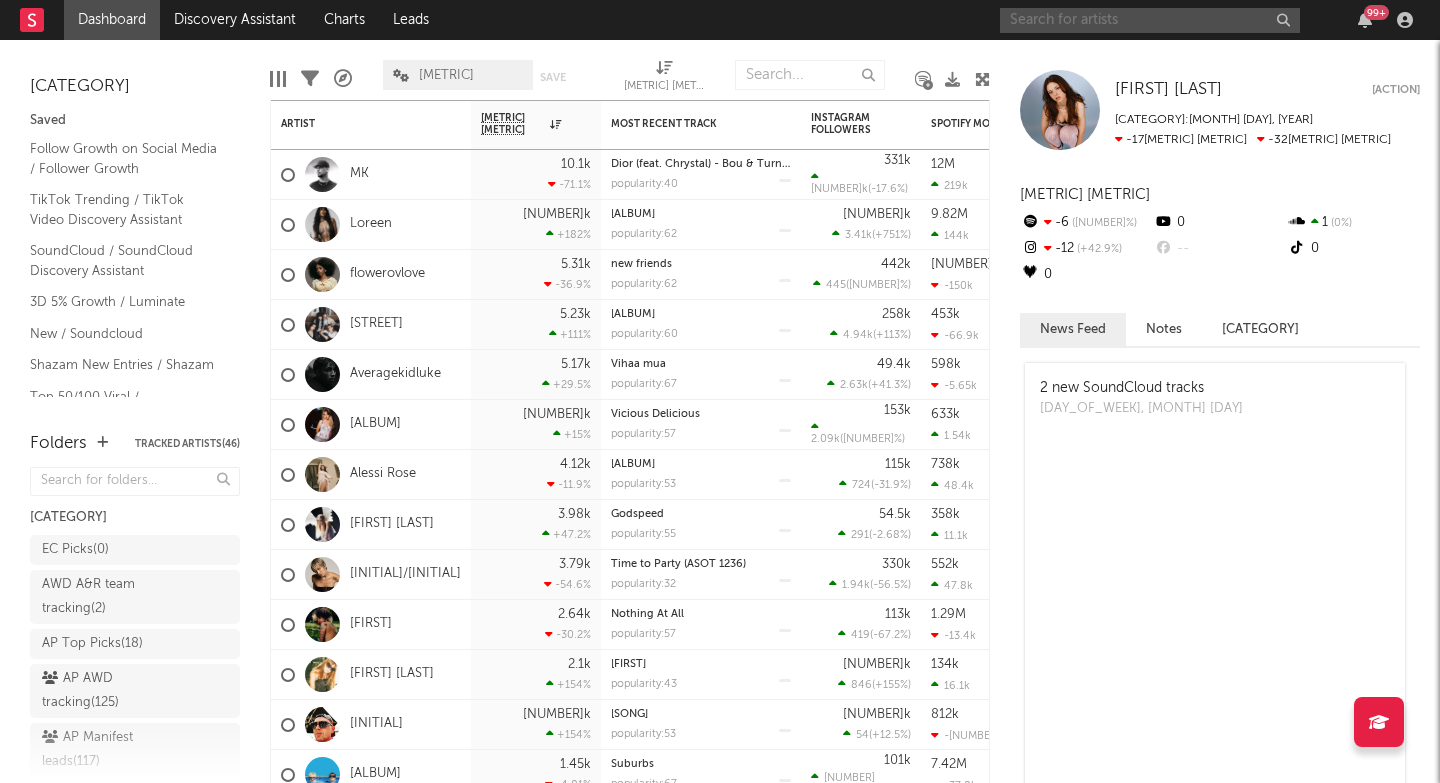 click at bounding box center [1150, 20] 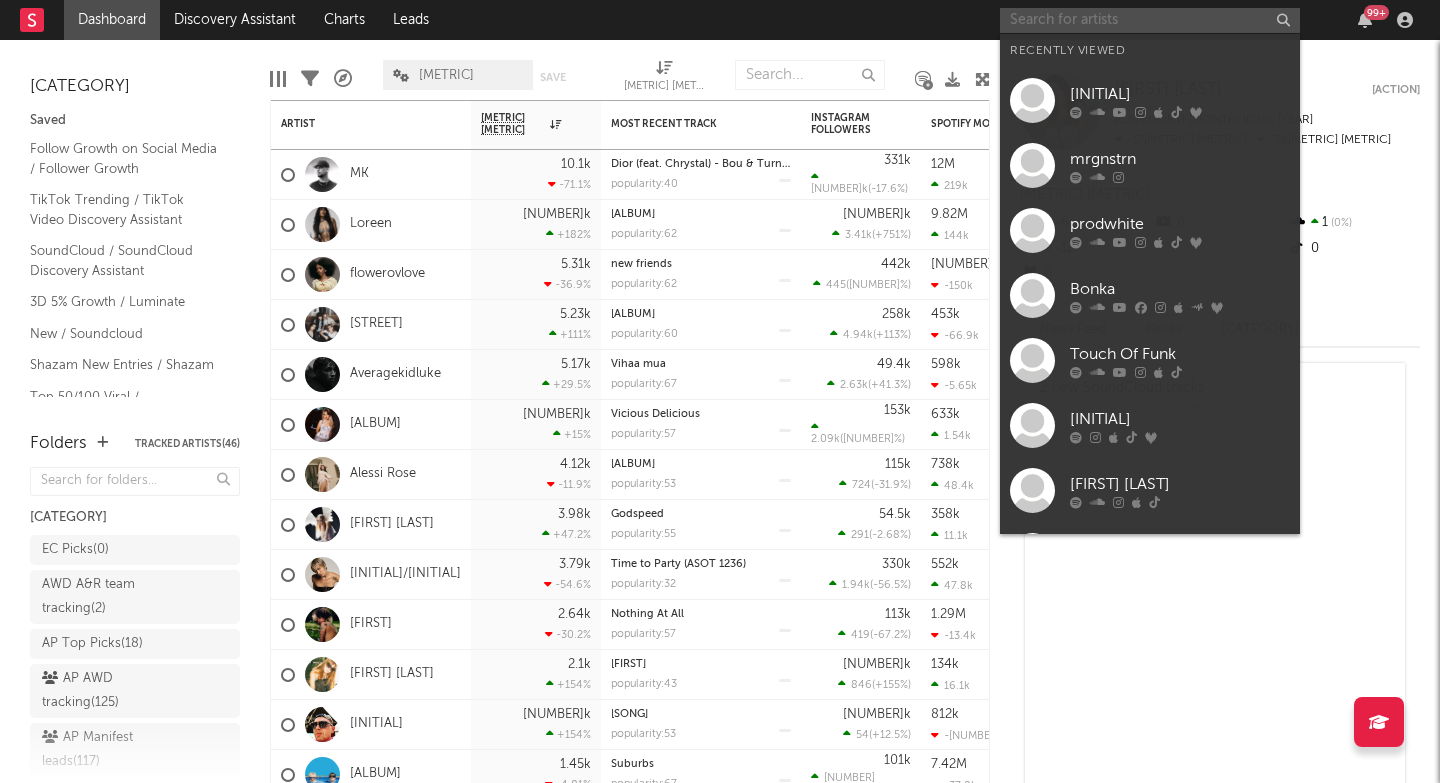 paste on "[URL]" 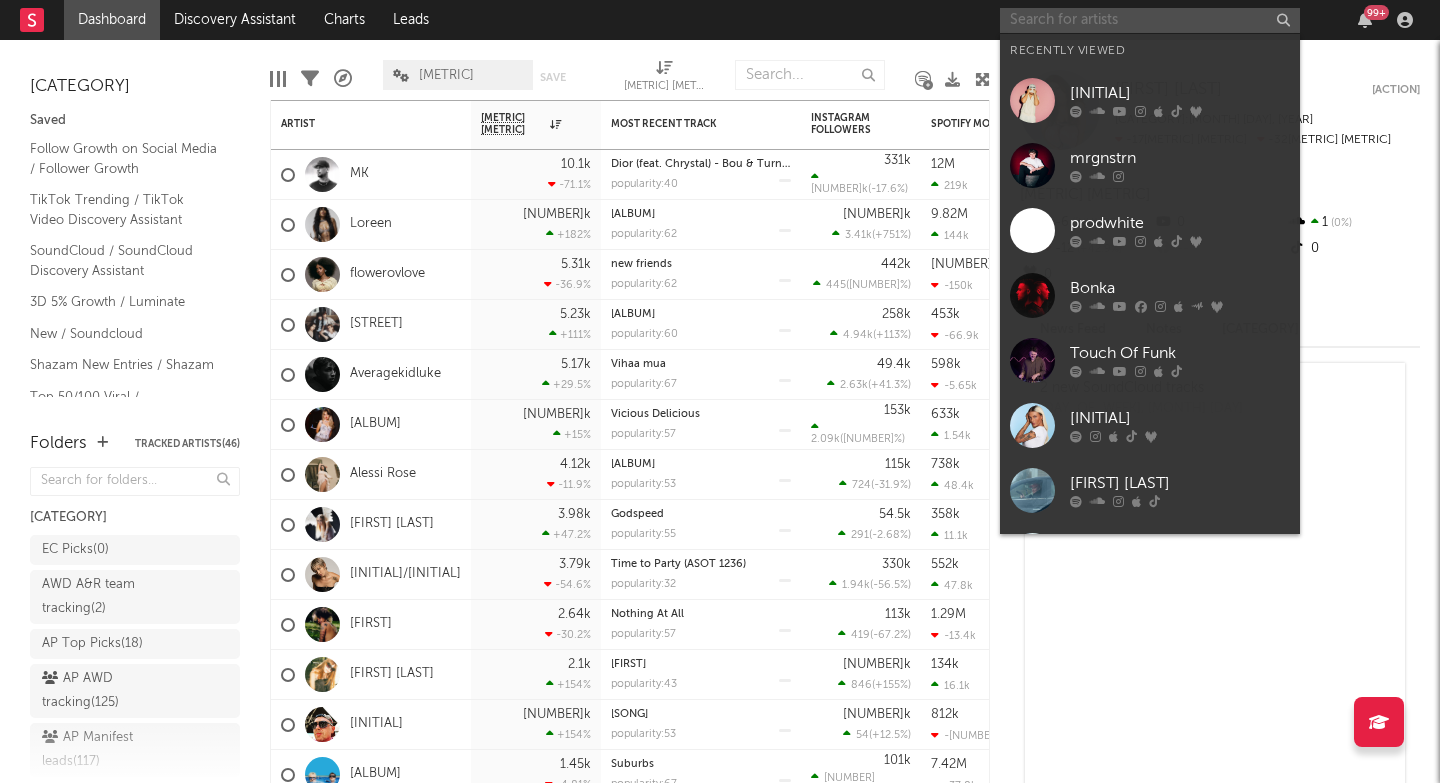 type on "[URL]" 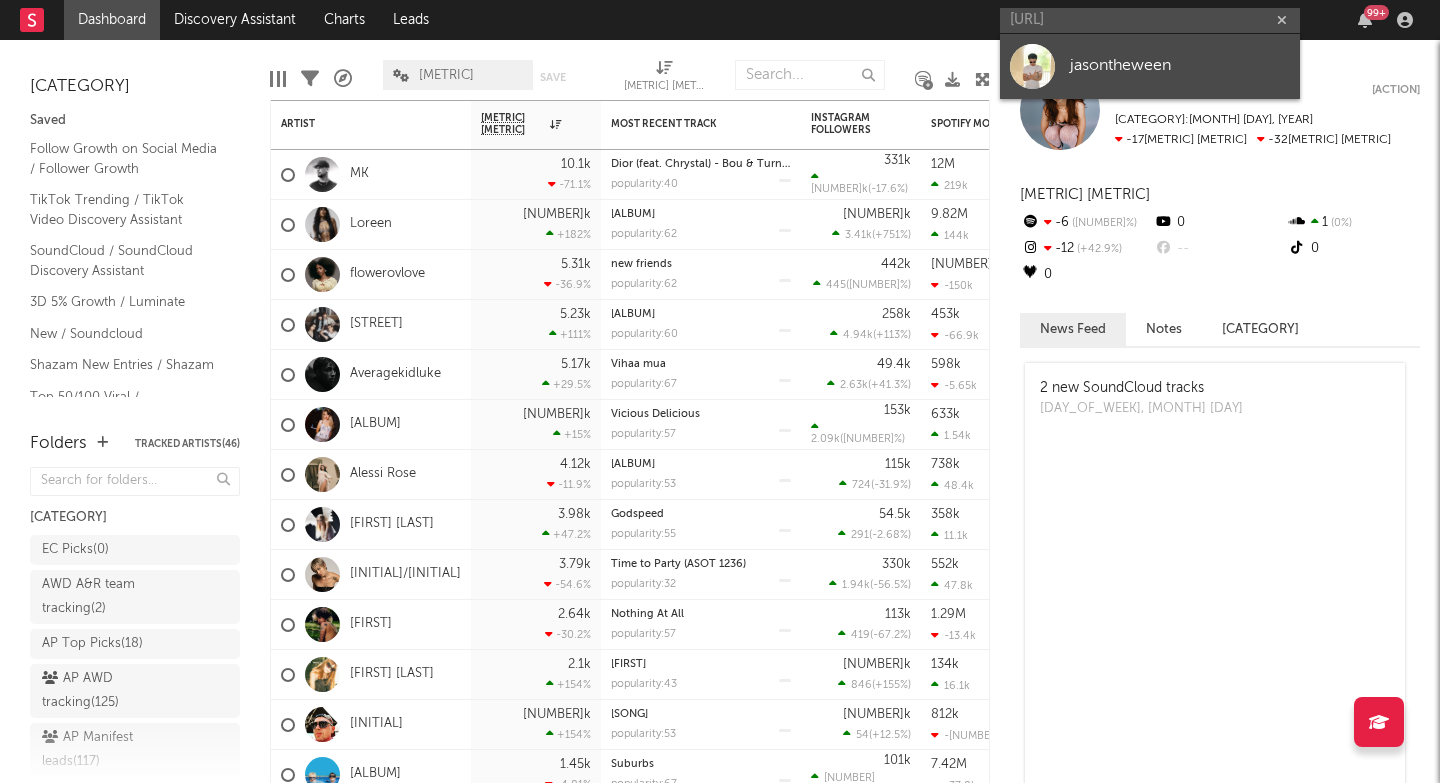 click on "jasontheween" at bounding box center [1180, 66] 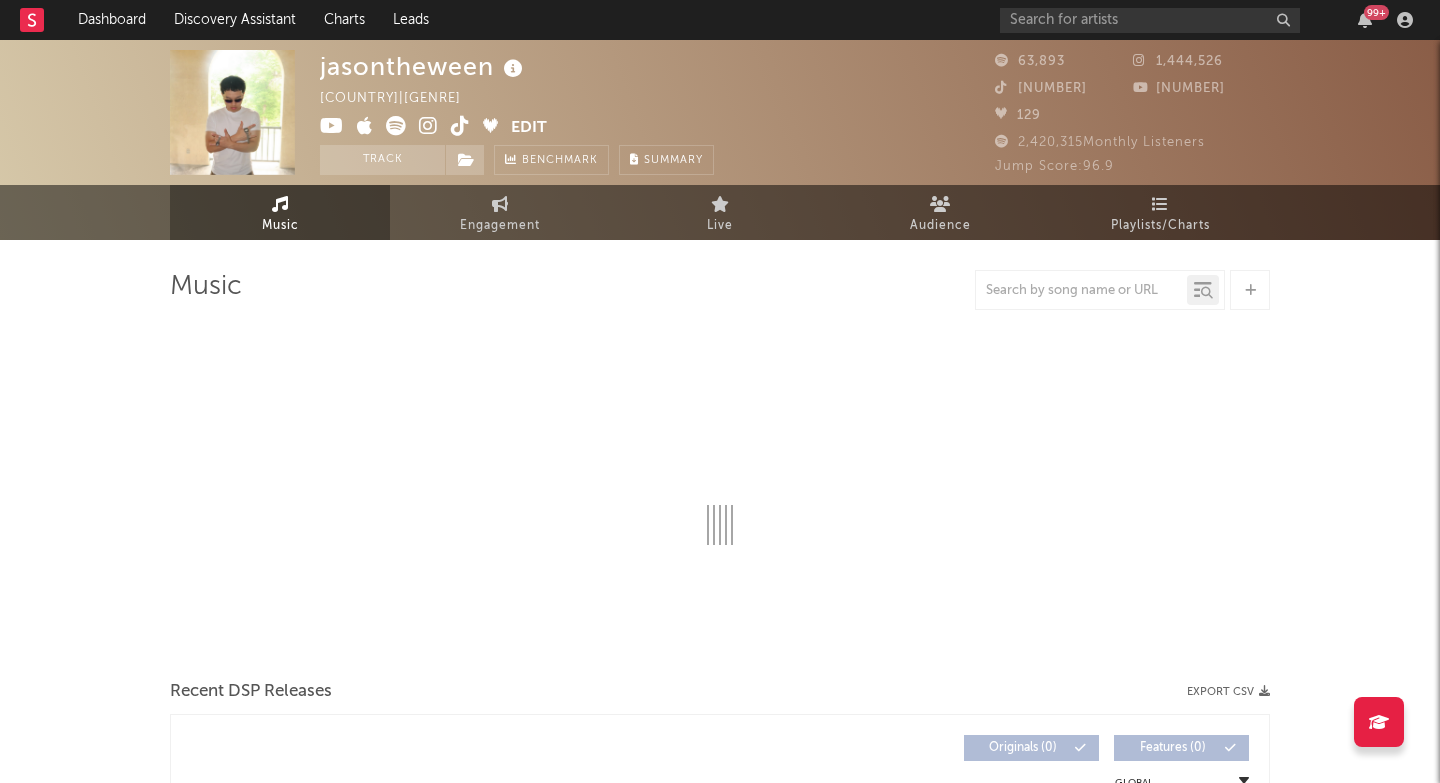 select on "6m" 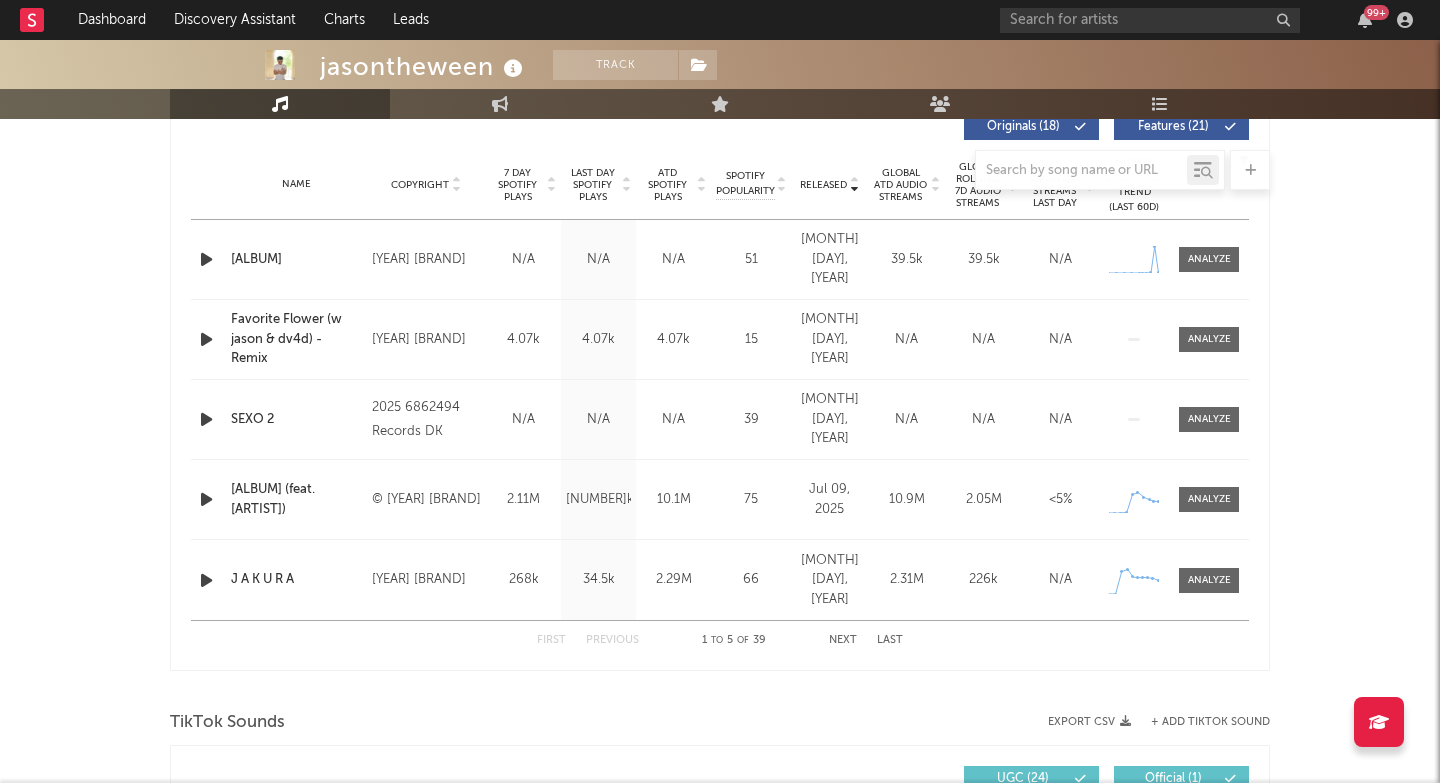 scroll, scrollTop: 711, scrollLeft: 0, axis: vertical 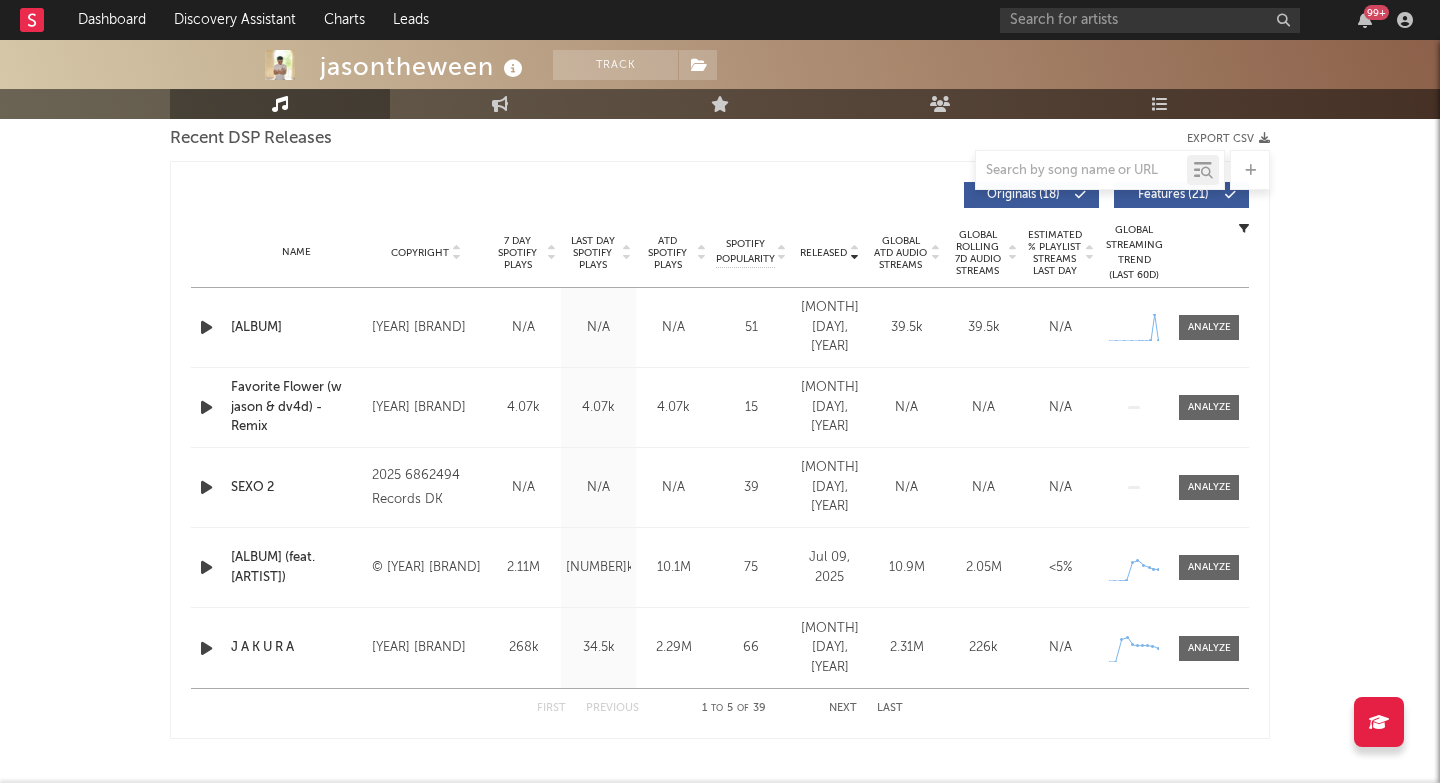 click on "Last Day Spotify Plays" at bounding box center [592, 253] 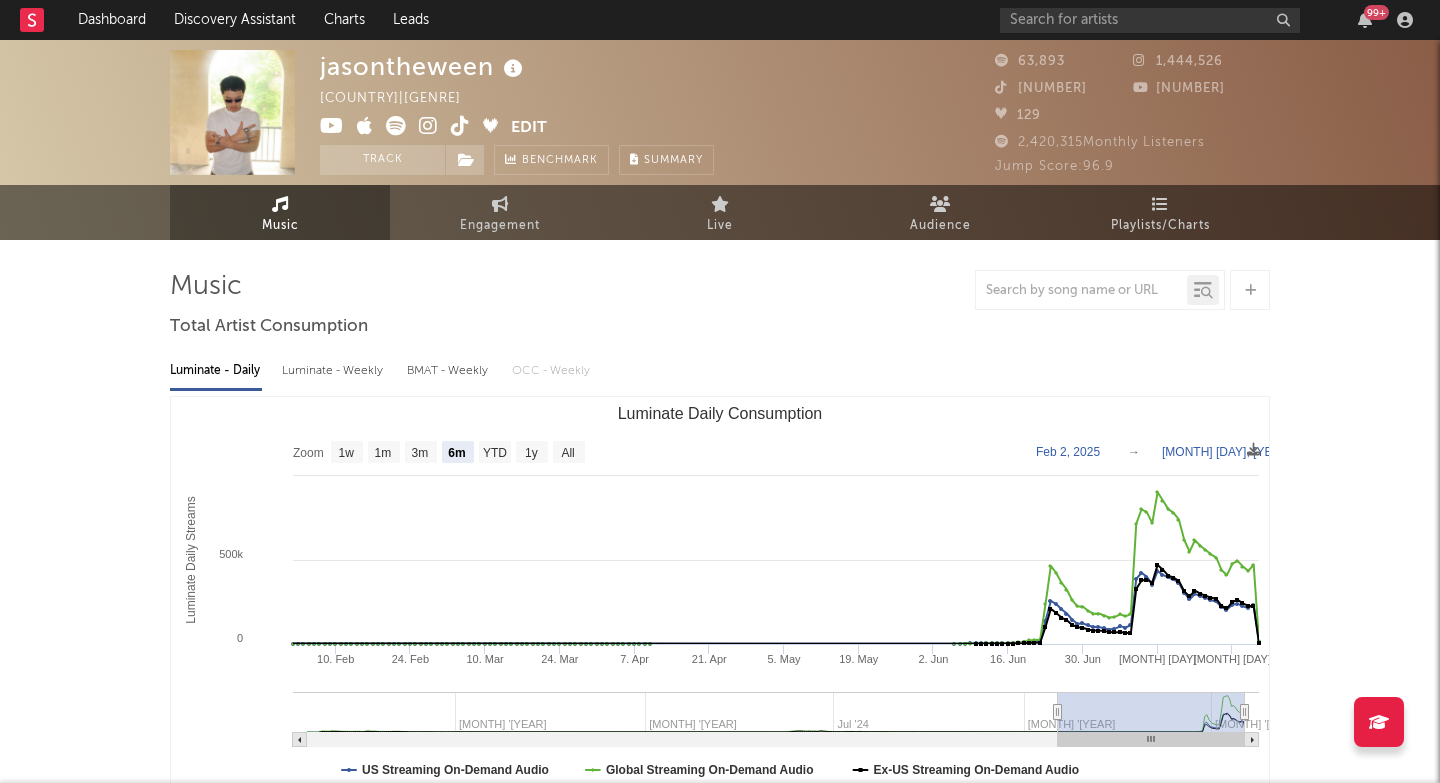 scroll, scrollTop: 0, scrollLeft: 0, axis: both 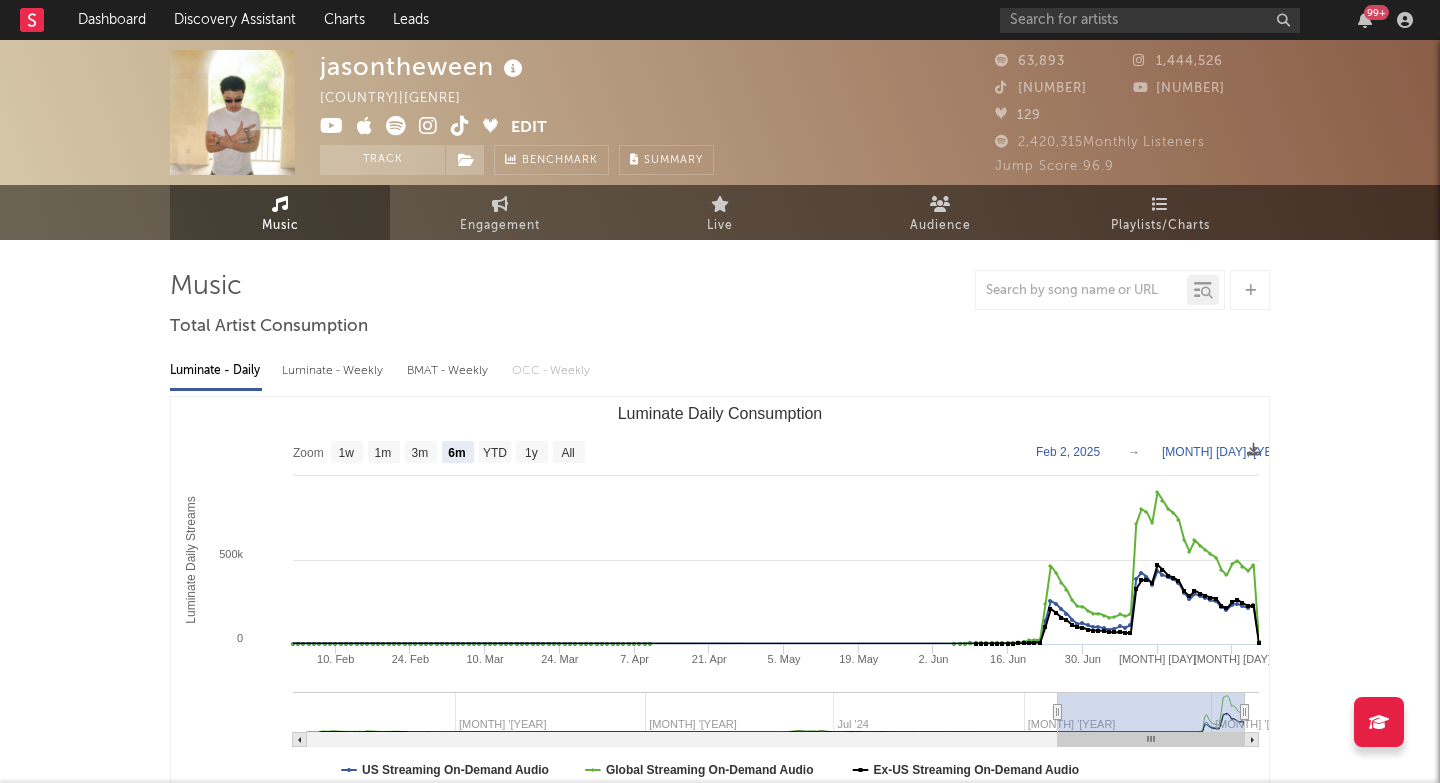 click at bounding box center (460, 126) 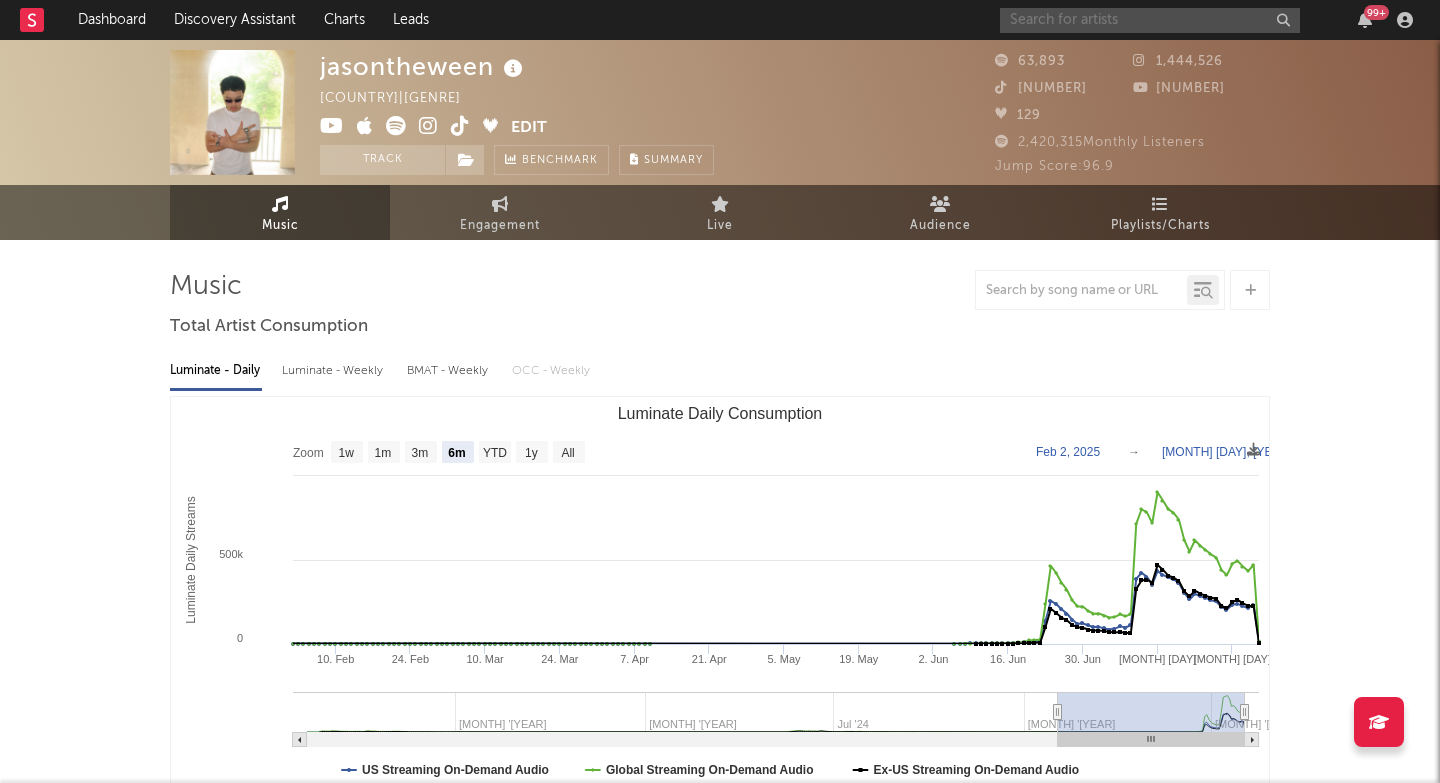 click at bounding box center [1150, 20] 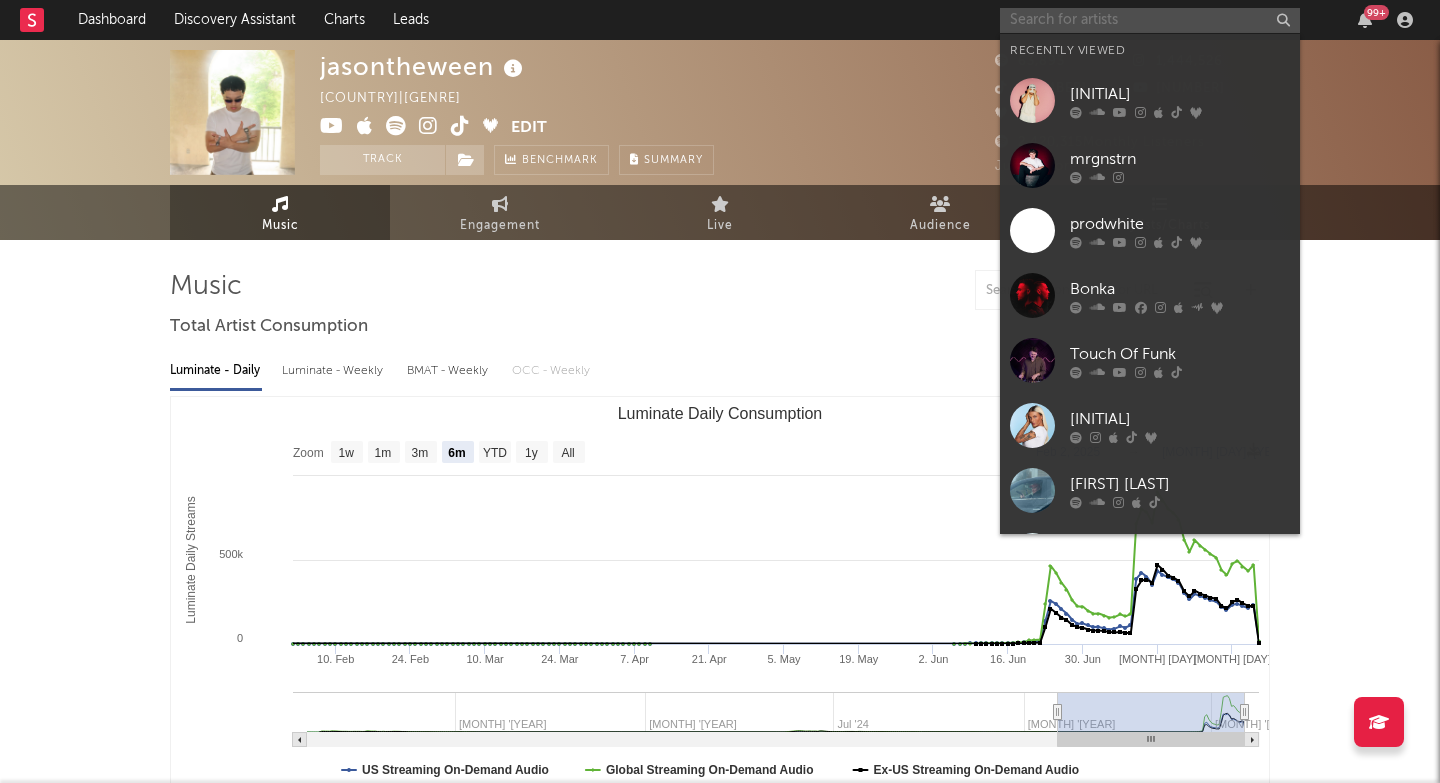paste on "[FIRST] [LAST]" 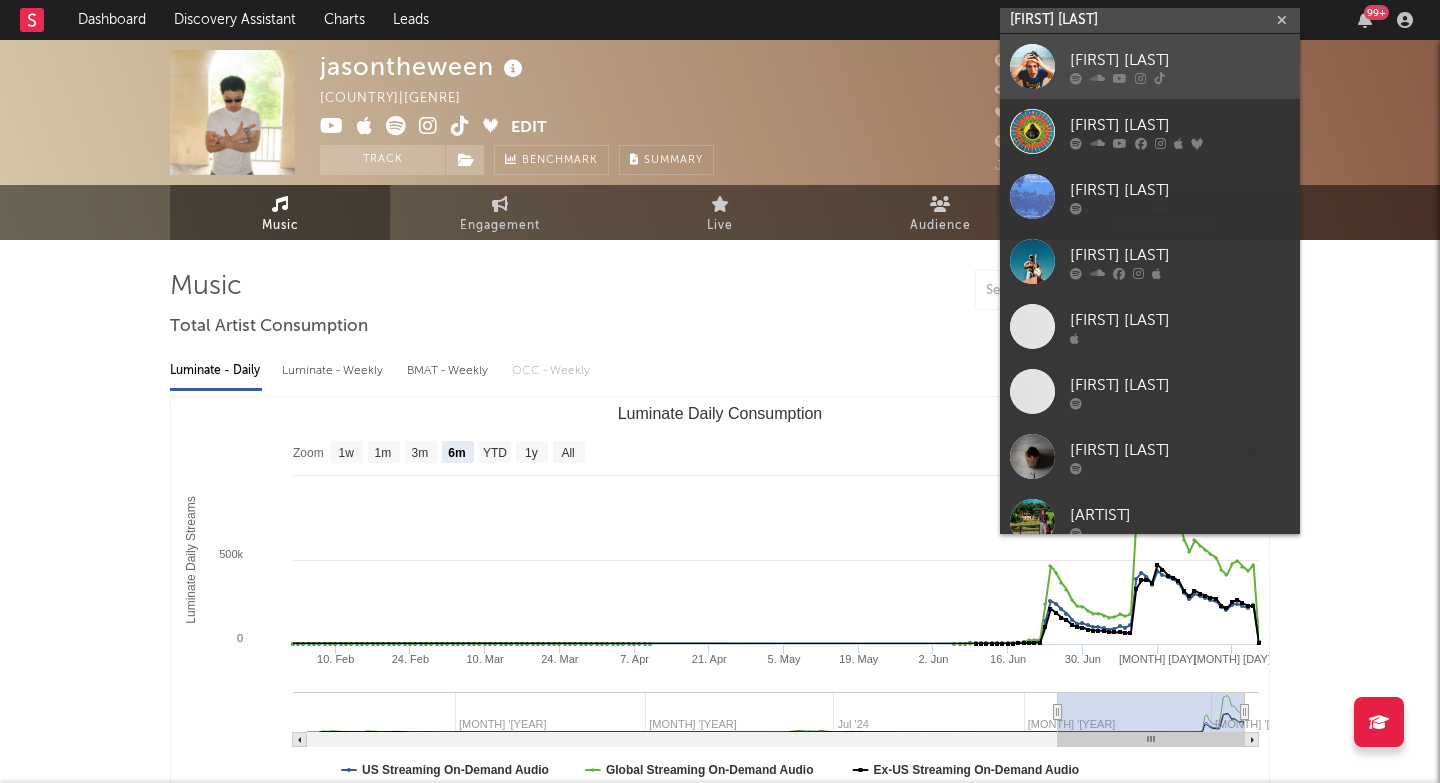 type on "[FIRST] [LAST]" 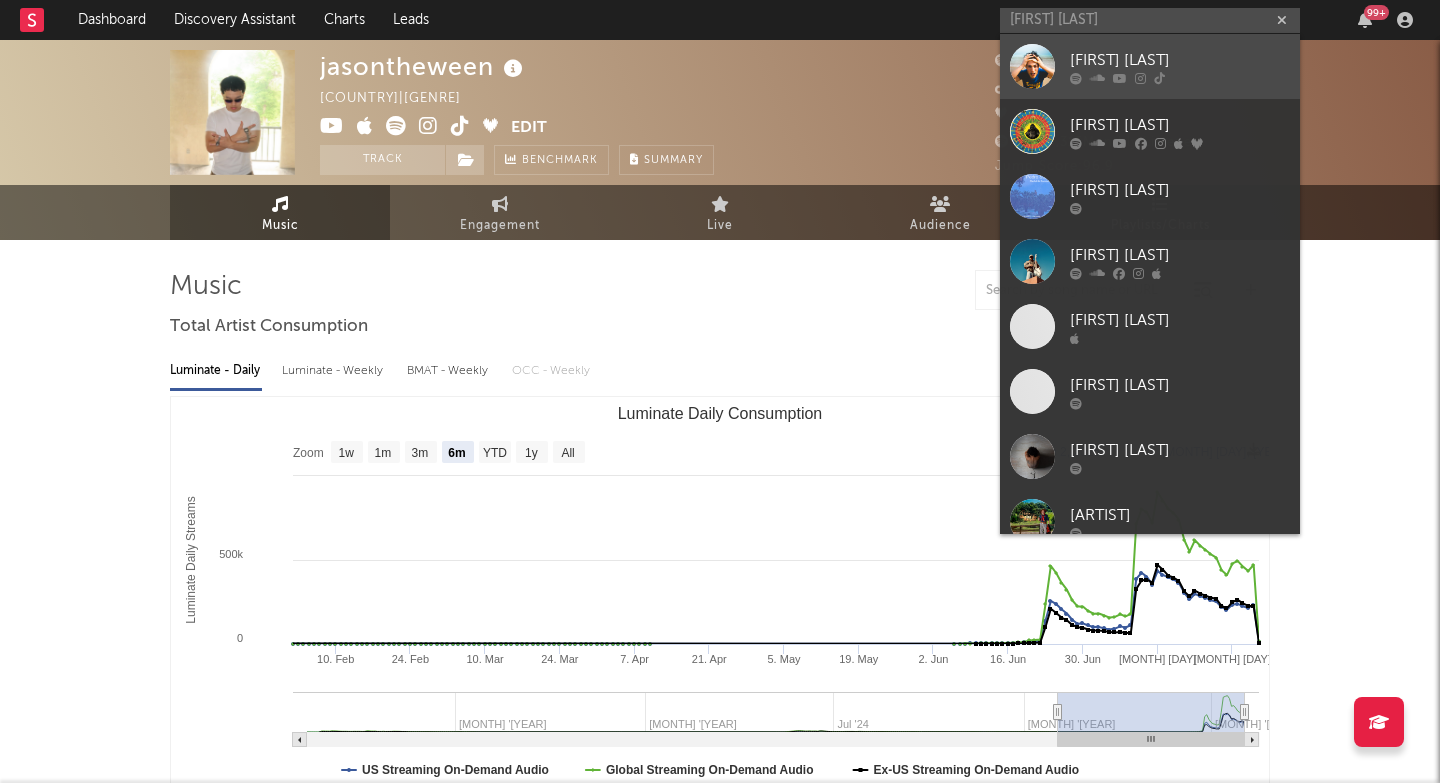 click on "[FIRST] [LAST]" at bounding box center (1150, 66) 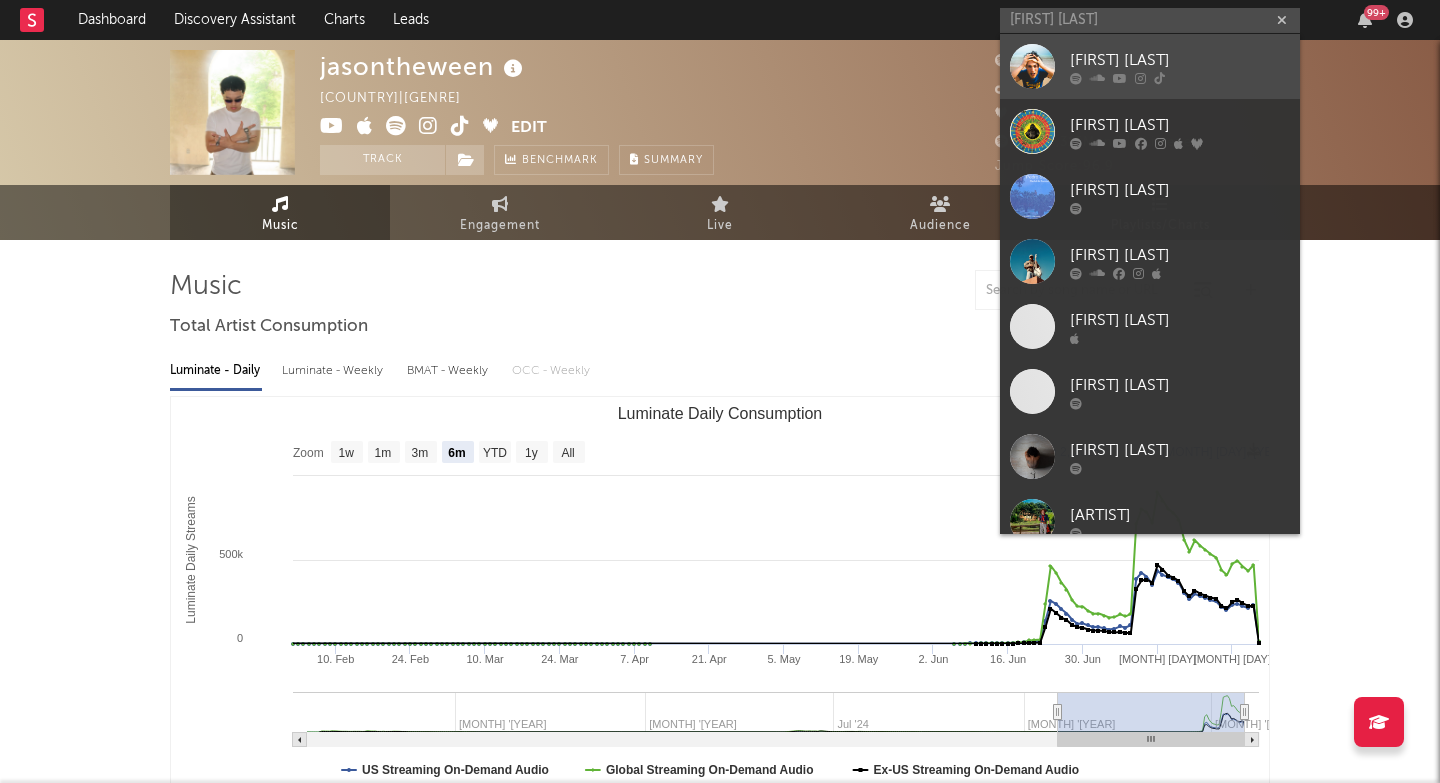 type 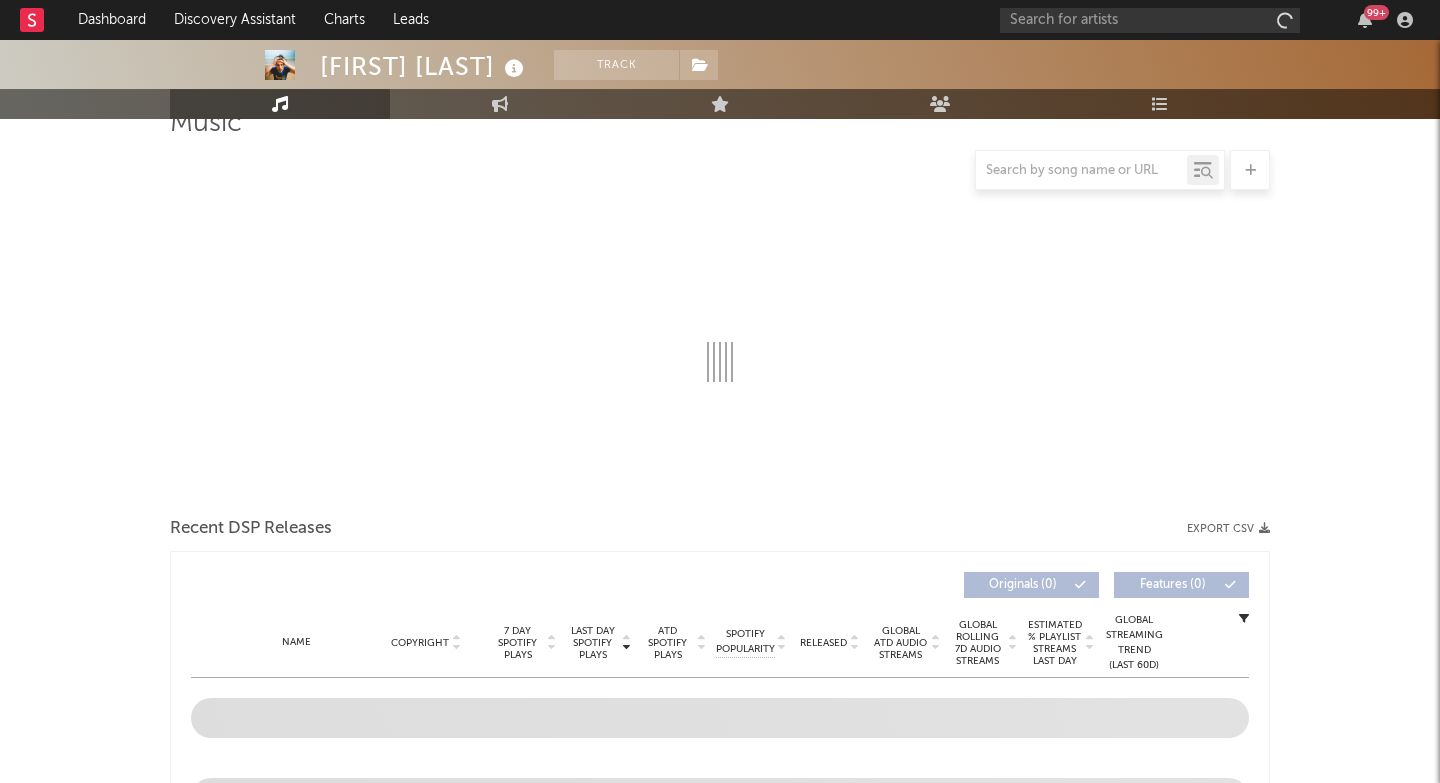 scroll, scrollTop: 239, scrollLeft: 0, axis: vertical 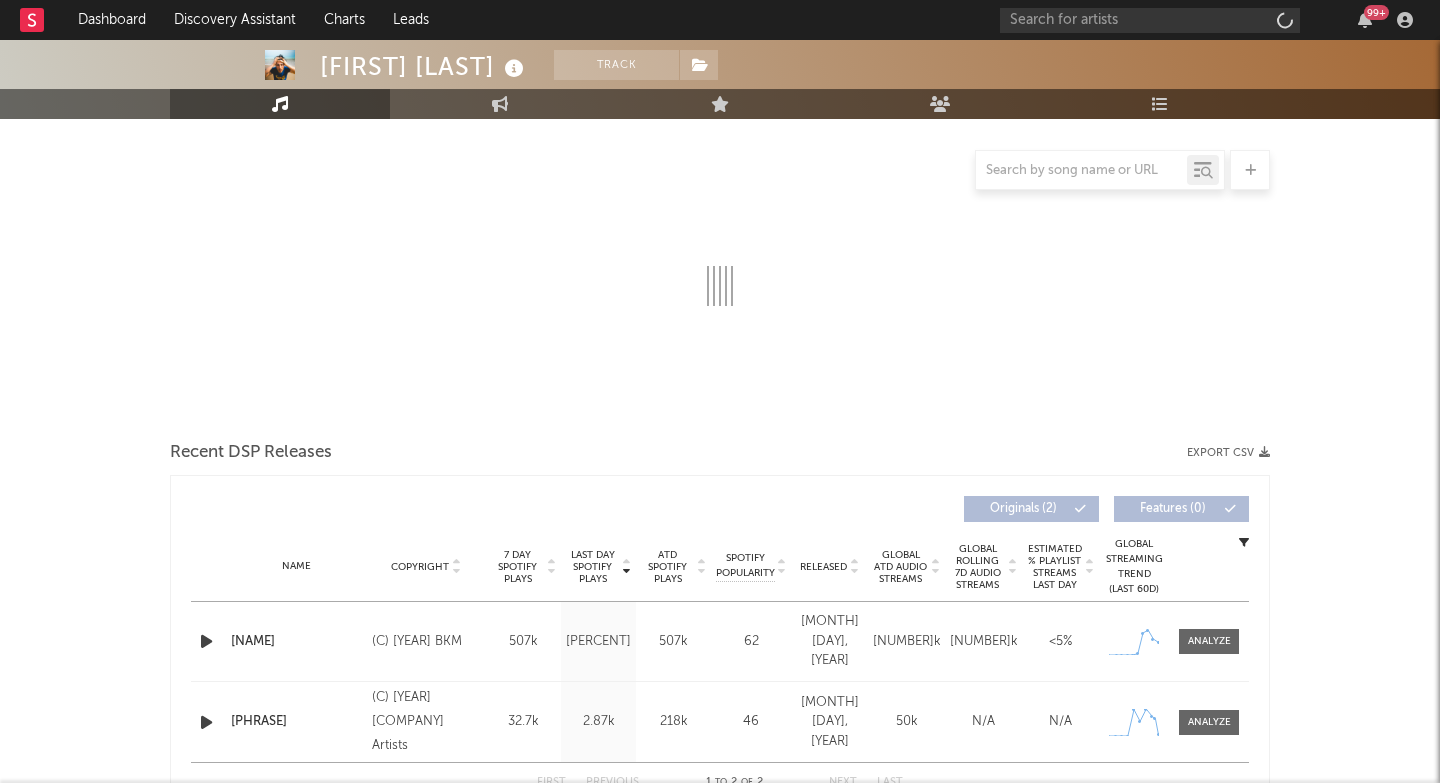 select on "1w" 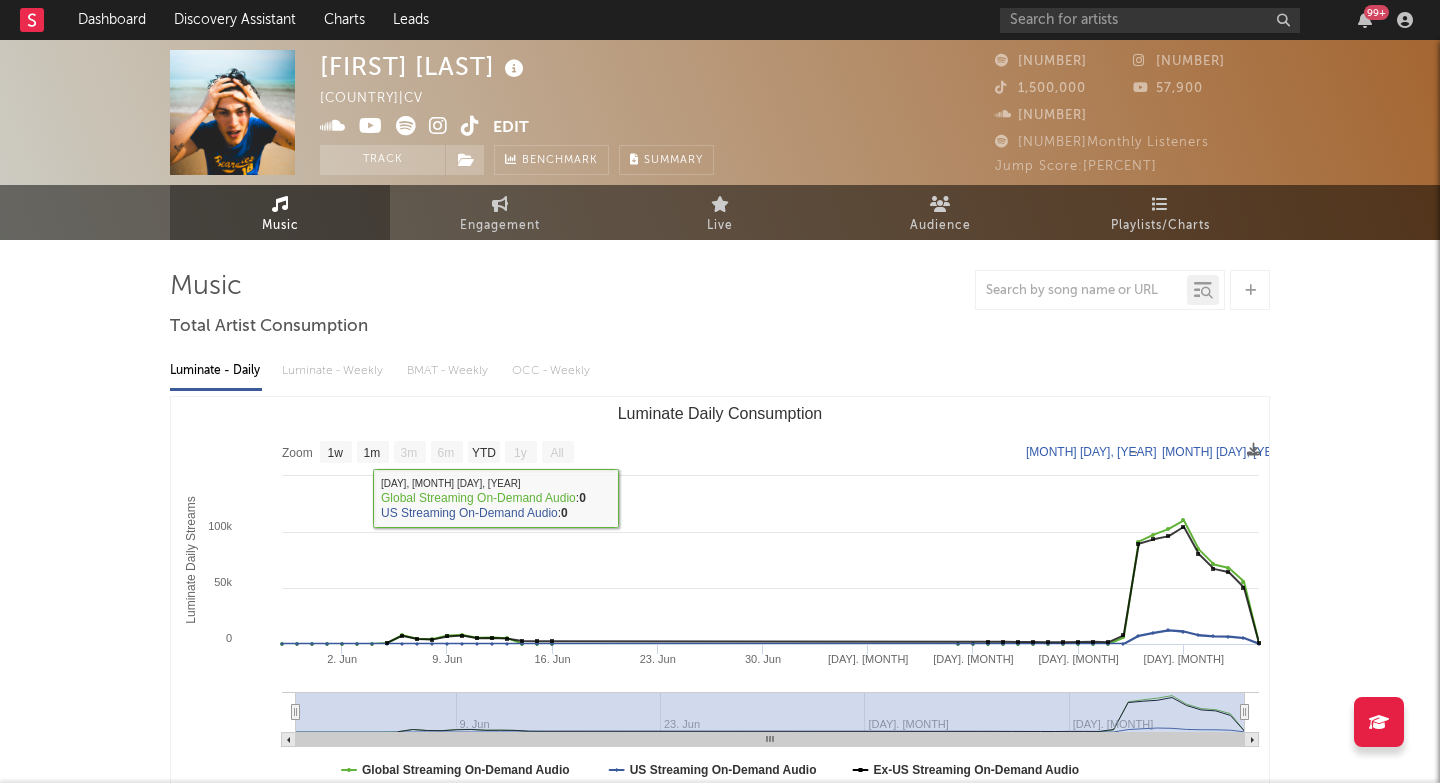 scroll, scrollTop: 0, scrollLeft: 0, axis: both 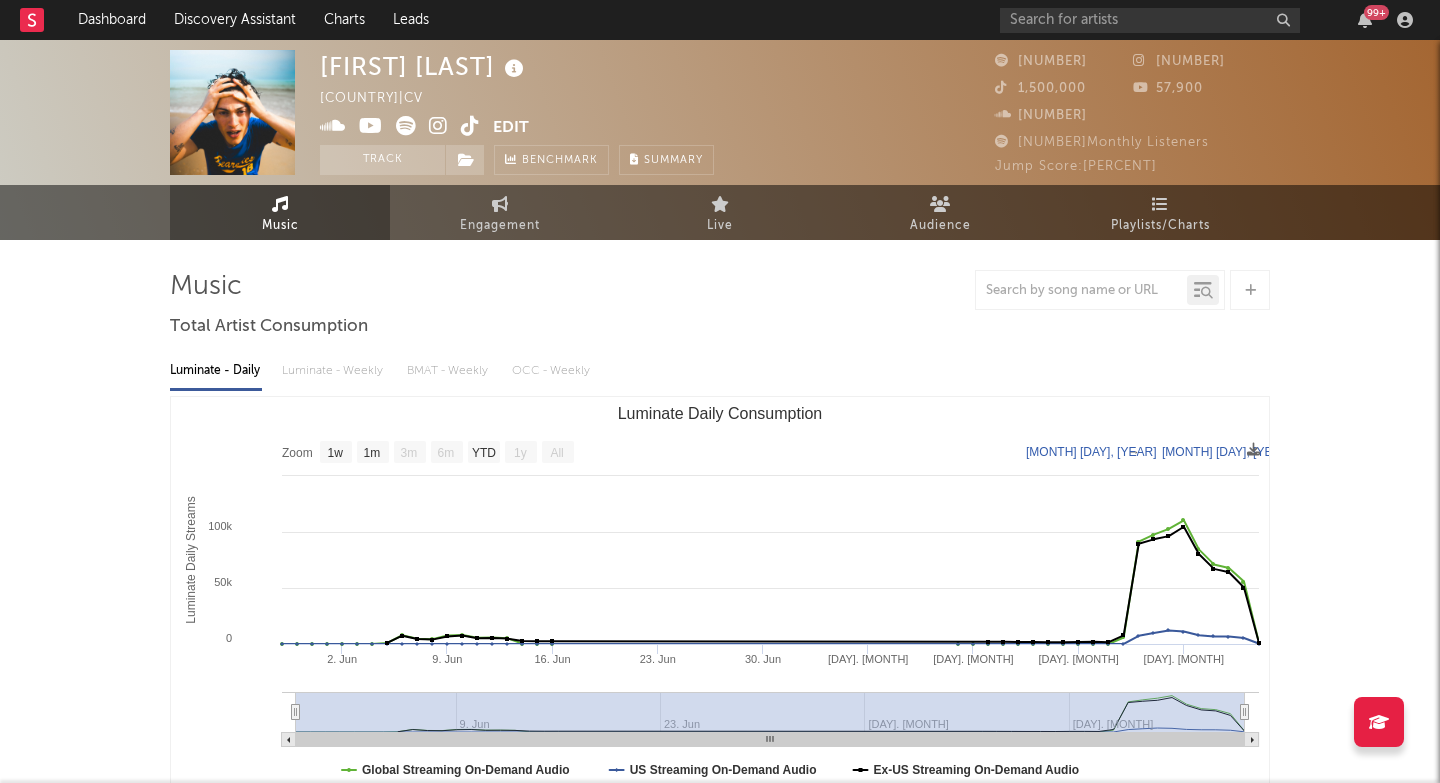 click at bounding box center (438, 126) 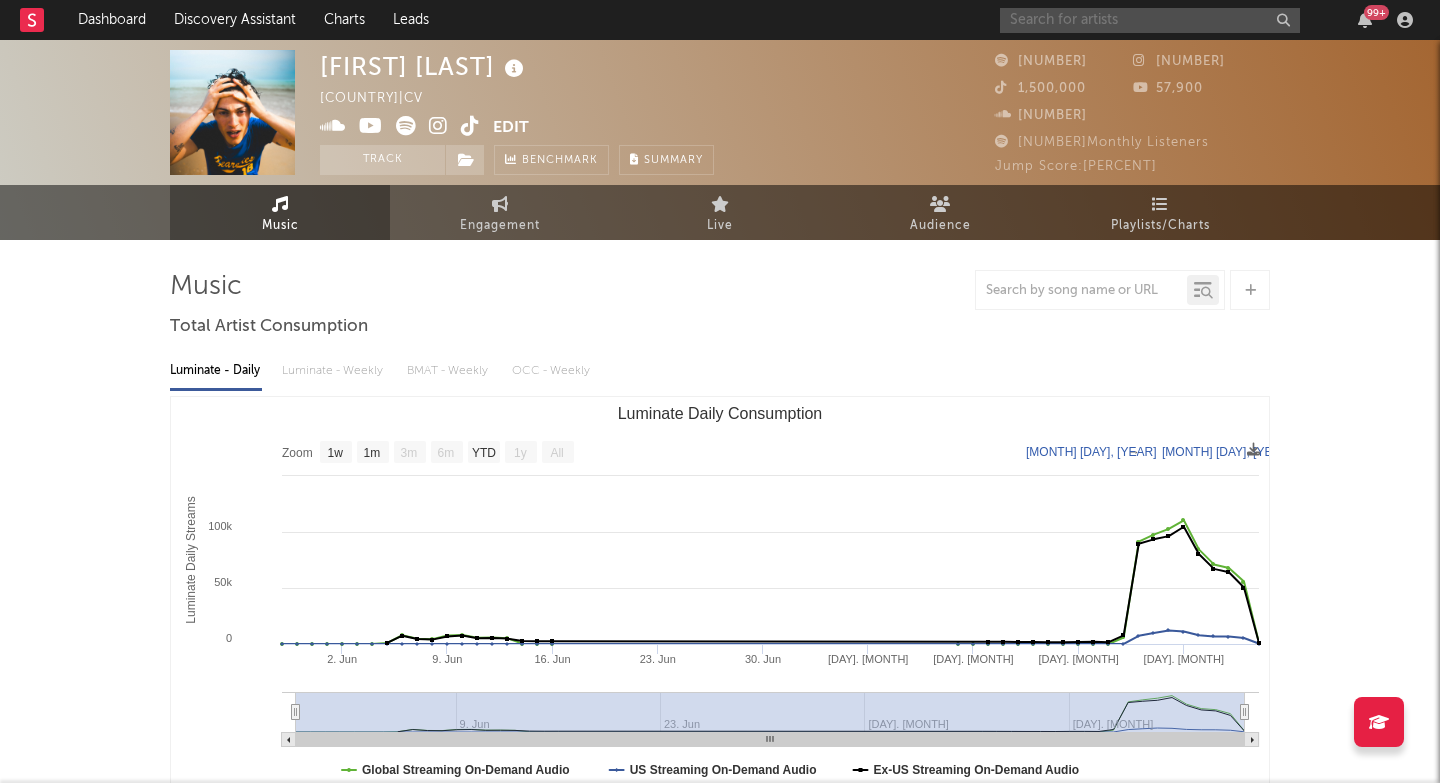 click at bounding box center (1150, 20) 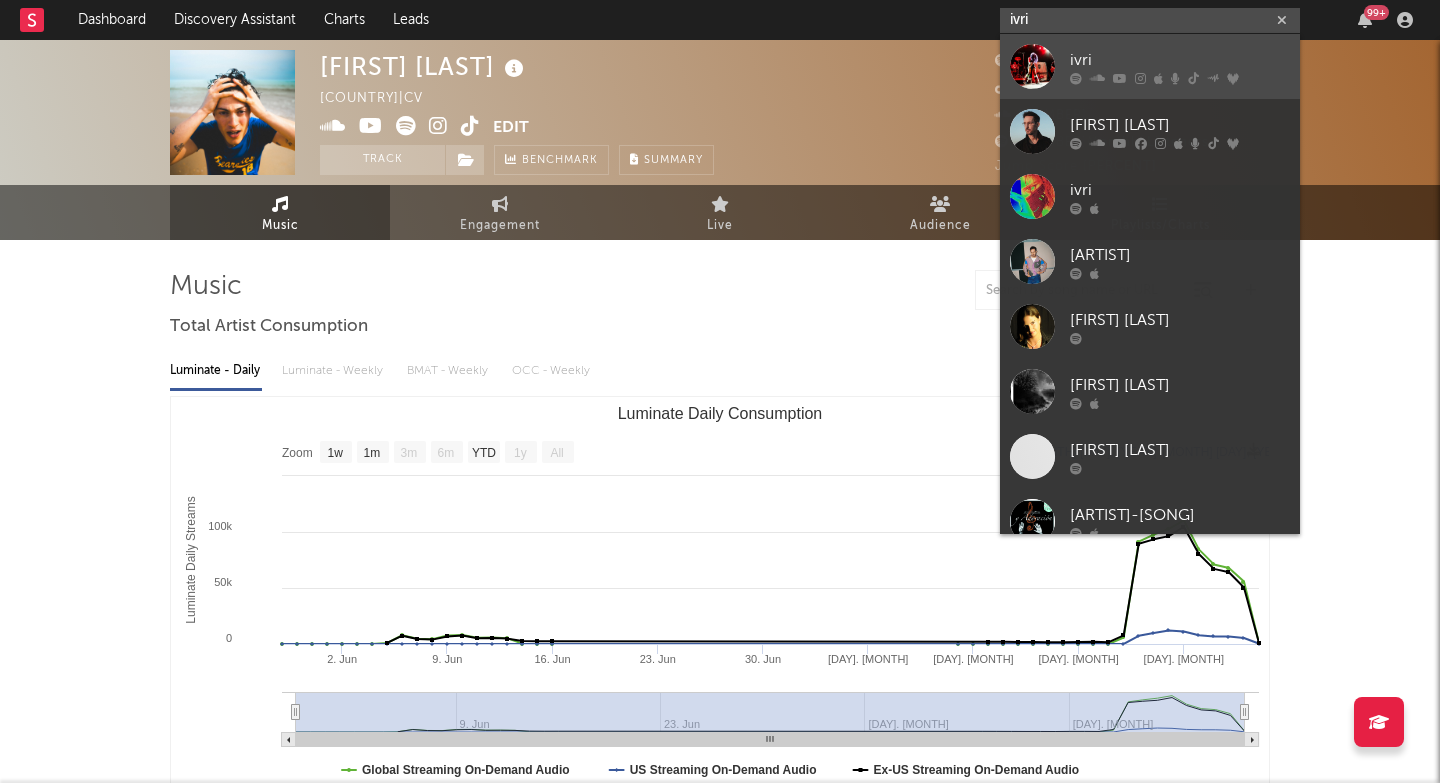 type on "ivri" 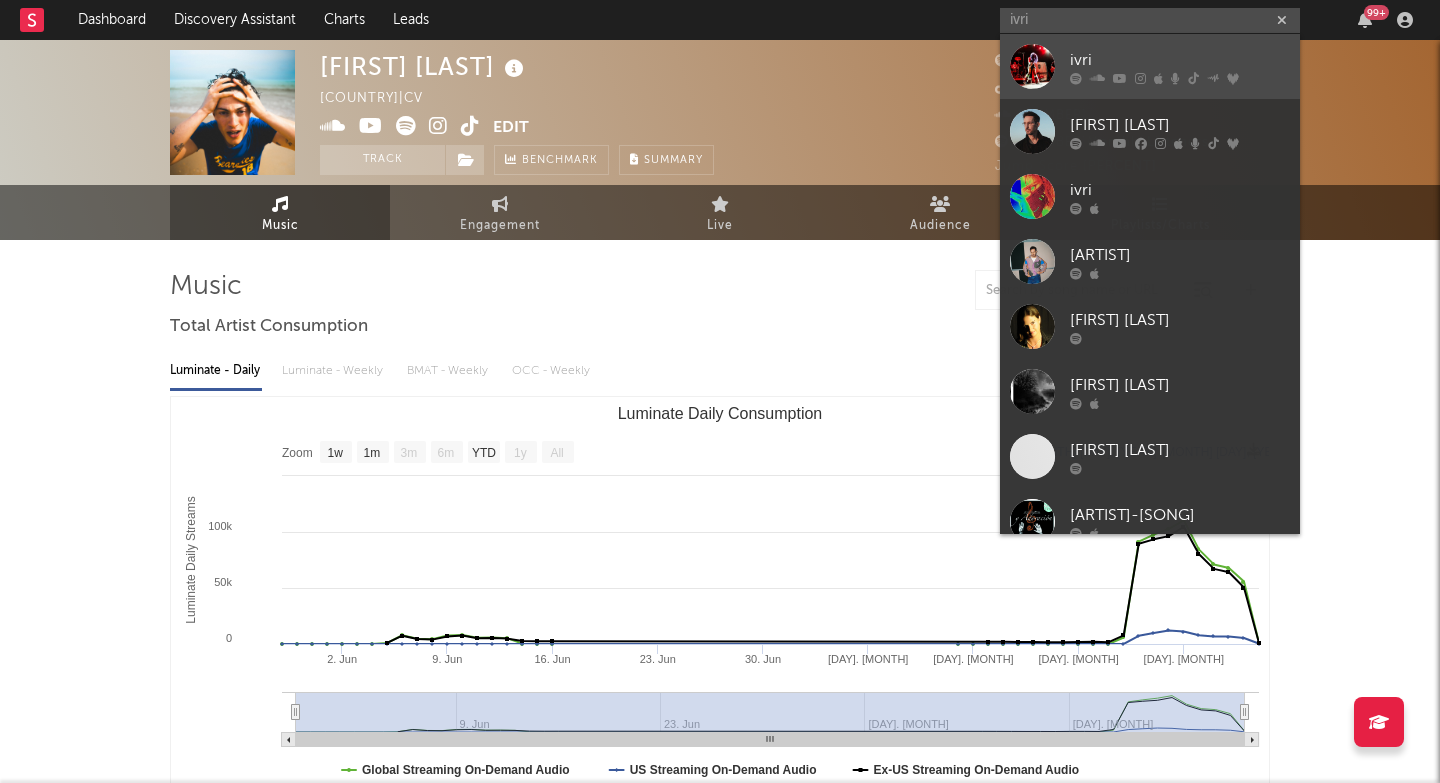 click on "ivri" at bounding box center (1150, 66) 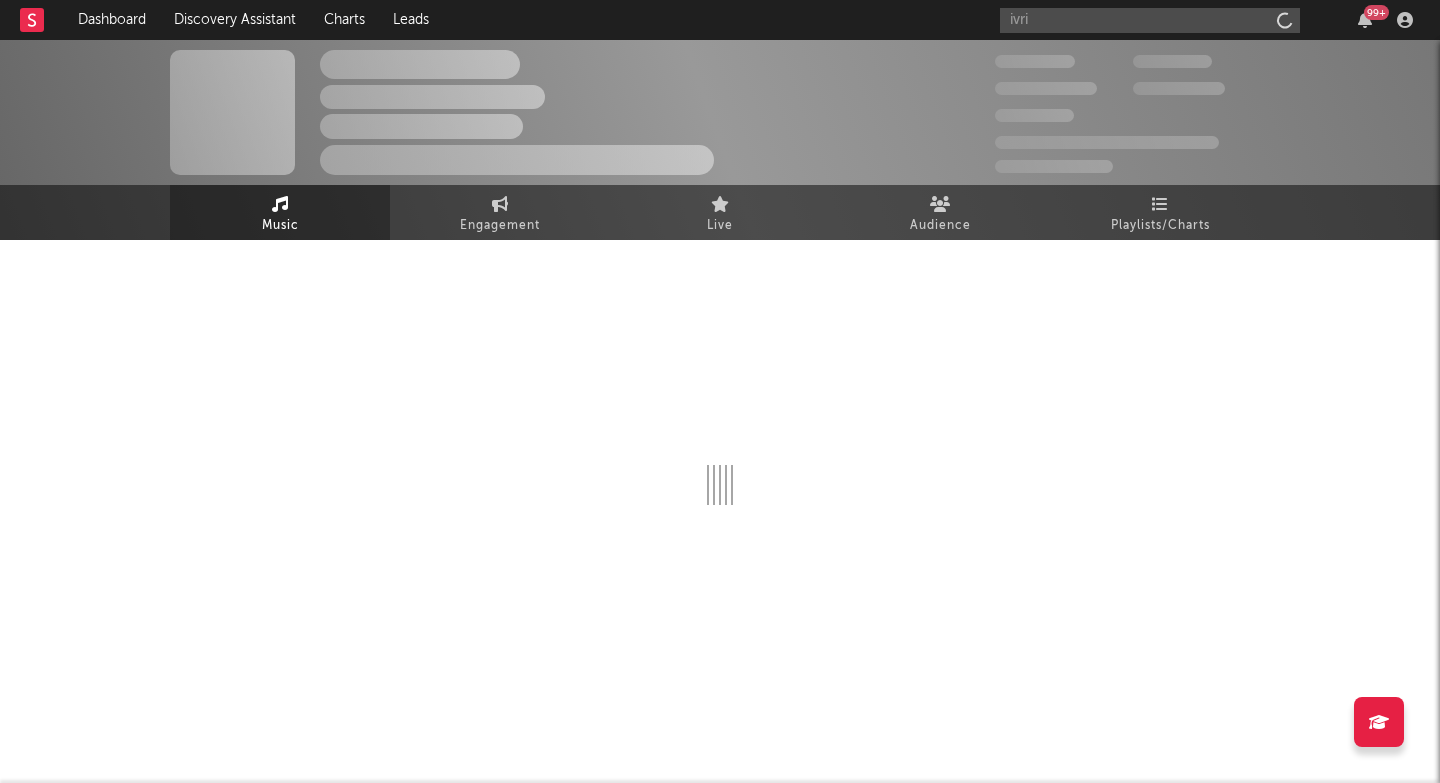 type 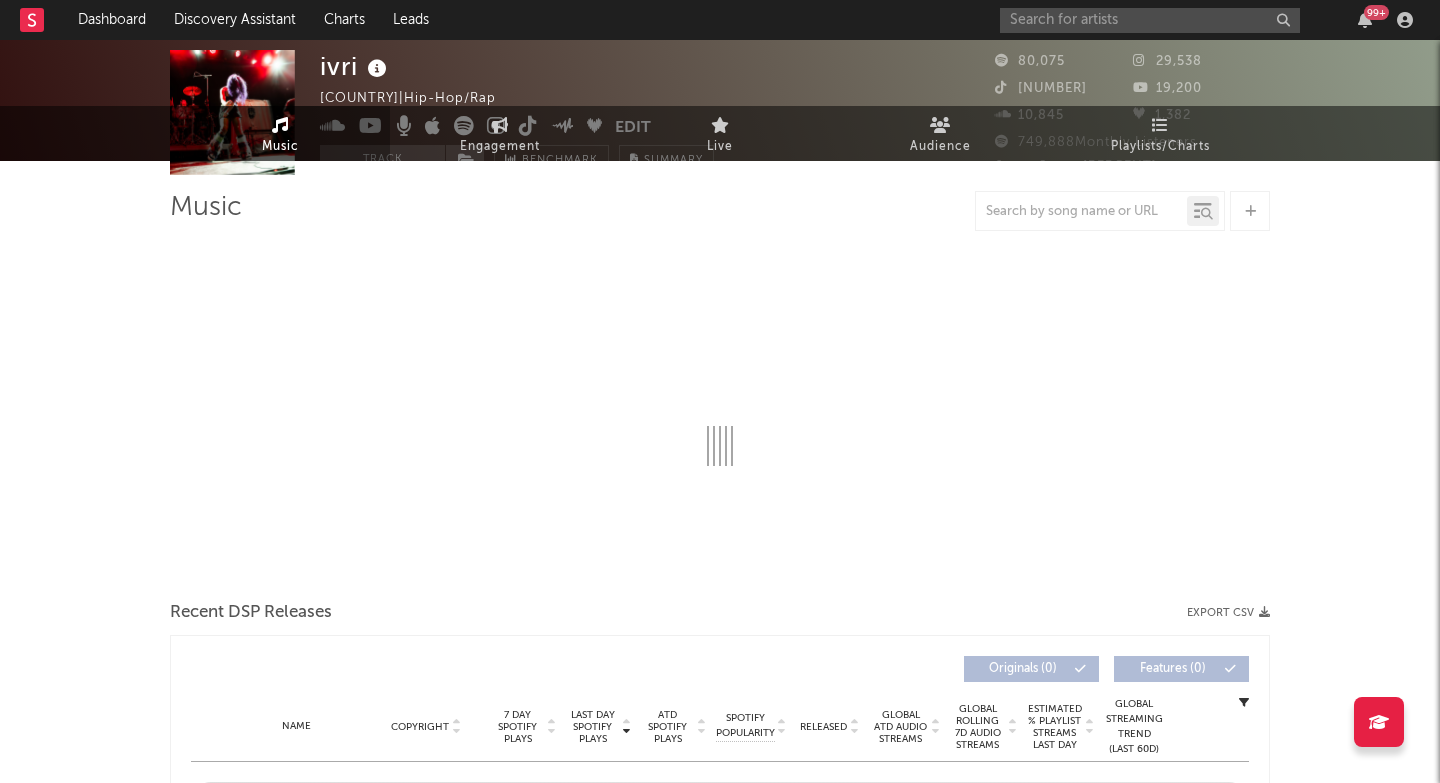 scroll, scrollTop: 127, scrollLeft: 0, axis: vertical 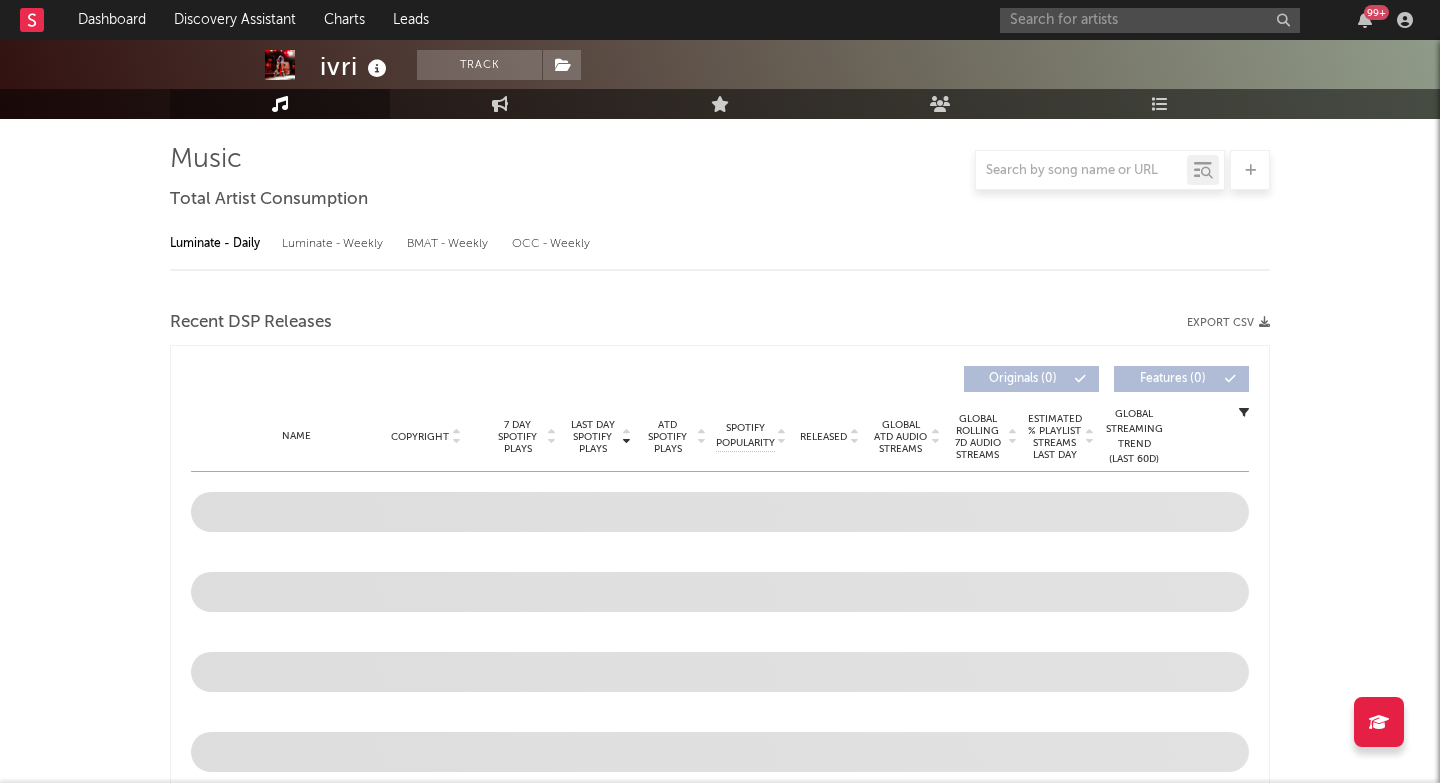 select on "6m" 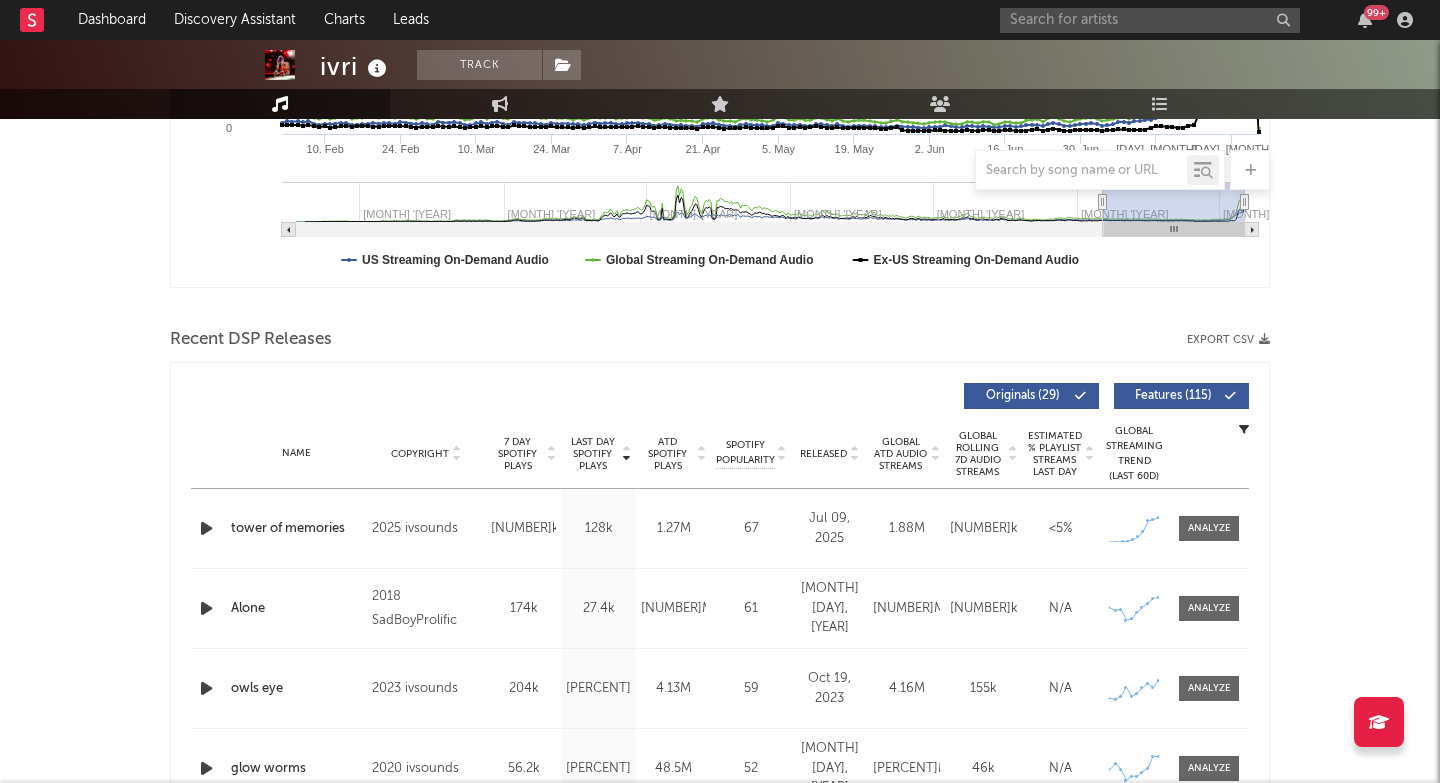 scroll, scrollTop: 514, scrollLeft: 0, axis: vertical 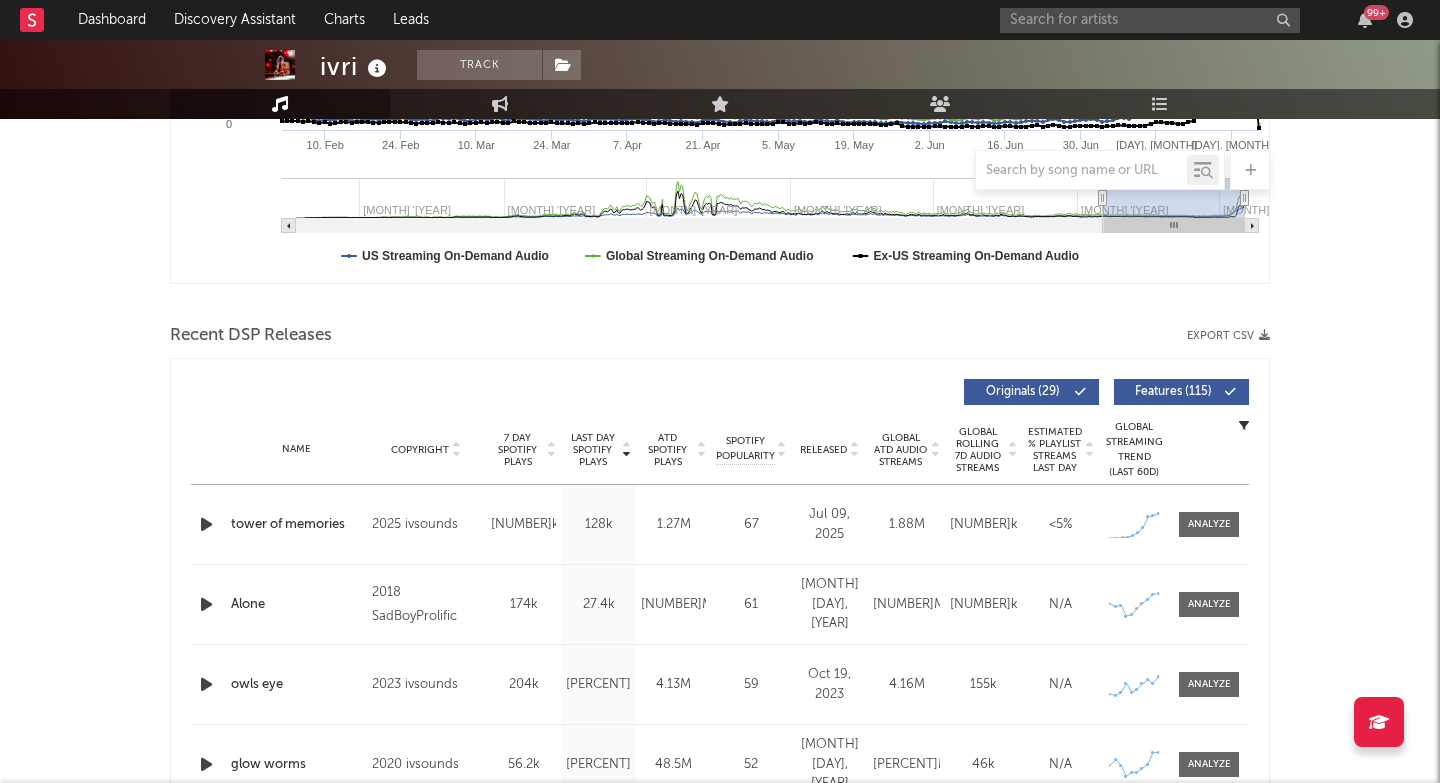 click at bounding box center (206, 524) 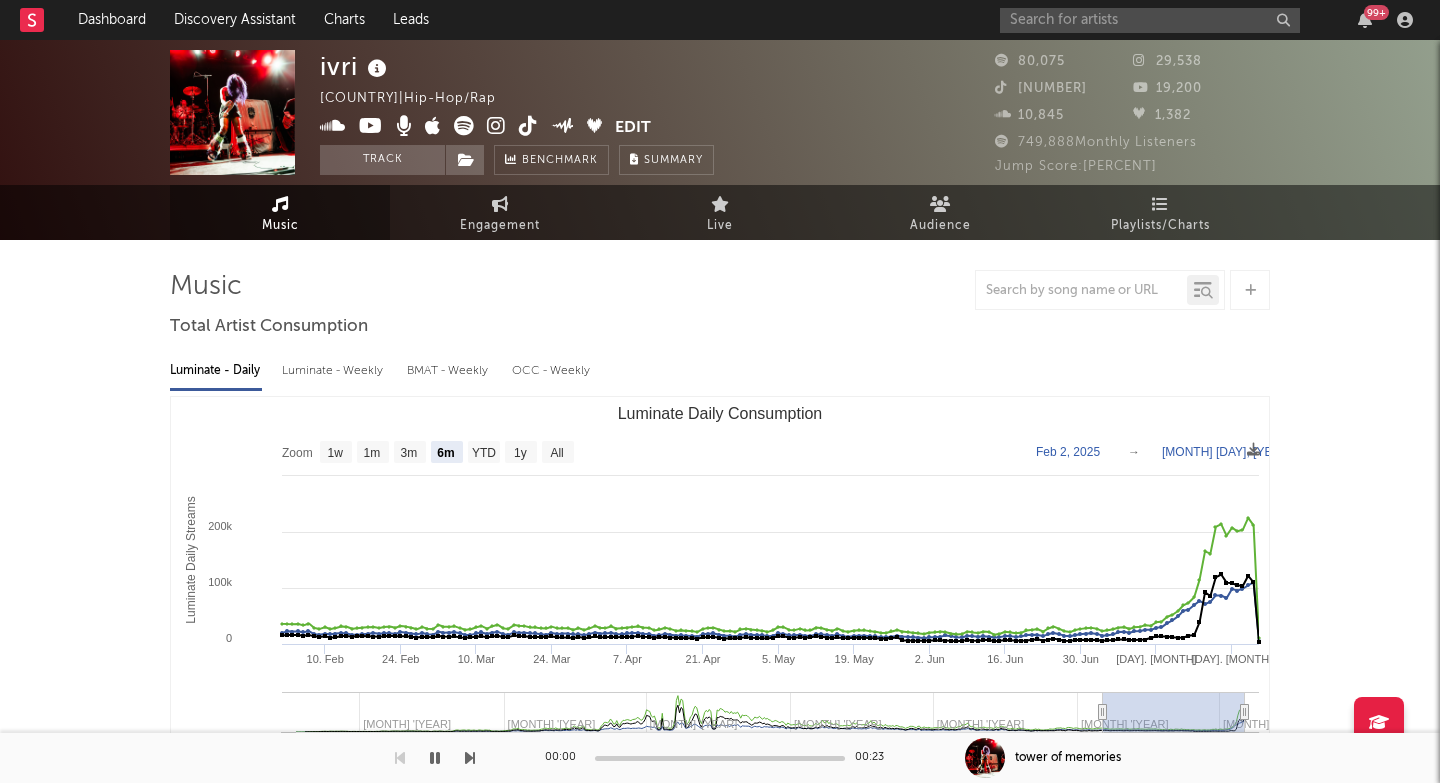 scroll, scrollTop: 0, scrollLeft: 0, axis: both 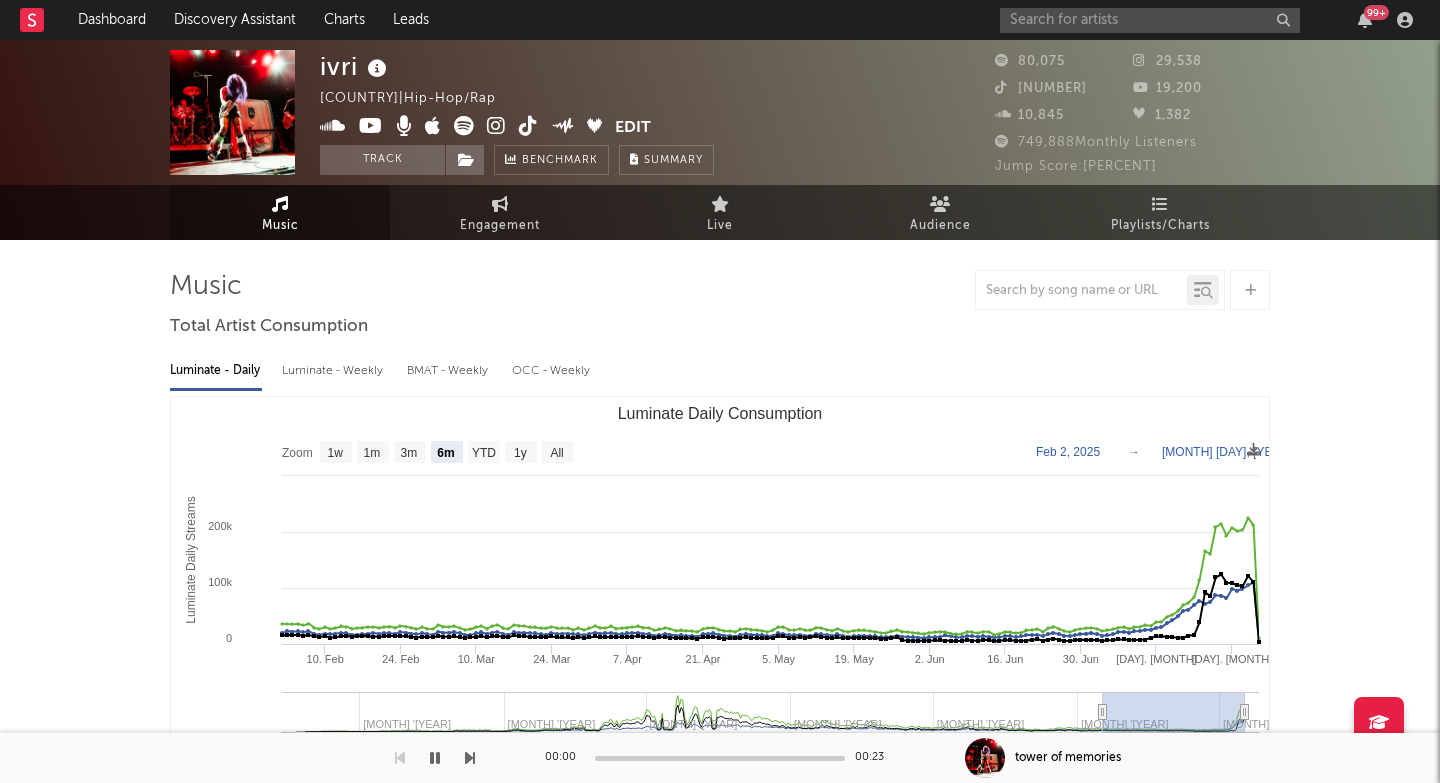 click on "ivri" at bounding box center (356, 66) 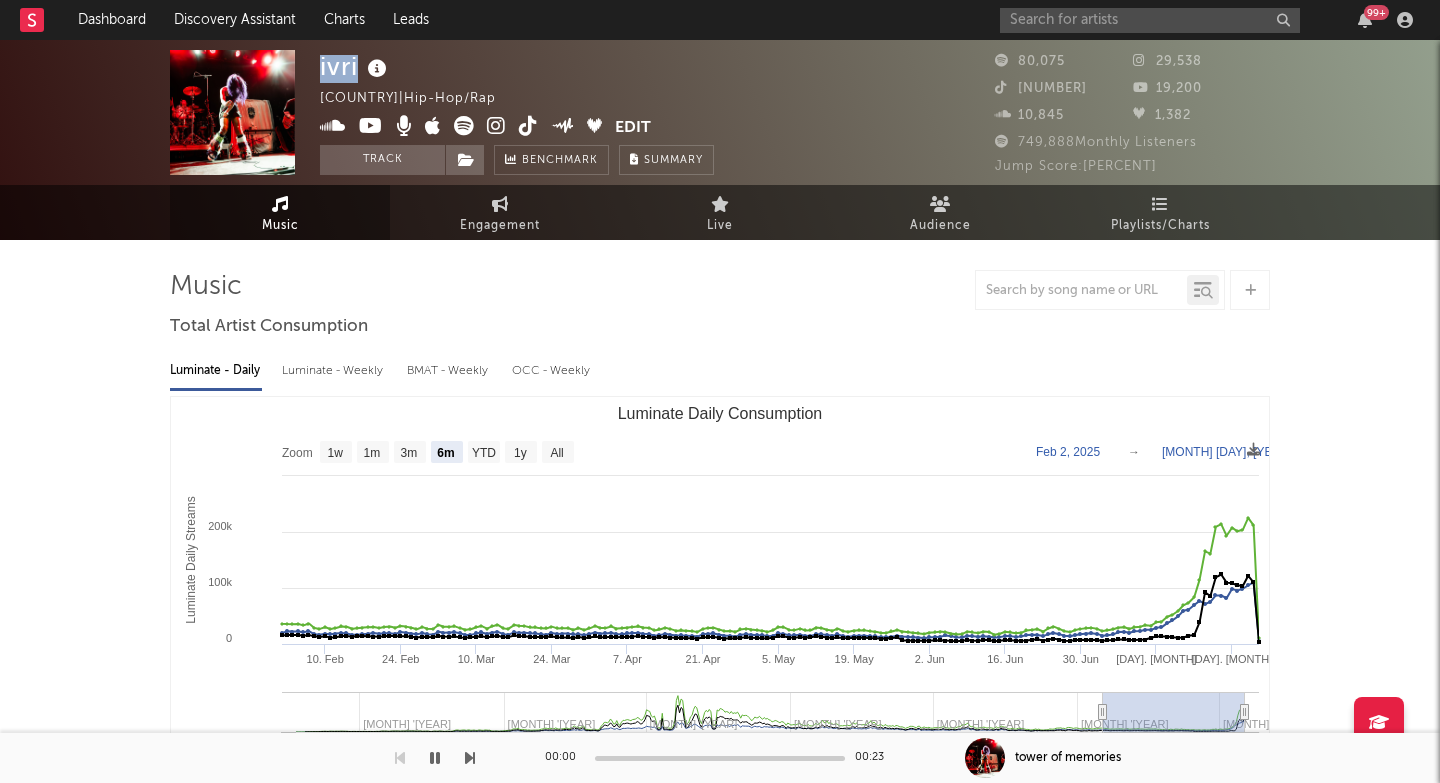 copy on "ivri" 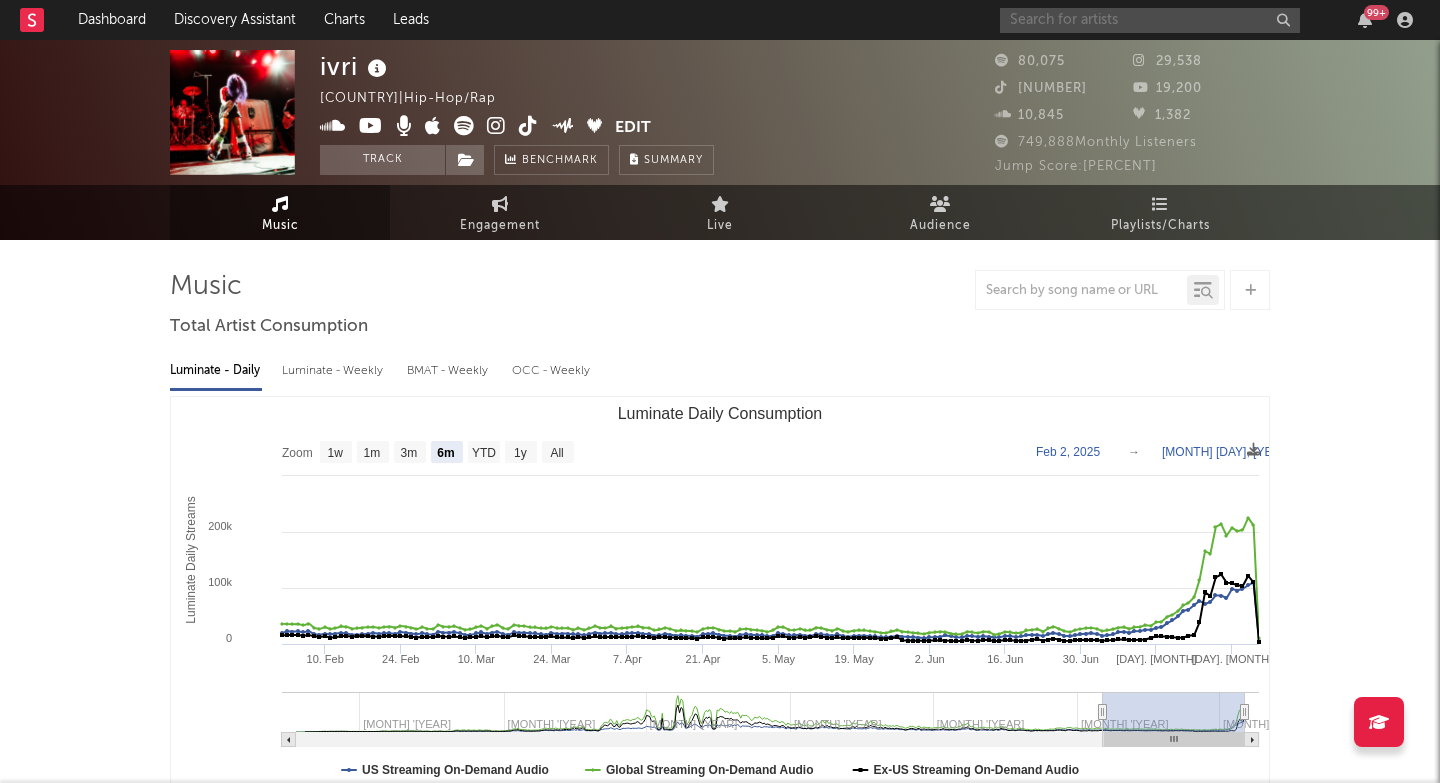 click at bounding box center (1150, 20) 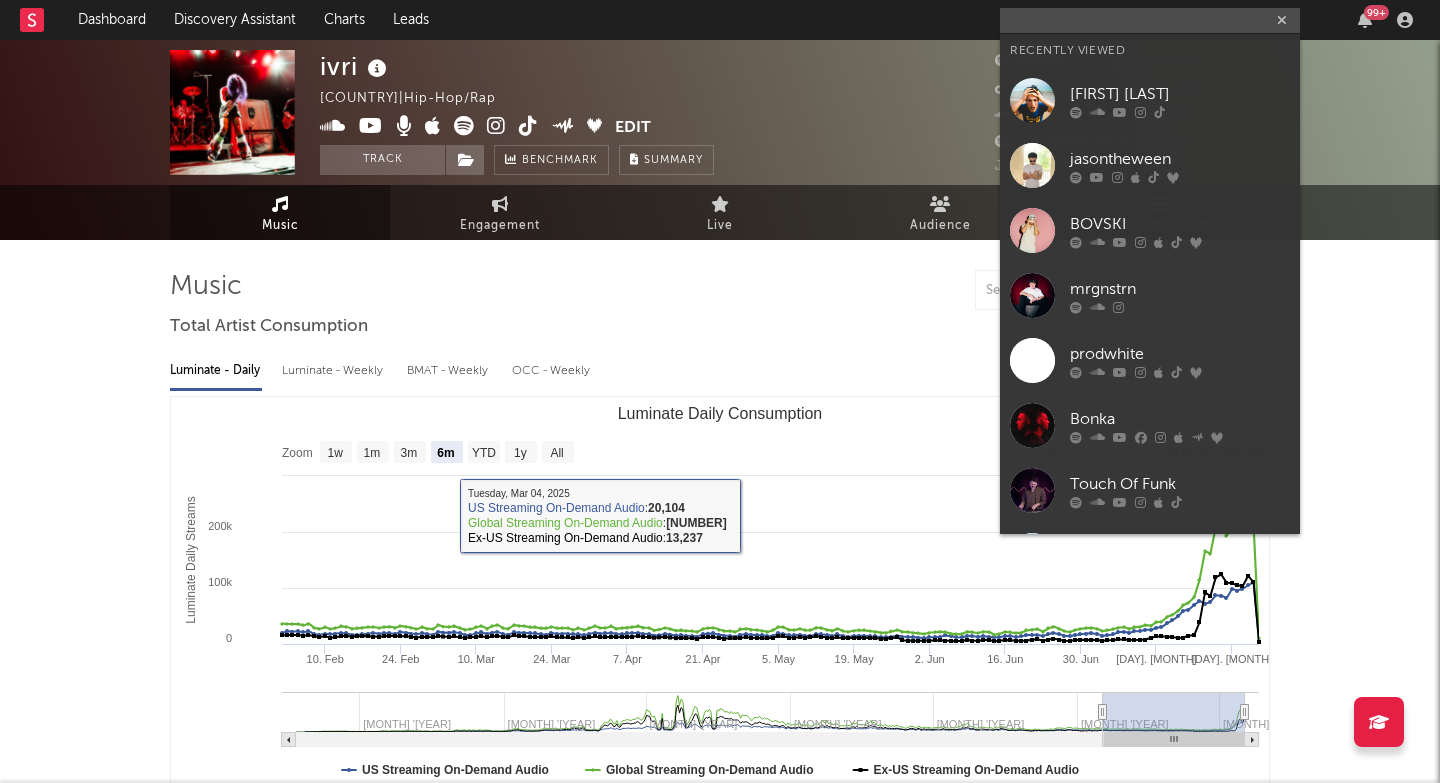 click on "ivri United States  |  Hip-Hop/Rap Edit Track Benchmark Summary 80,075 29,538 58,500 19,200 10,845 1,382 749,888  Monthly Listeners Jump Score:  86.3 Music Engagement Live Audience Playlists/Charts Music Total Artist Consumption Luminate - Daily Luminate - Weekly BMAT - Weekly OCC - Weekly Zoom 1w 1m 3m 6m YTD 1y All 2025-02-02 2025-08-02 Created with Highcharts 10.3.3 Luminate Daily Streams Luminate Daily Consumption 10. Feb 24. Feb 10. Mar 24. Mar 7. Apr 21. Apr 5. May 19. May 2. Jun 16. Jun 30. Jun 14. Jul 28. Jul Jul '22 Jan '23 Jul '23 Jan '24 Jul '24 Jan '25 Jul '25 0 100k 200k 300k Zoom 1w 1m 3m 6m YTD 1y All Feb  2, 2025 → Aug  2, 2025 US Streaming On-Demand Audio Global Streaming On-Demand Audio Ex-US Streaming On-Demand Audio Tuesday, Mar 04, 2025 ​ US Streaming On-Demand Audio :  20,104 ​ Global Streaming On-Demand Audio :  30,802 ​ Ex-US Streaming On-Demand Audio :  13,237 ​ Recent DSP Releases Export CSV  Last Day Spotify Plays Copyright 7 Day Spotify Plays Last Day Spotify Plays   ( )" at bounding box center (720, 1550) 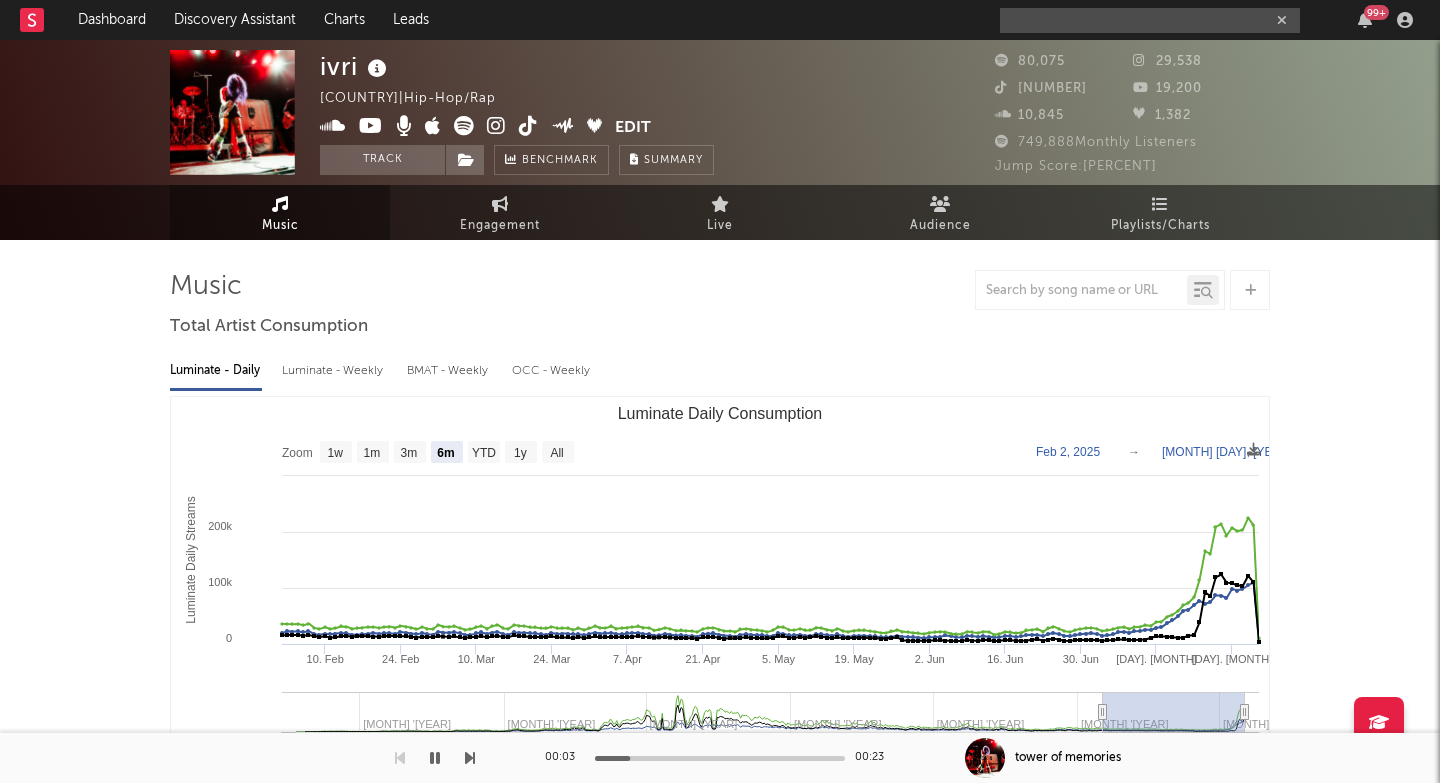 scroll, scrollTop: 0, scrollLeft: 0, axis: both 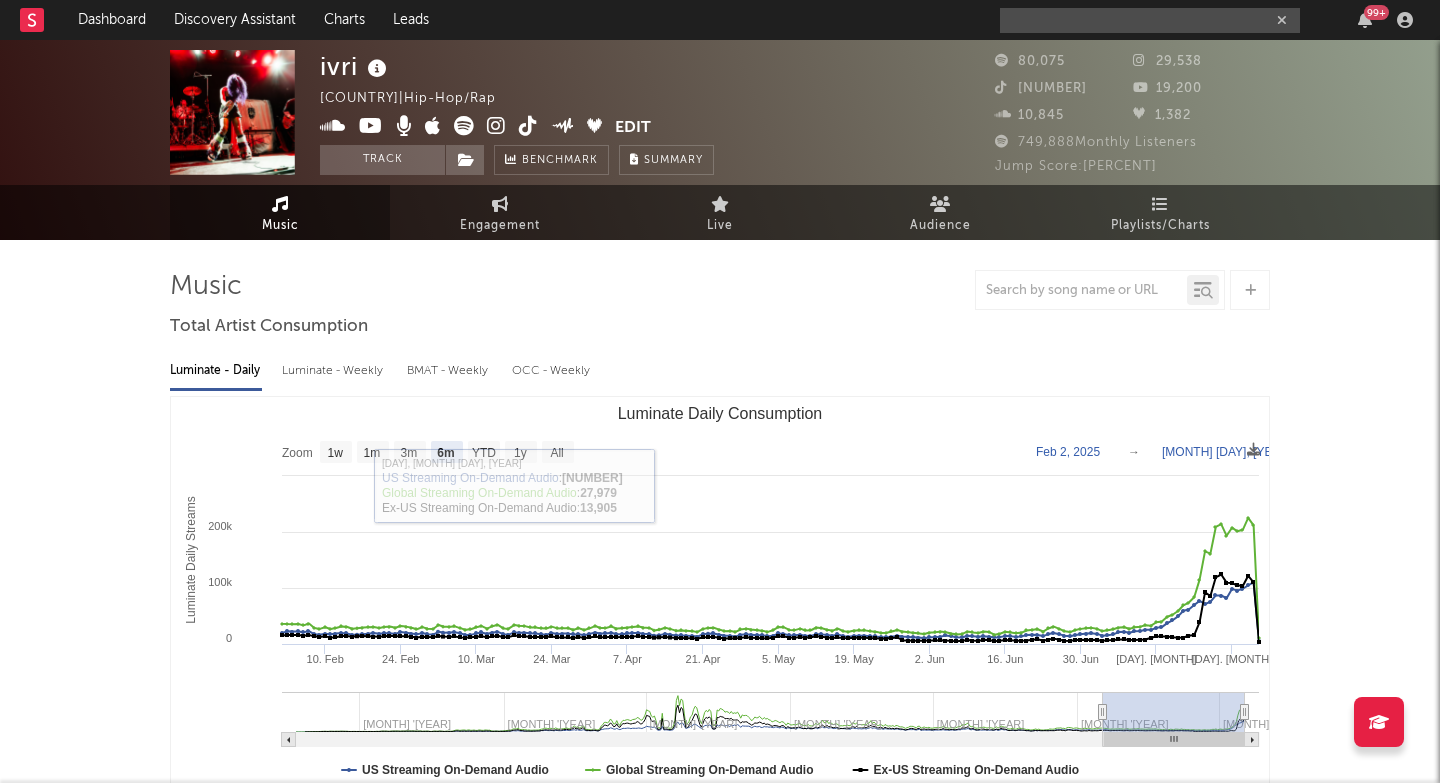 click at bounding box center (1150, 20) 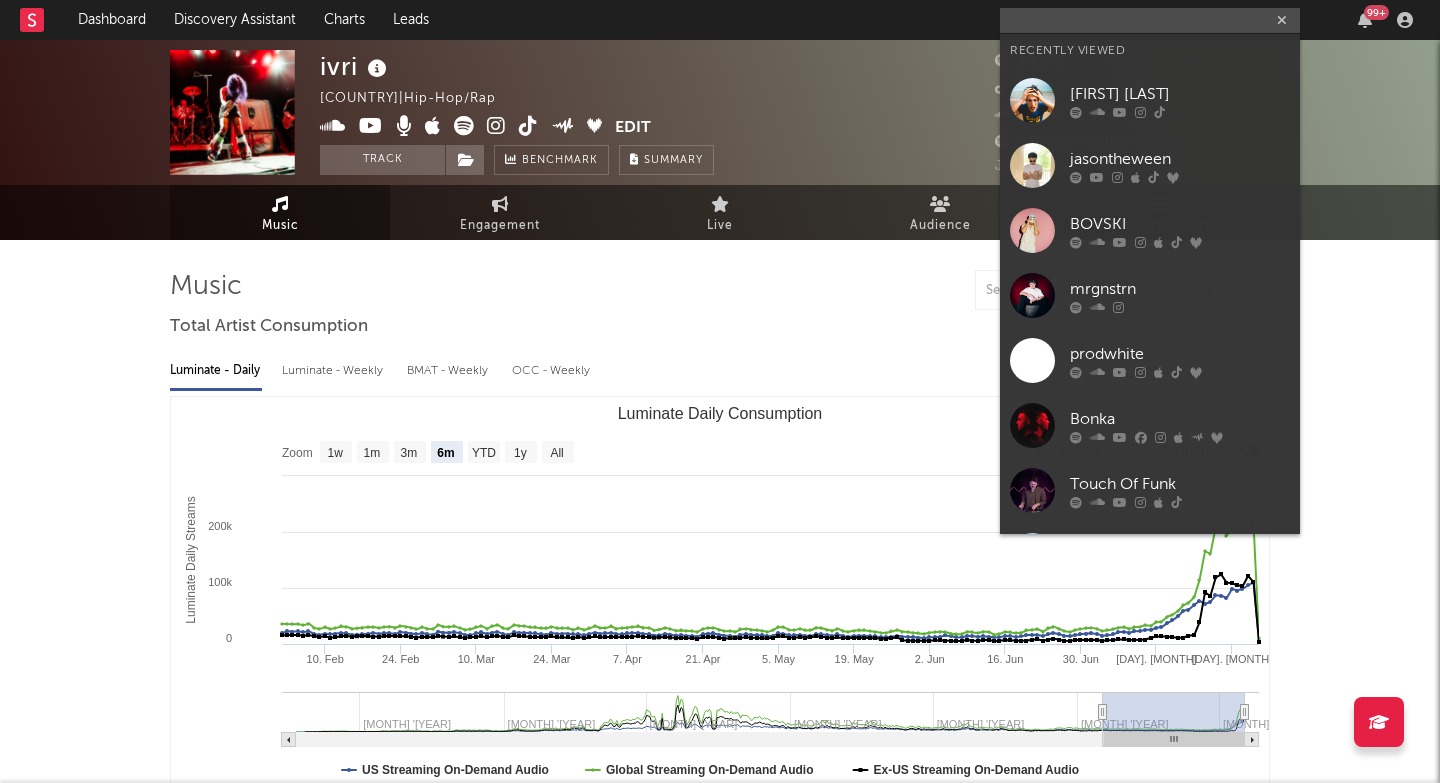 paste on "Armani West" 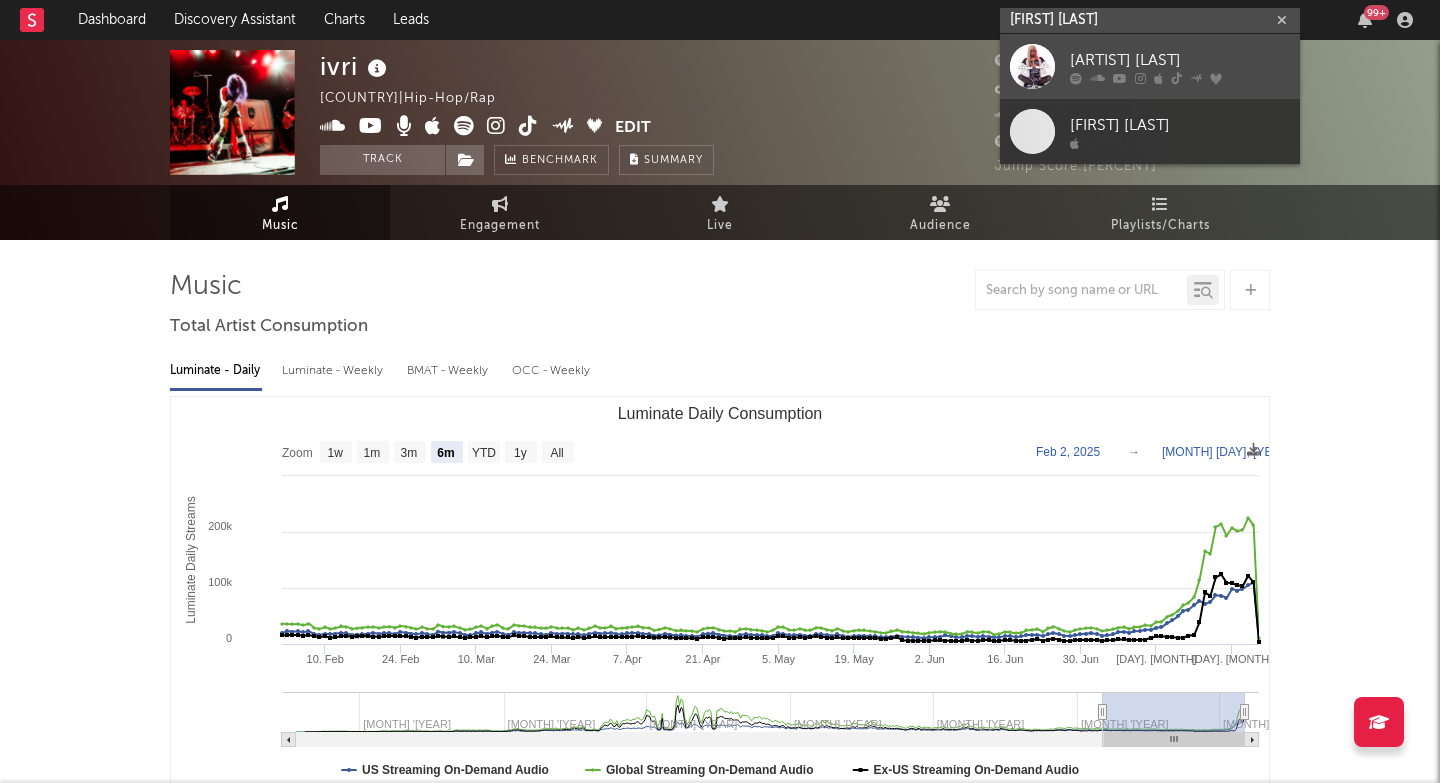 type on "Armani West" 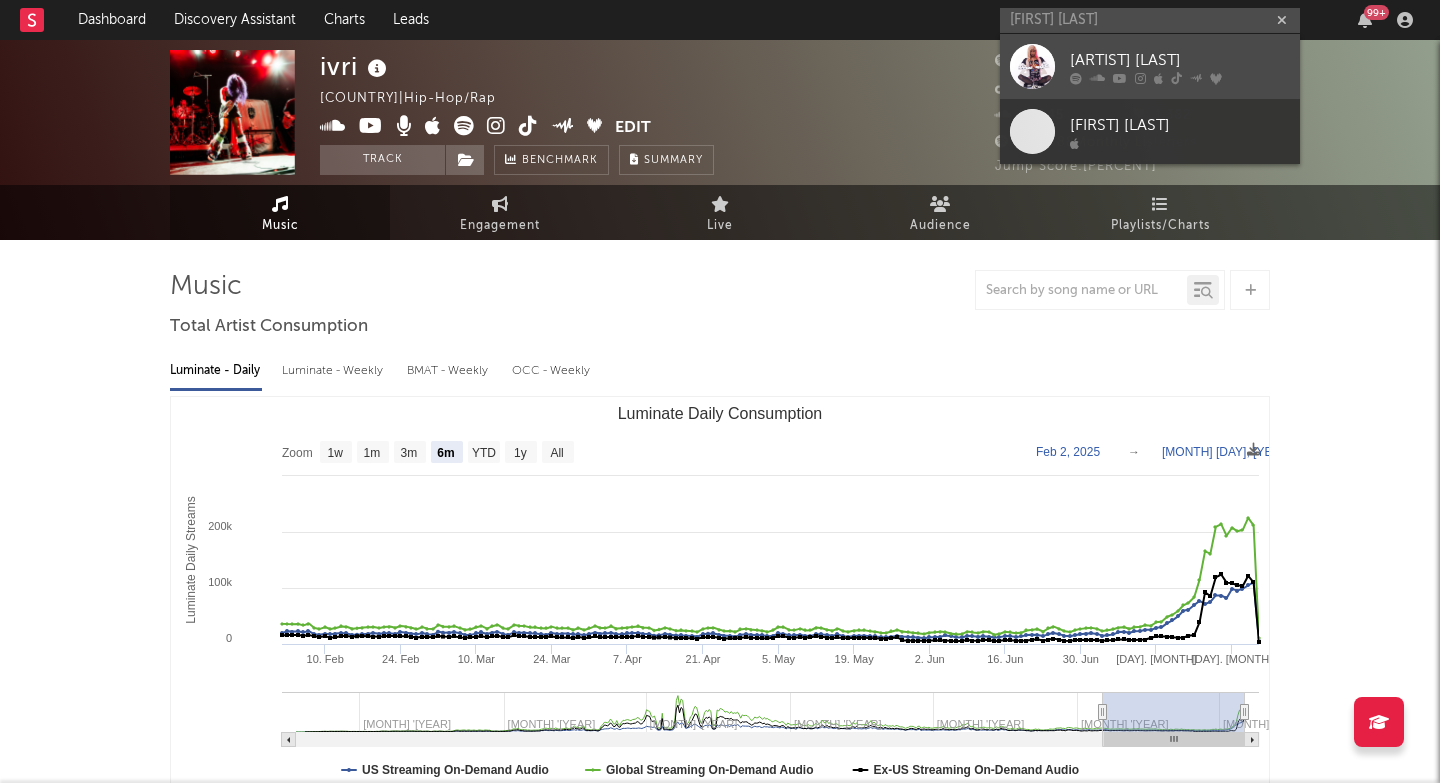 click at bounding box center [1032, 66] 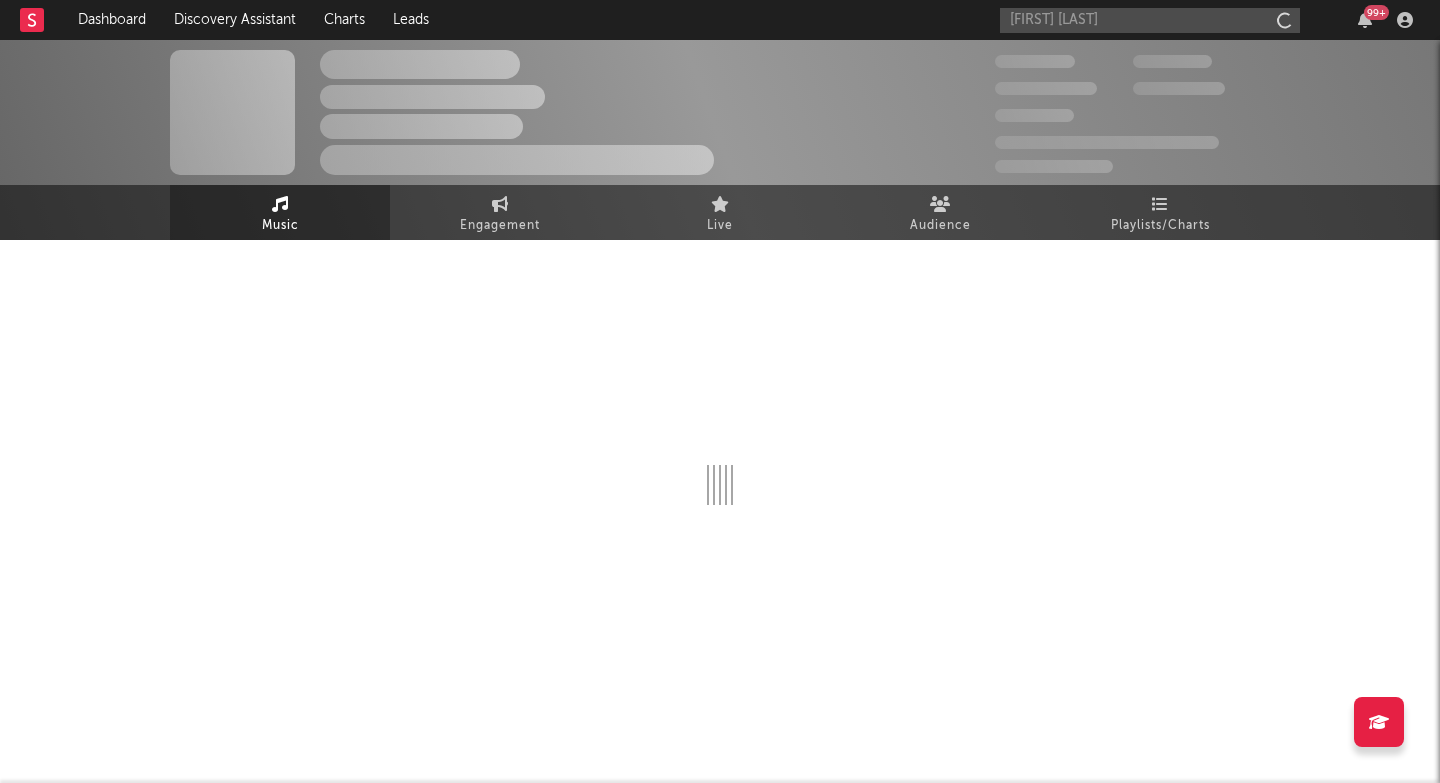 type 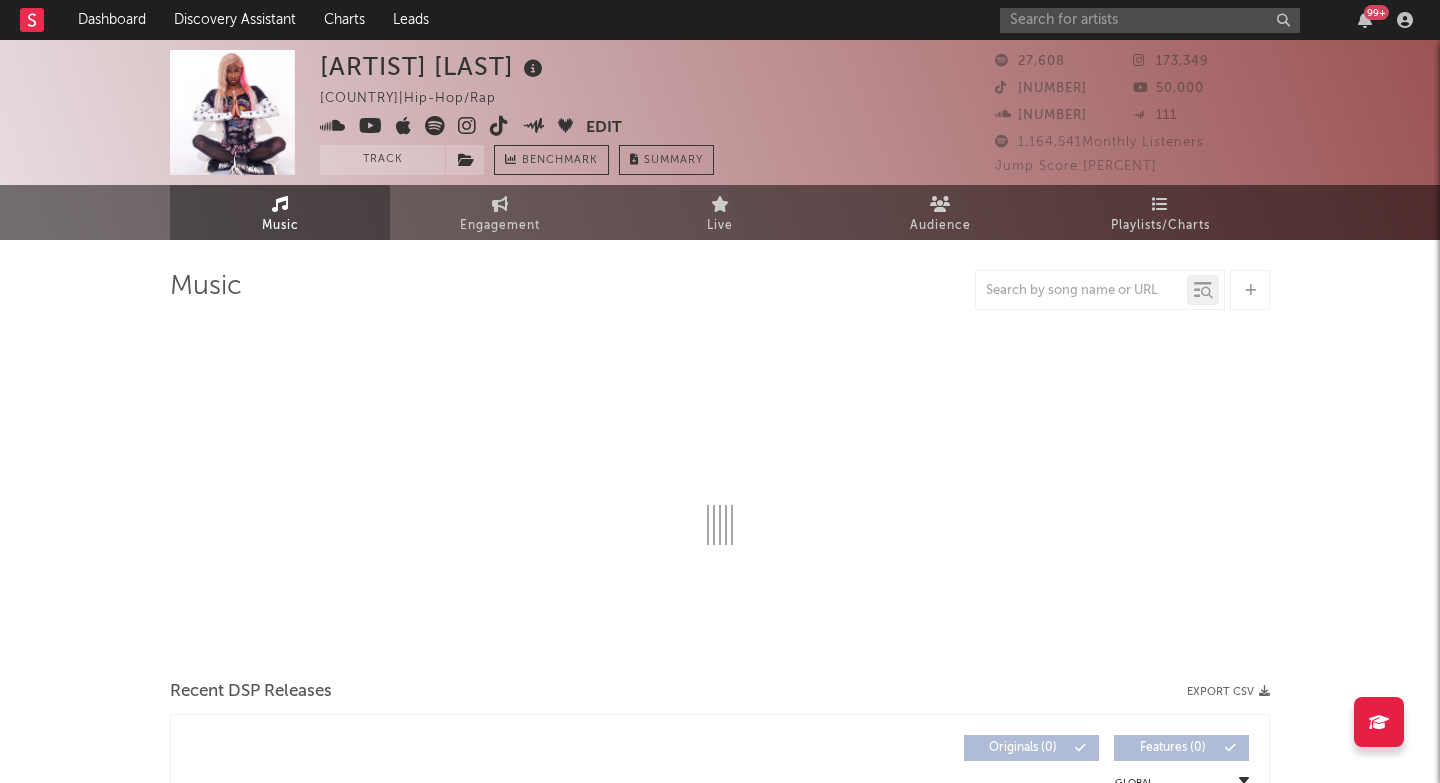 select on "6m" 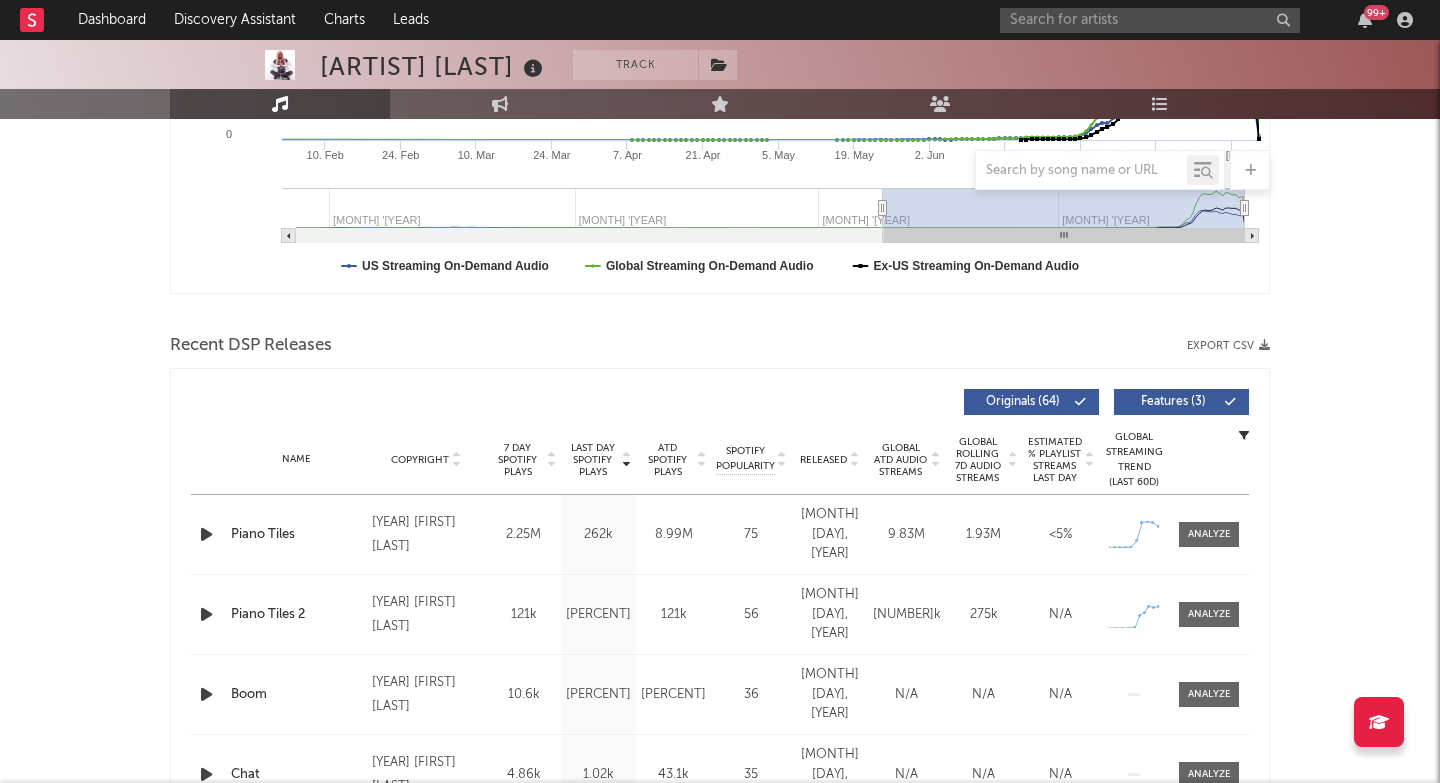 scroll, scrollTop: 427, scrollLeft: 0, axis: vertical 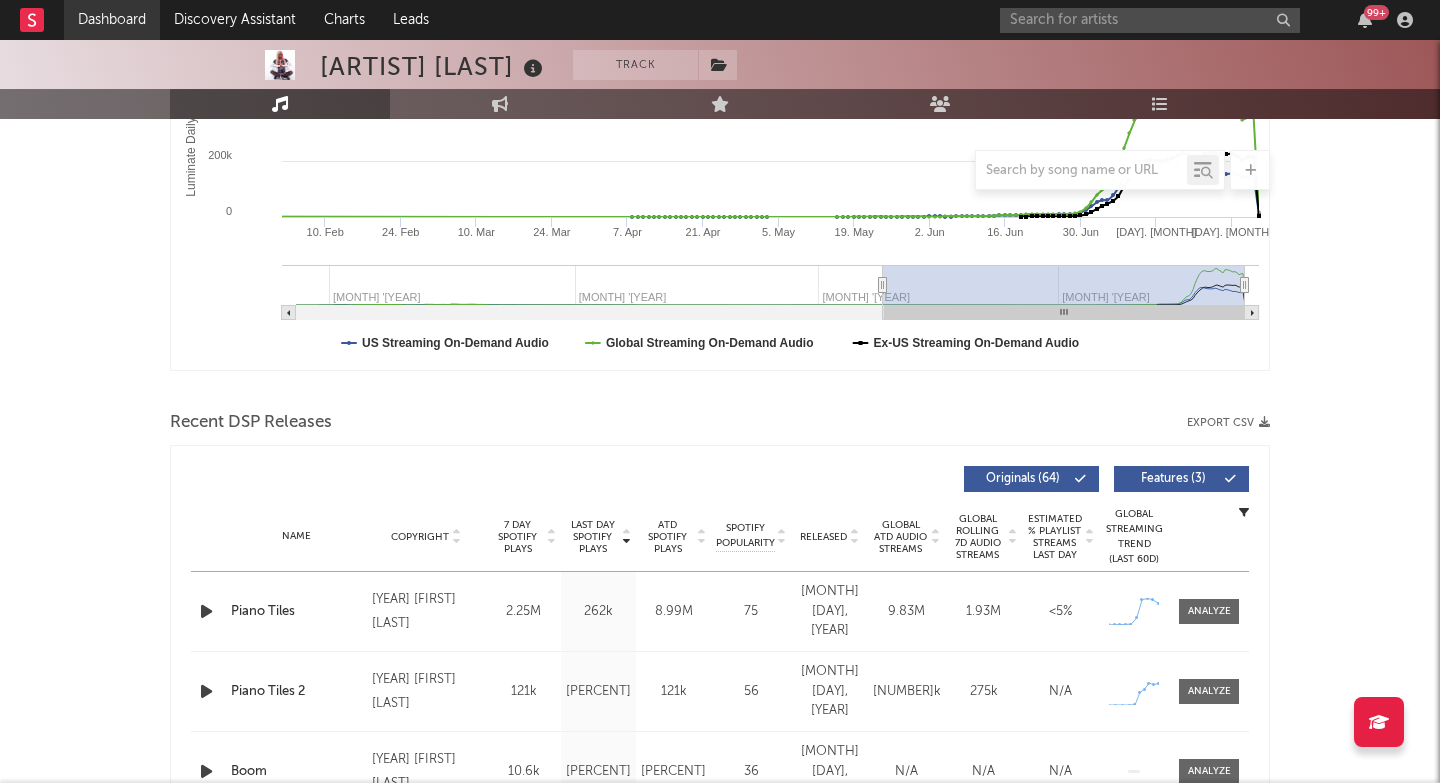 click on "Dashboard" at bounding box center [112, 20] 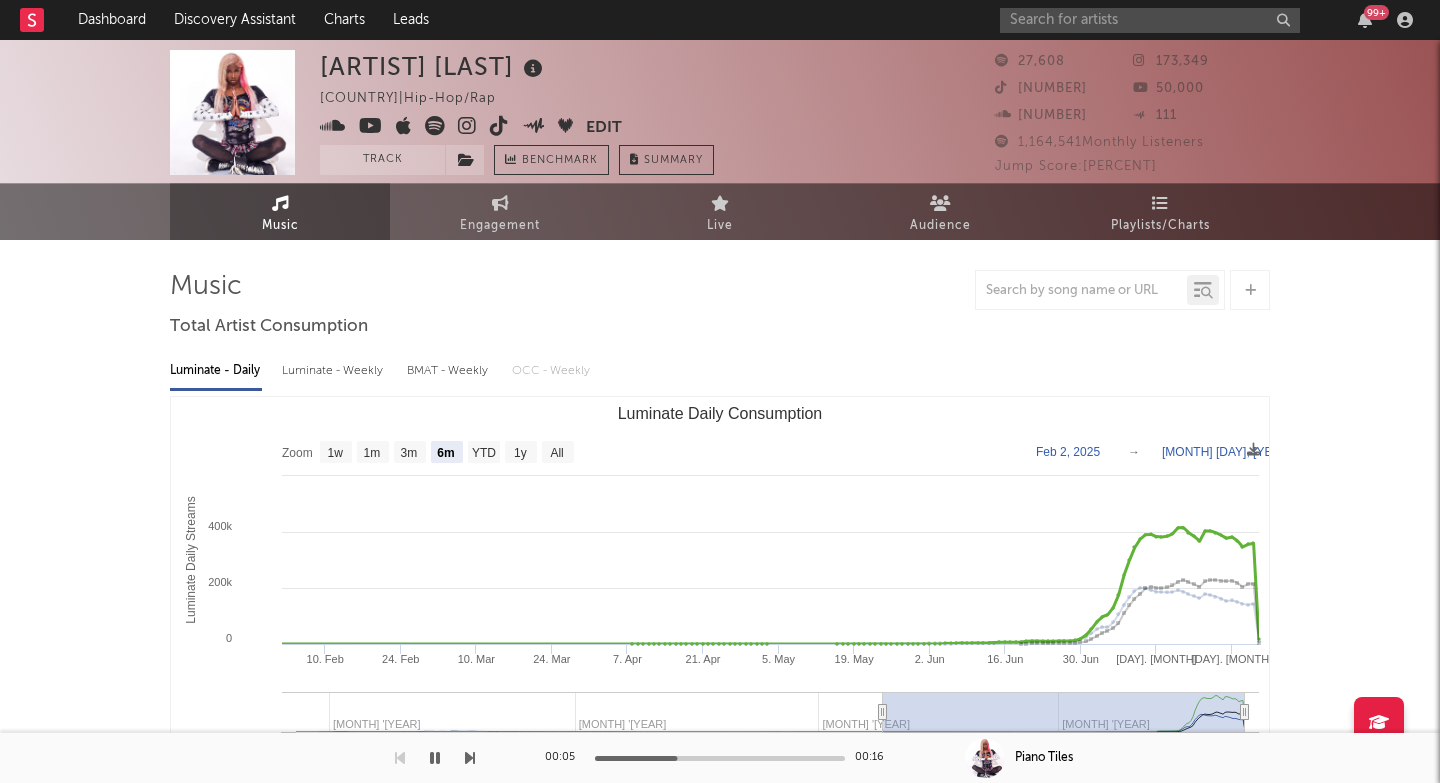 scroll, scrollTop: 0, scrollLeft: 0, axis: both 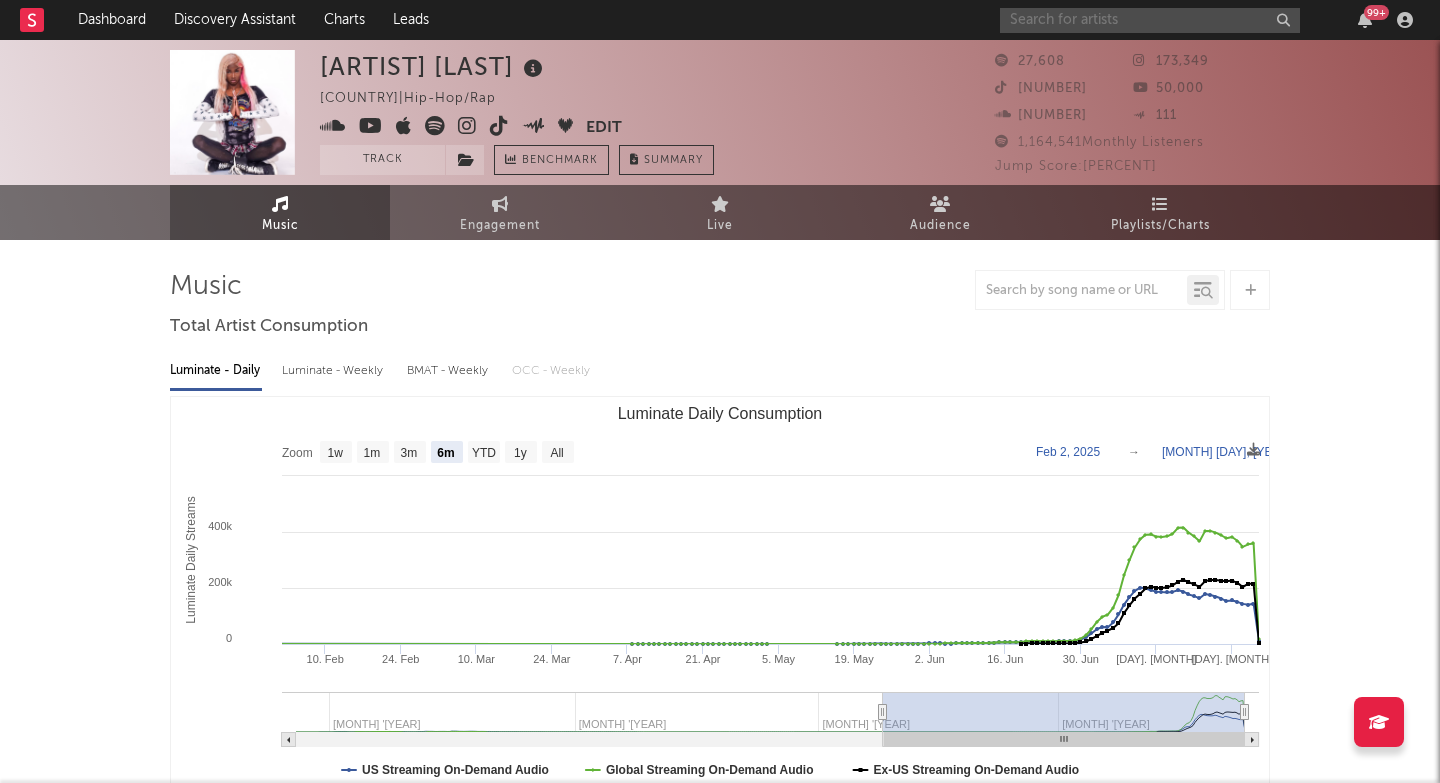 click at bounding box center [1150, 20] 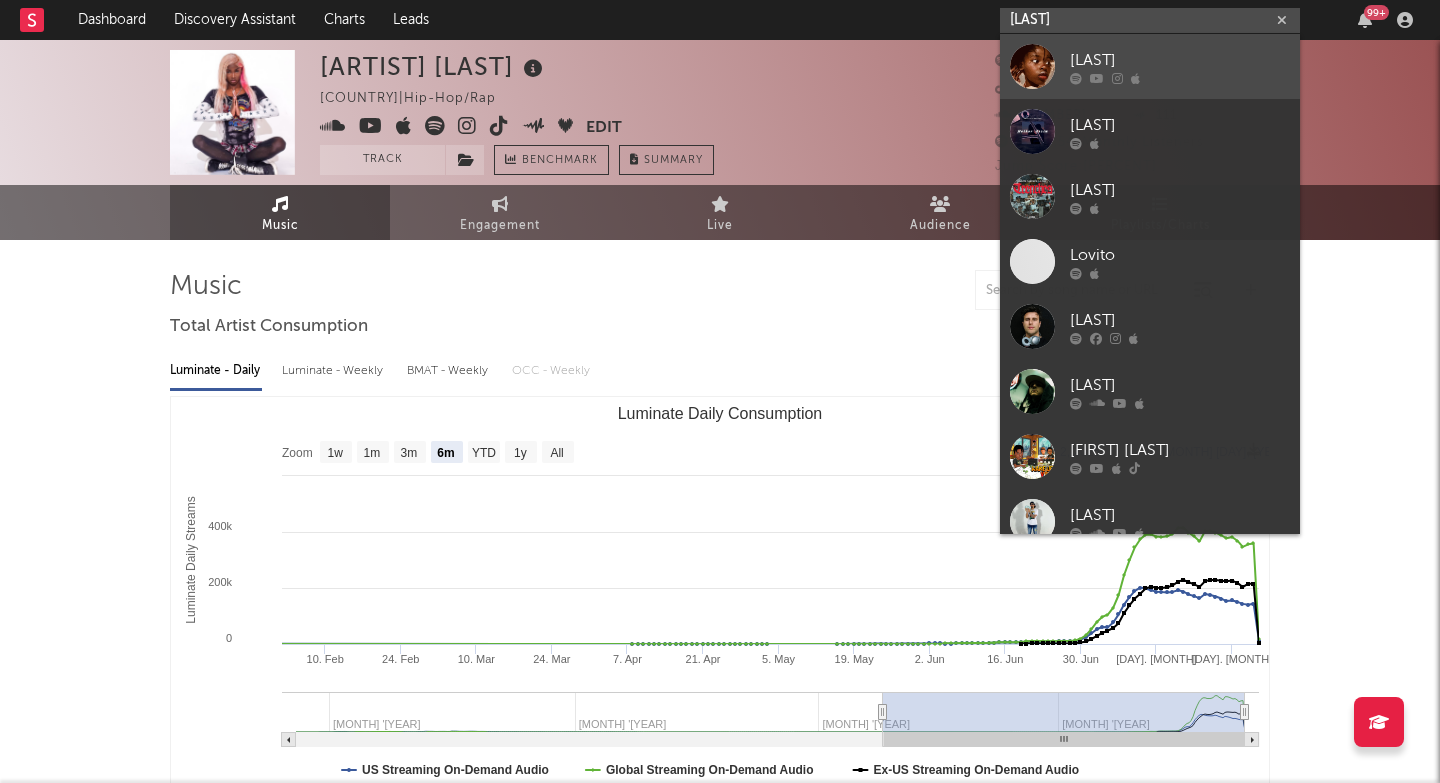 type on "novito" 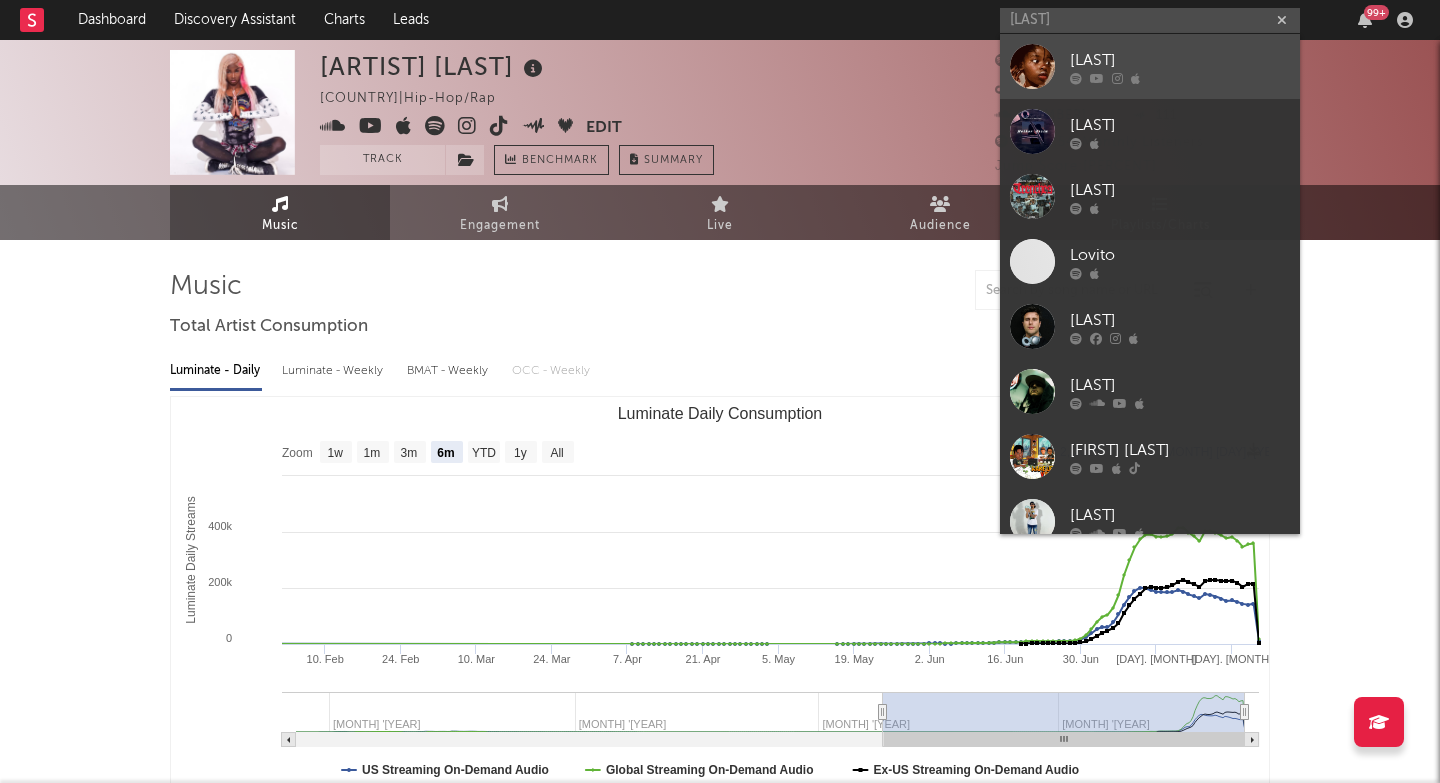 click on "Novito" at bounding box center (1150, 66) 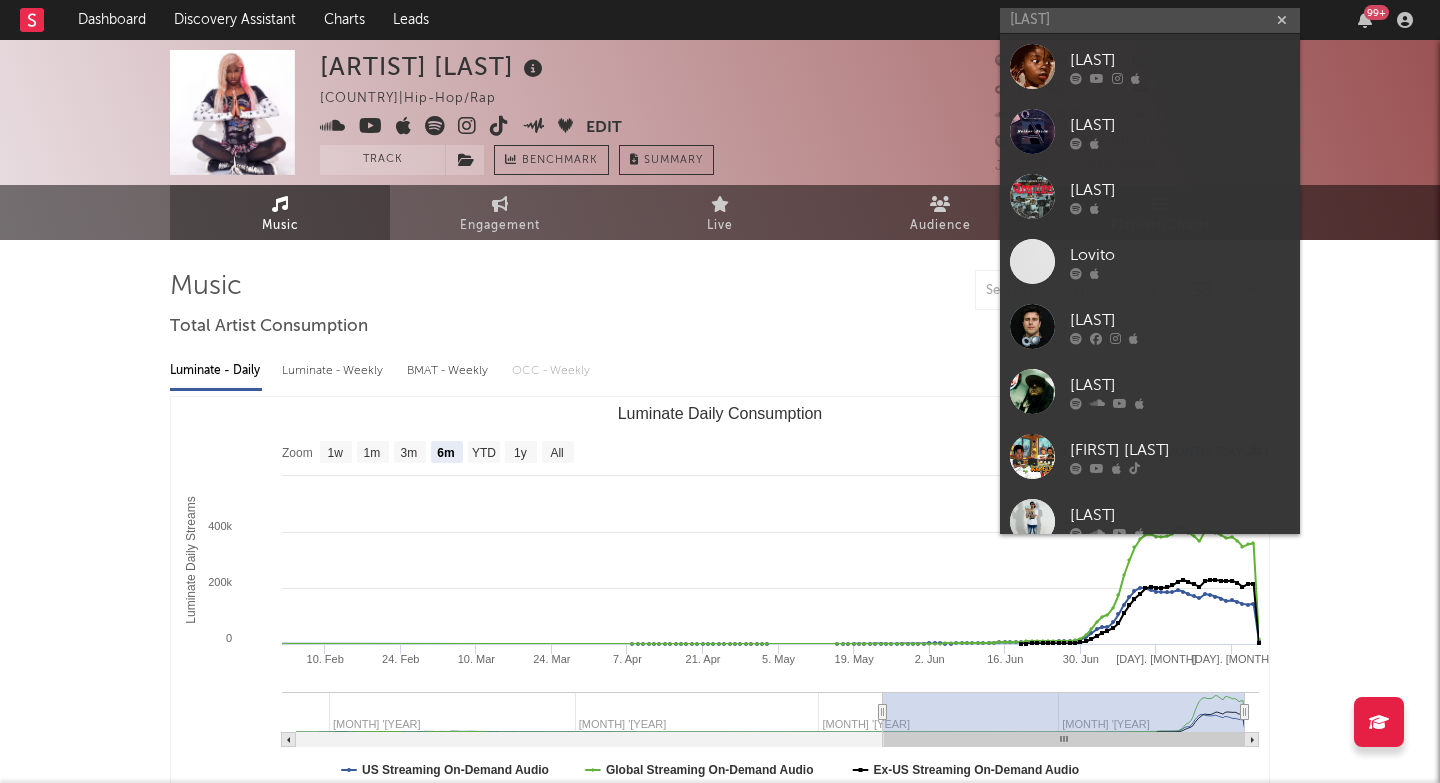 type 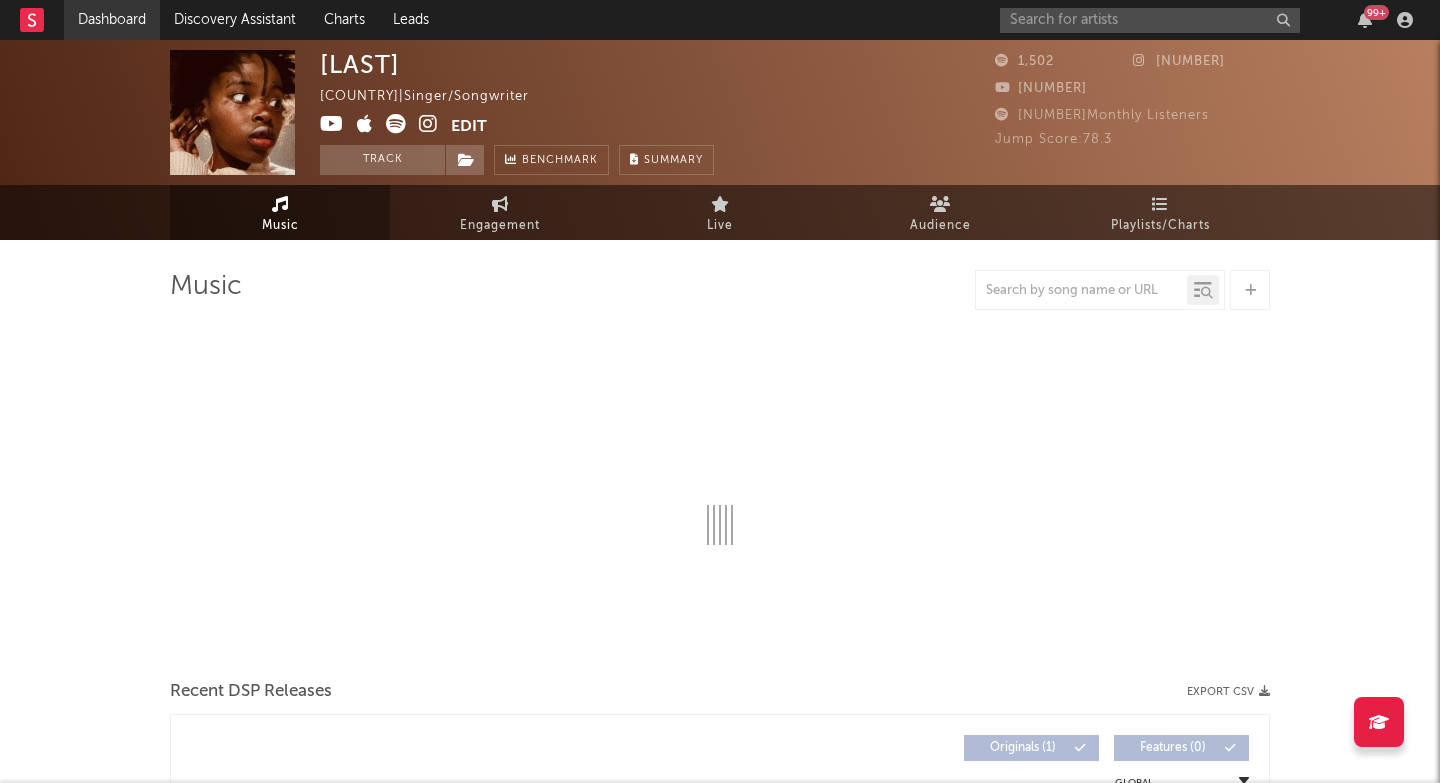 select on "1w" 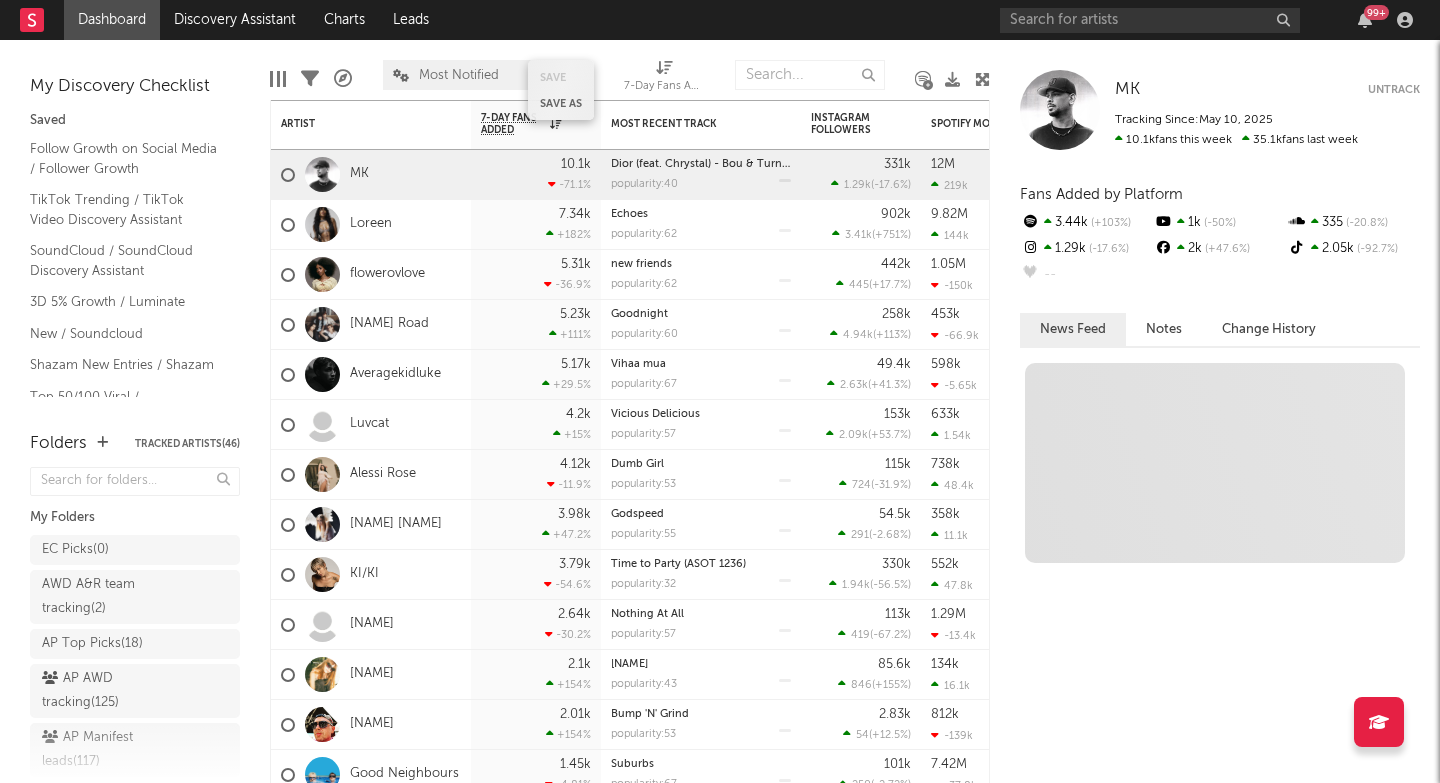scroll, scrollTop: 0, scrollLeft: 0, axis: both 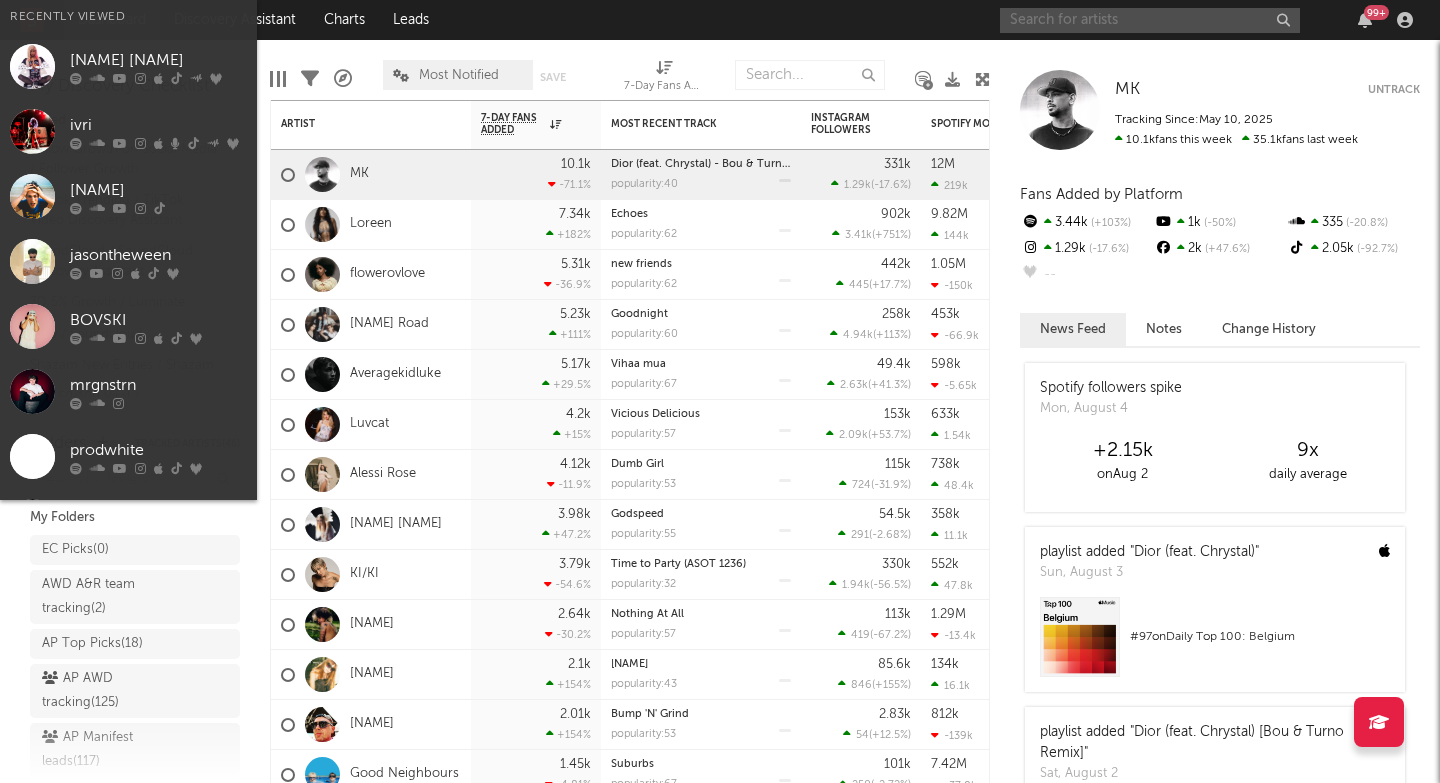 click at bounding box center [1150, 20] 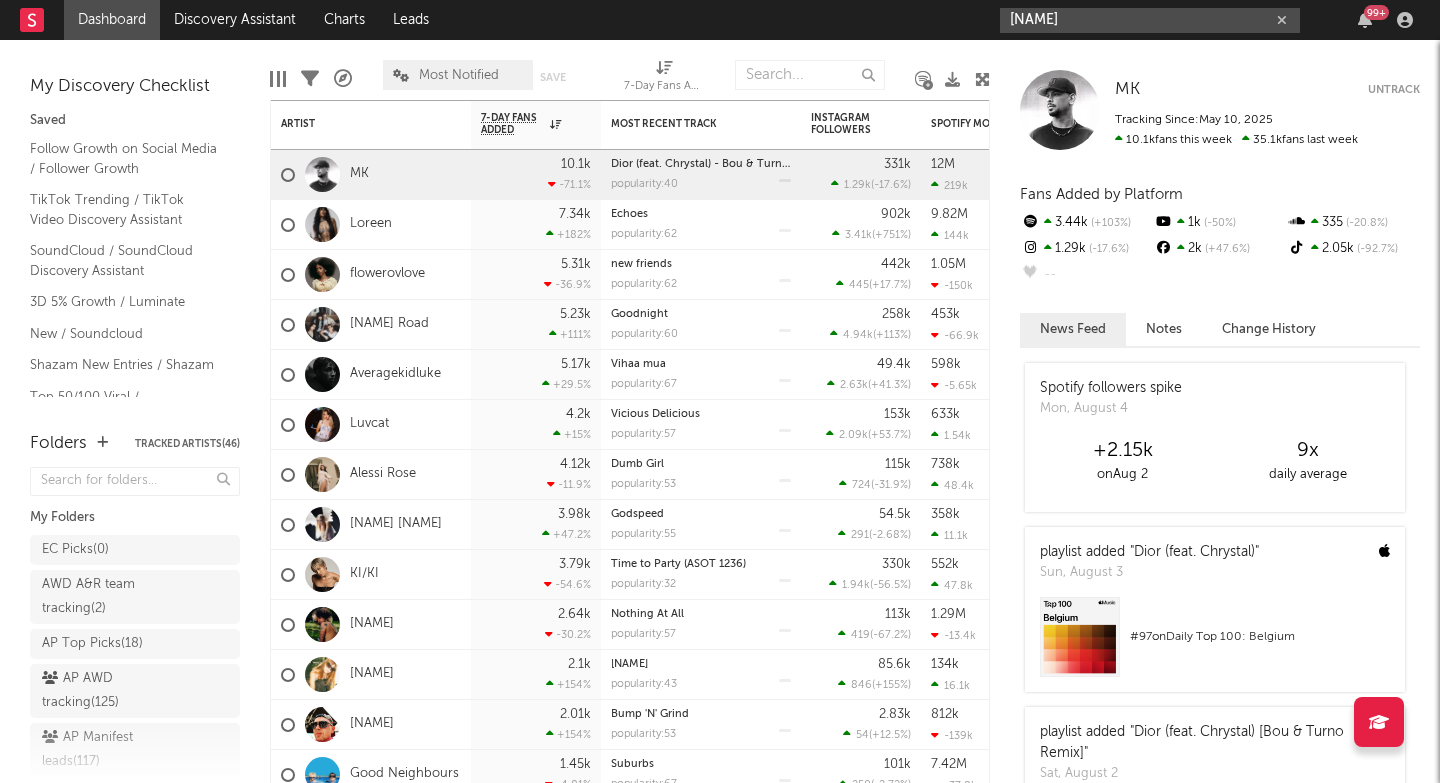paste on "https://www.tiktok.com/@nastasyaolszewski?lang=en" 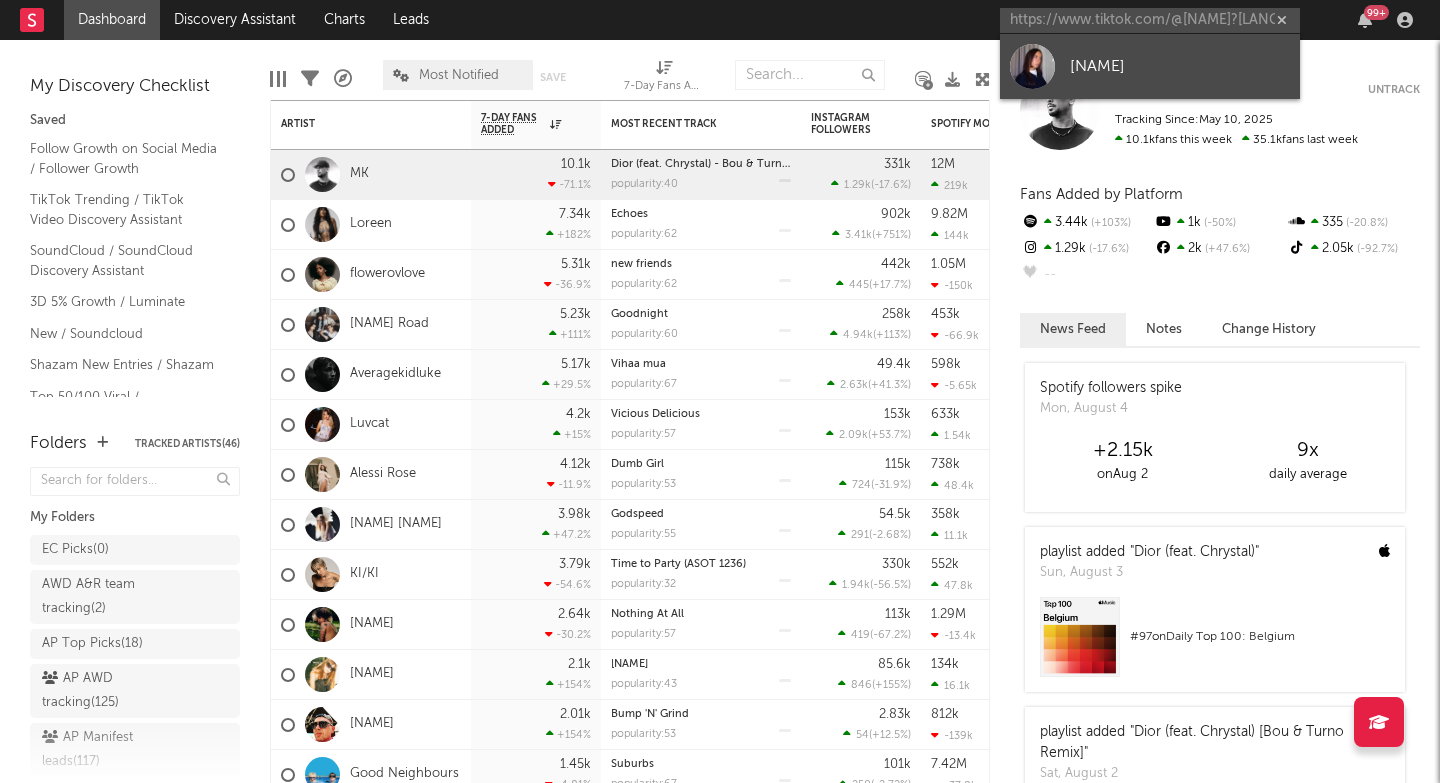 click on "nastasyaolszewski" at bounding box center (1180, 66) 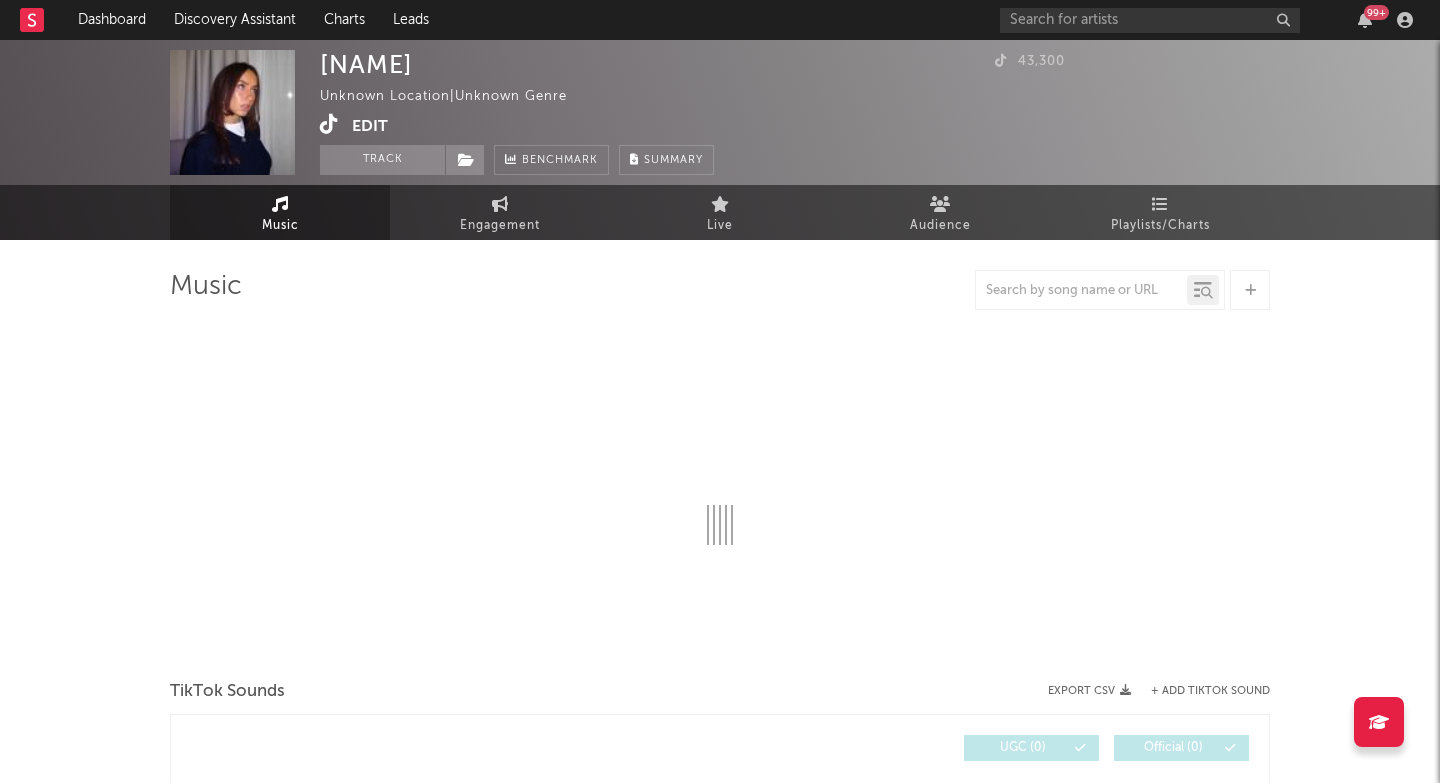 select on "1w" 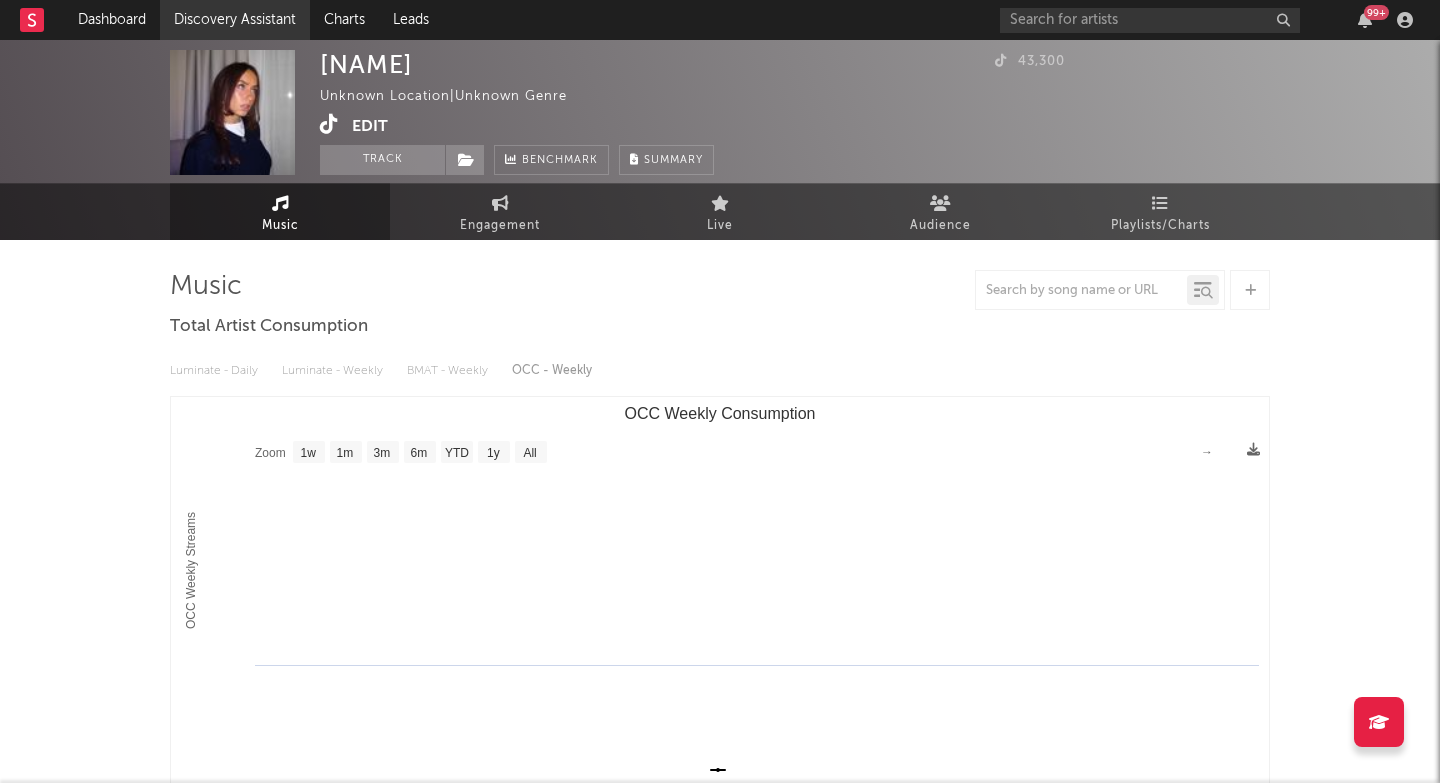 scroll, scrollTop: 0, scrollLeft: 0, axis: both 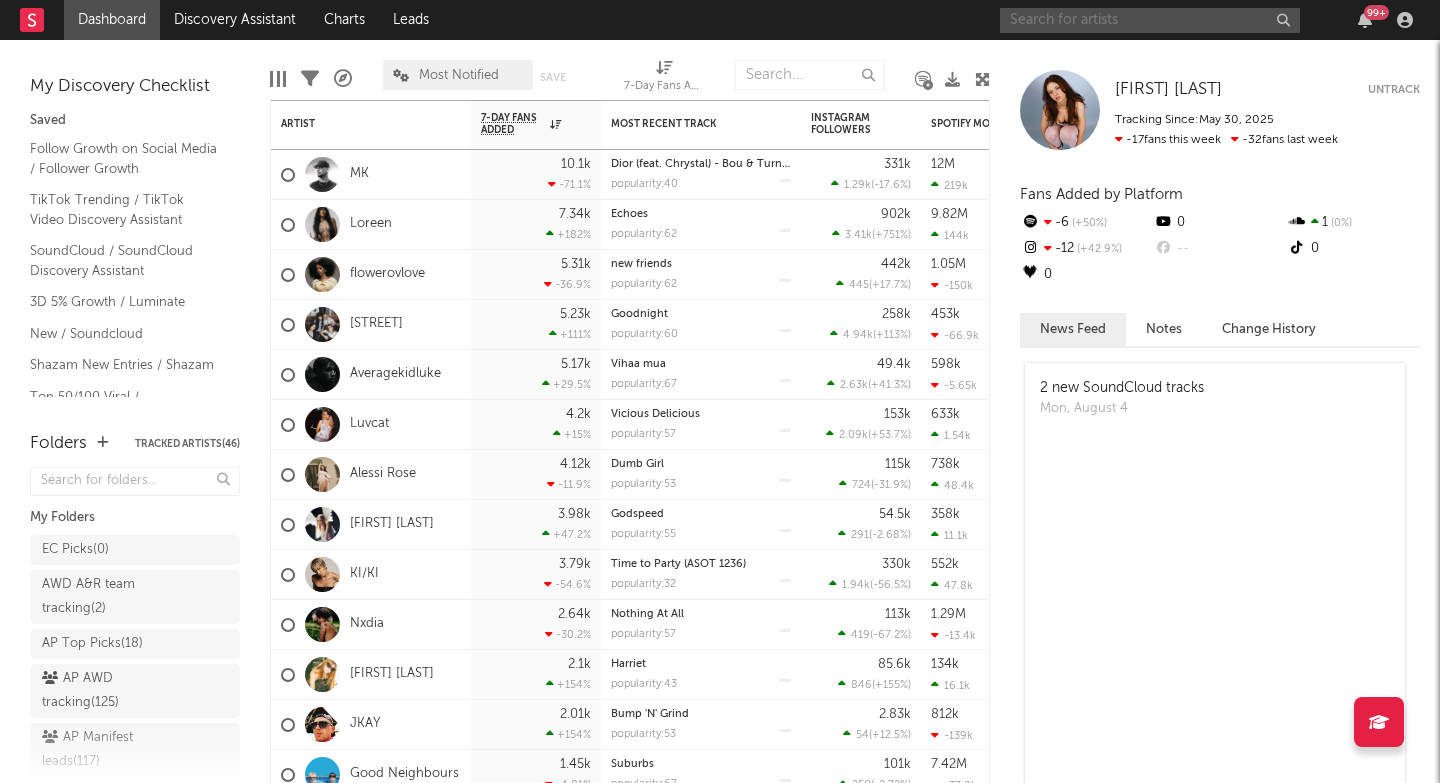 click at bounding box center [1150, 20] 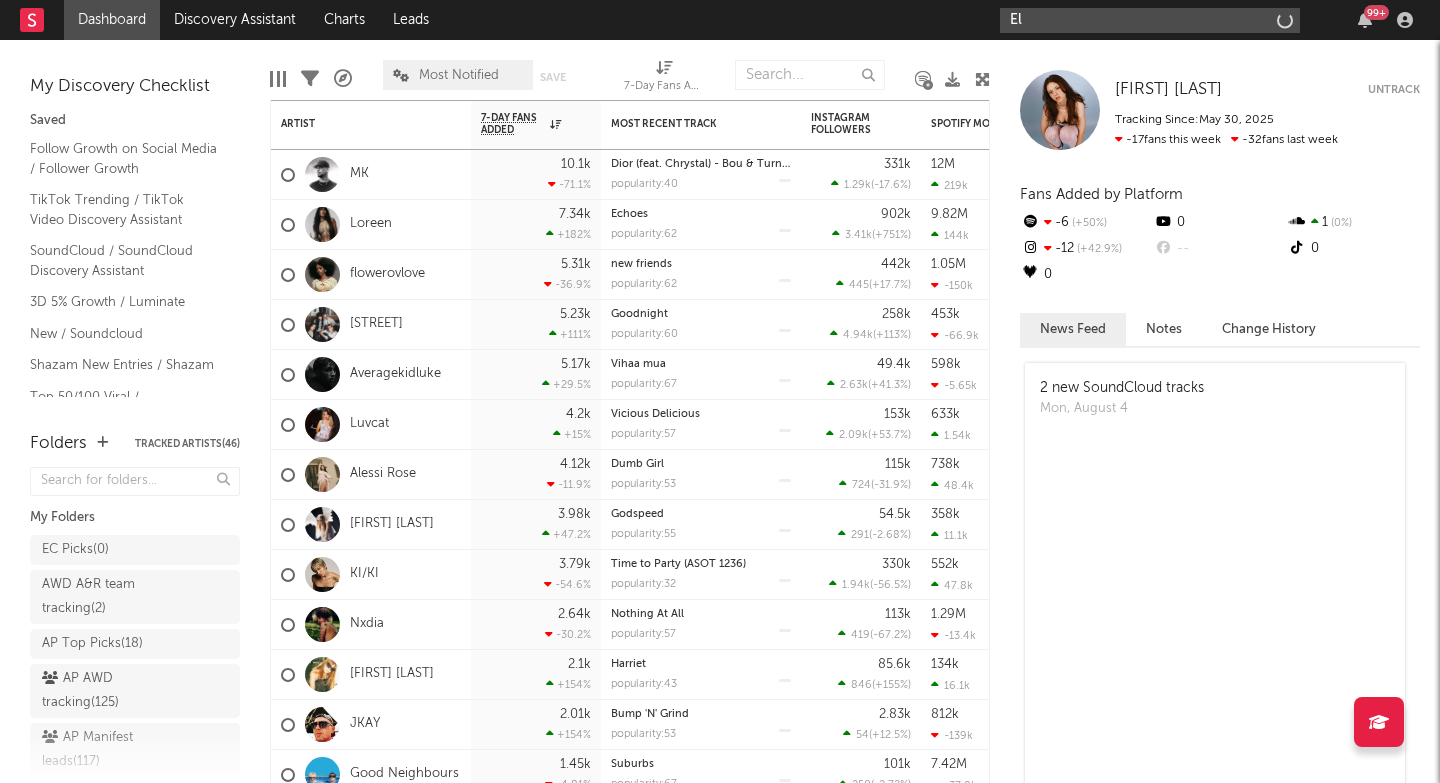 click on "El" at bounding box center [1150, 20] 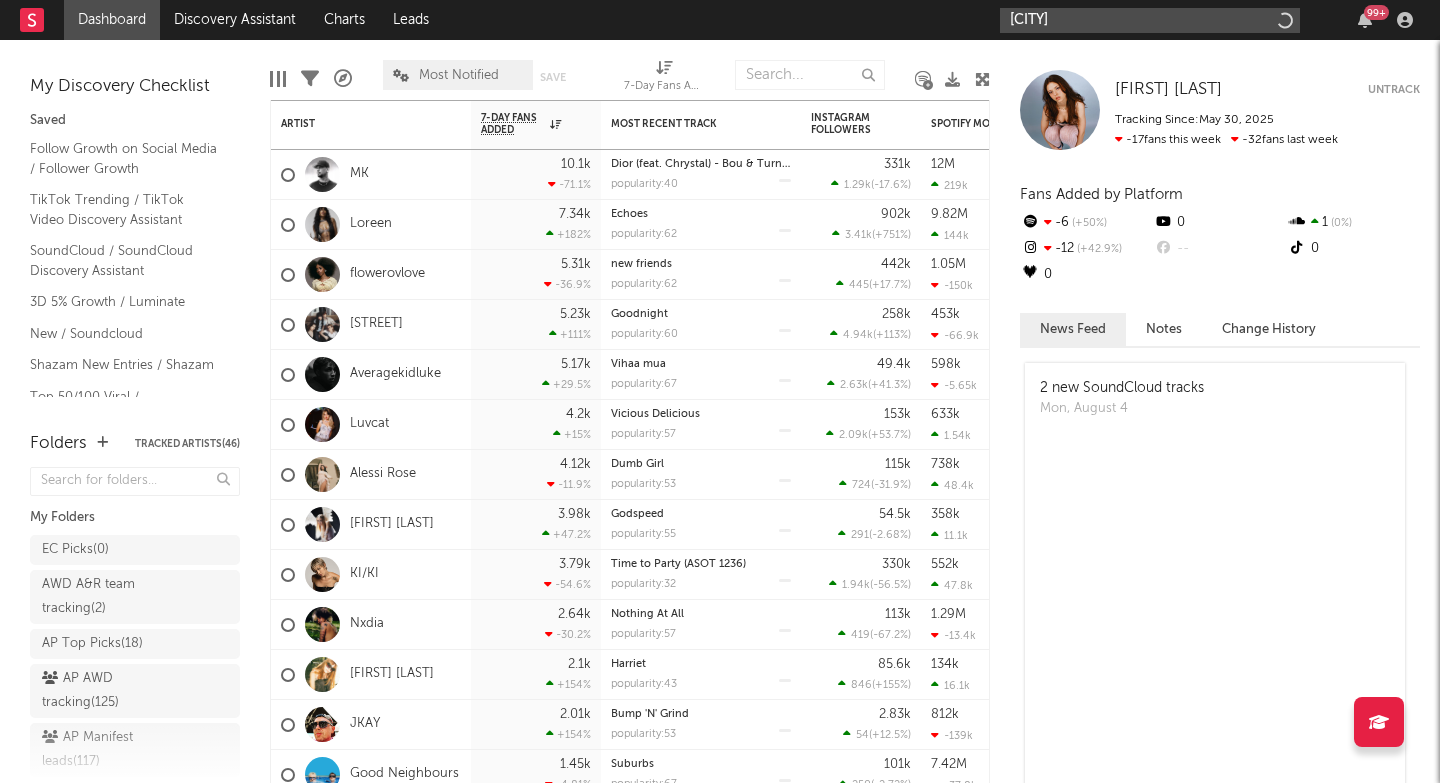 click on "[CITY]" at bounding box center [1150, 20] 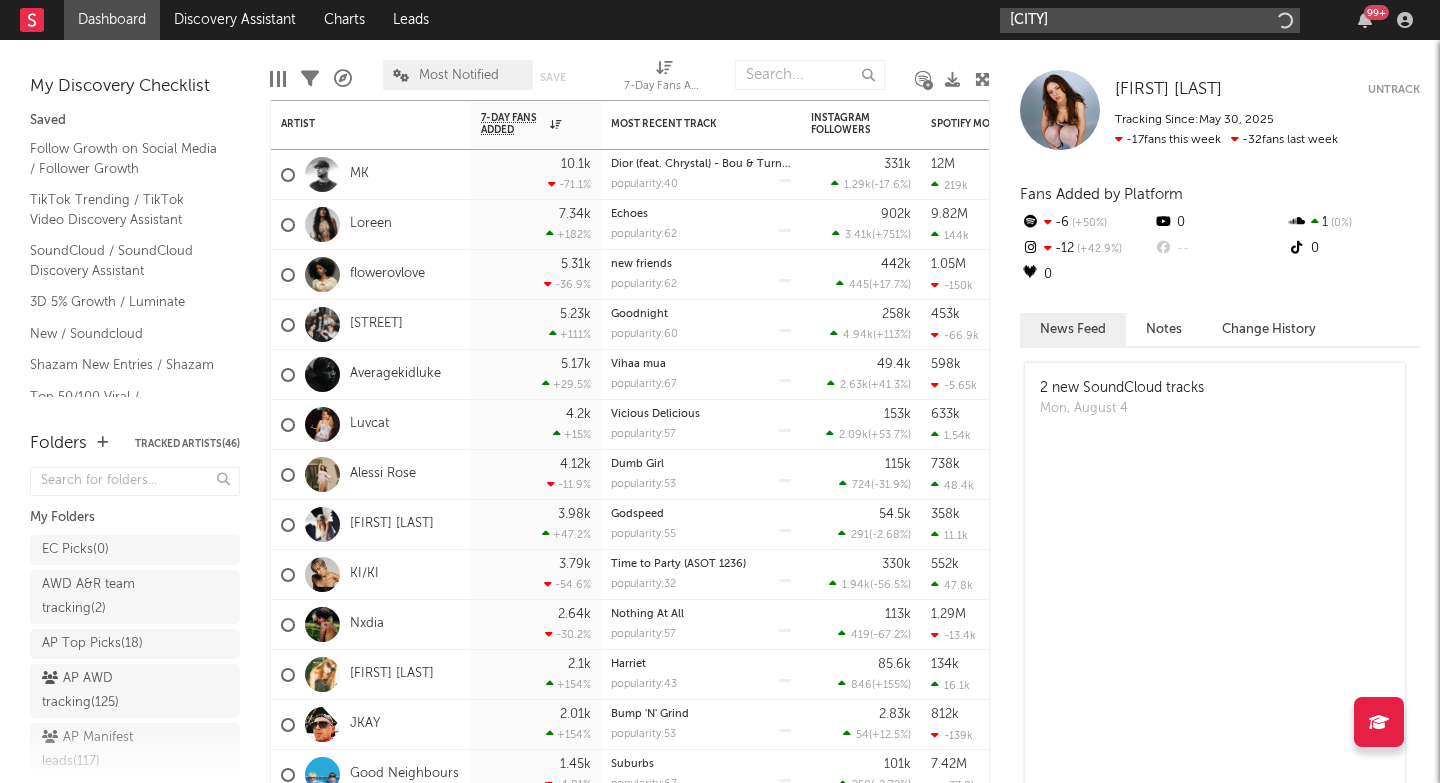 click on "[CITY]" at bounding box center (1150, 20) 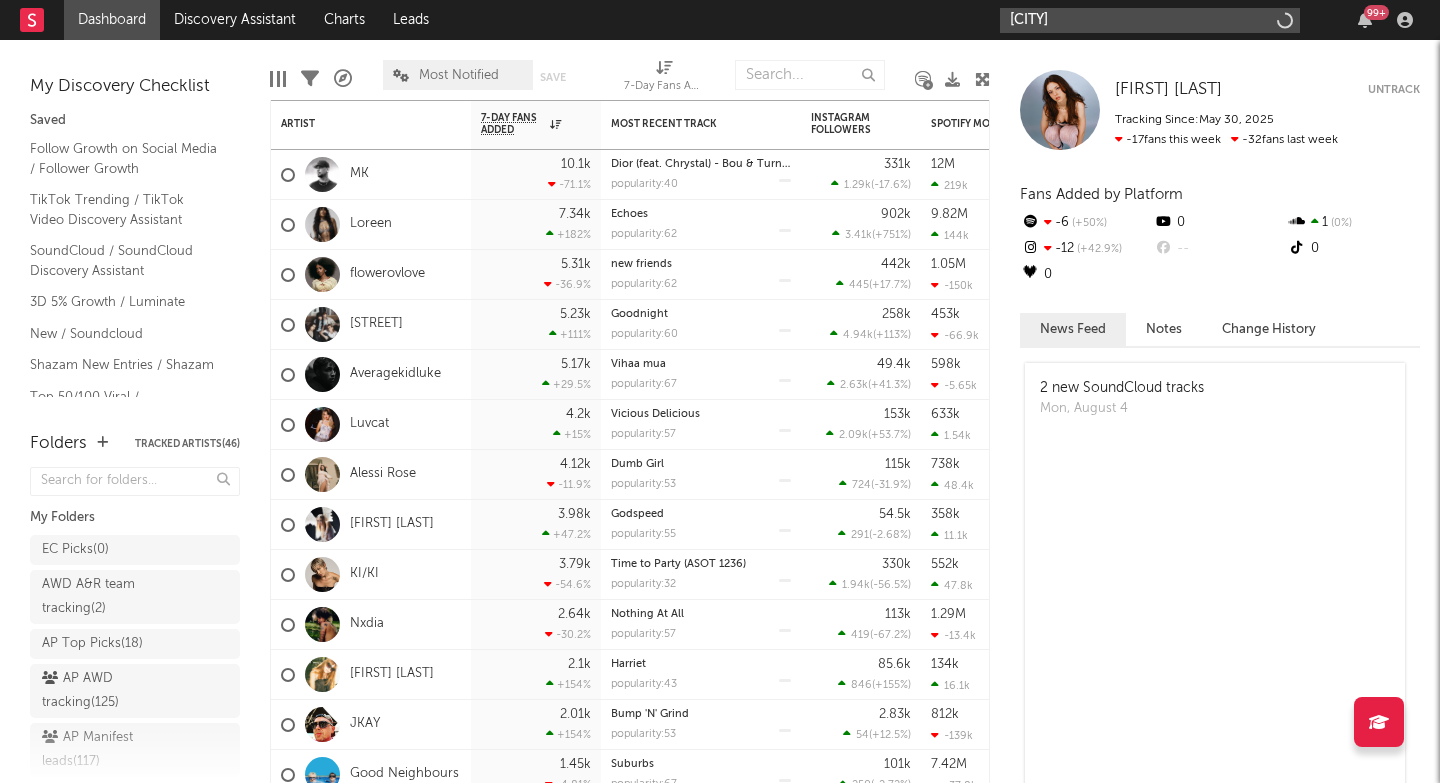 click on "[CITY]" at bounding box center [1150, 20] 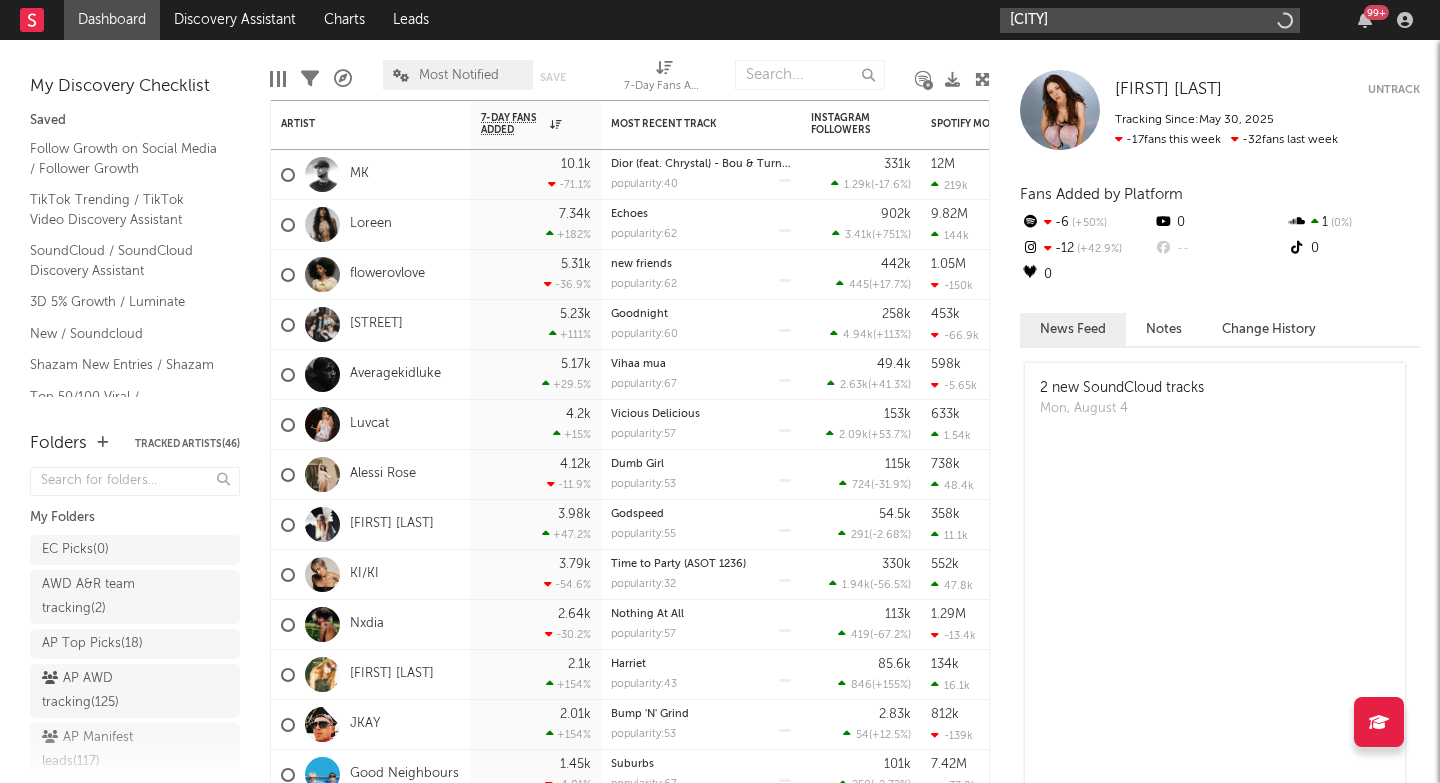 click on "[CITY]" at bounding box center (1150, 20) 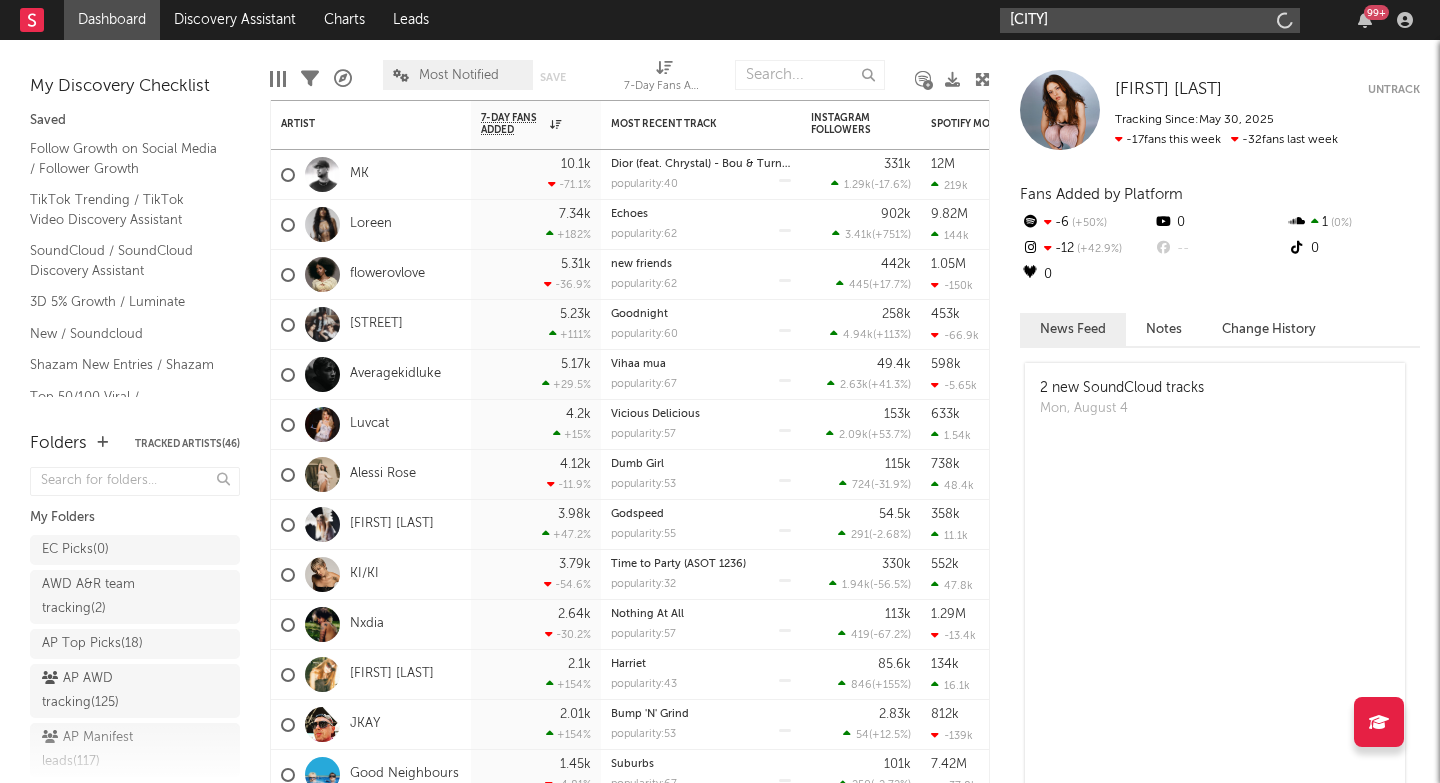 click on "[CITY]" at bounding box center (1150, 20) 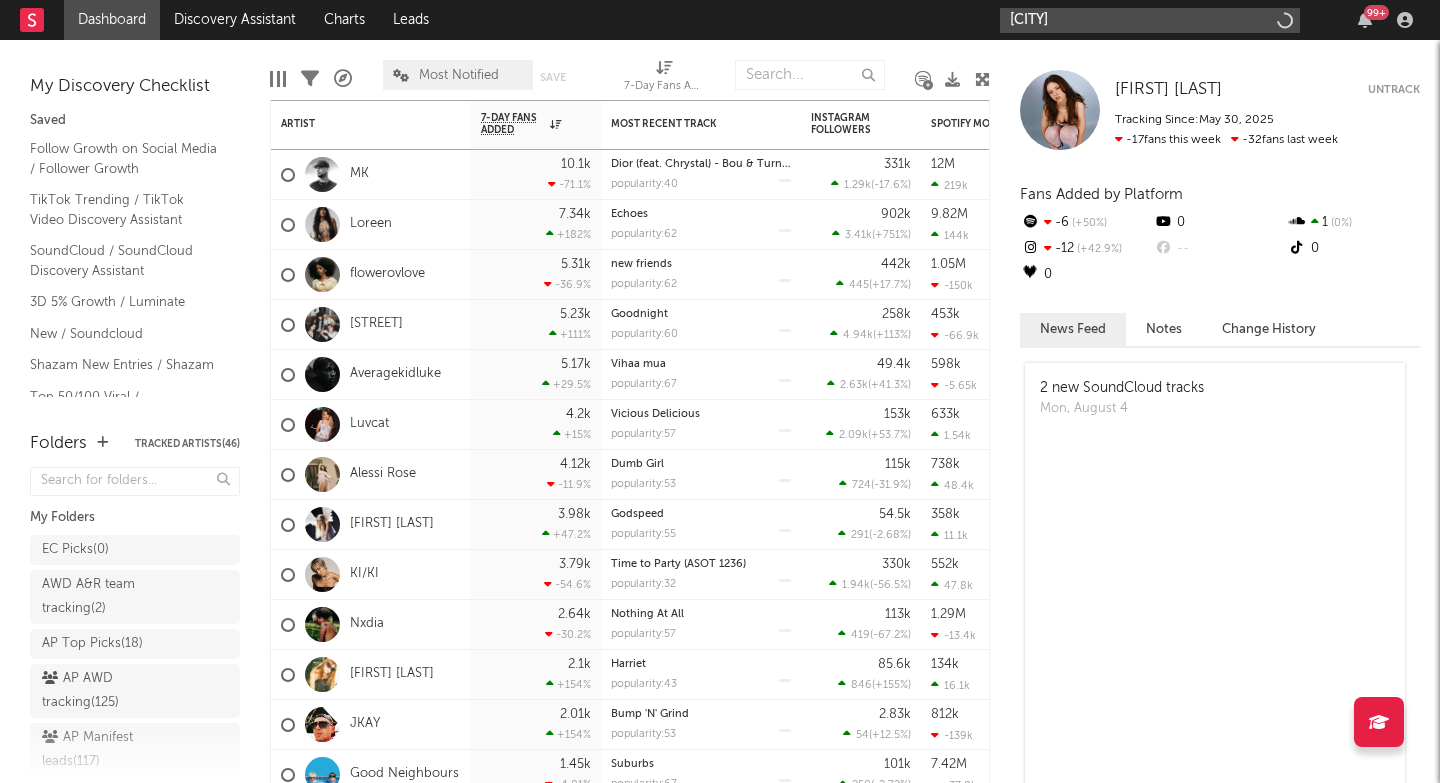 click on "[CITY]" at bounding box center (1150, 20) 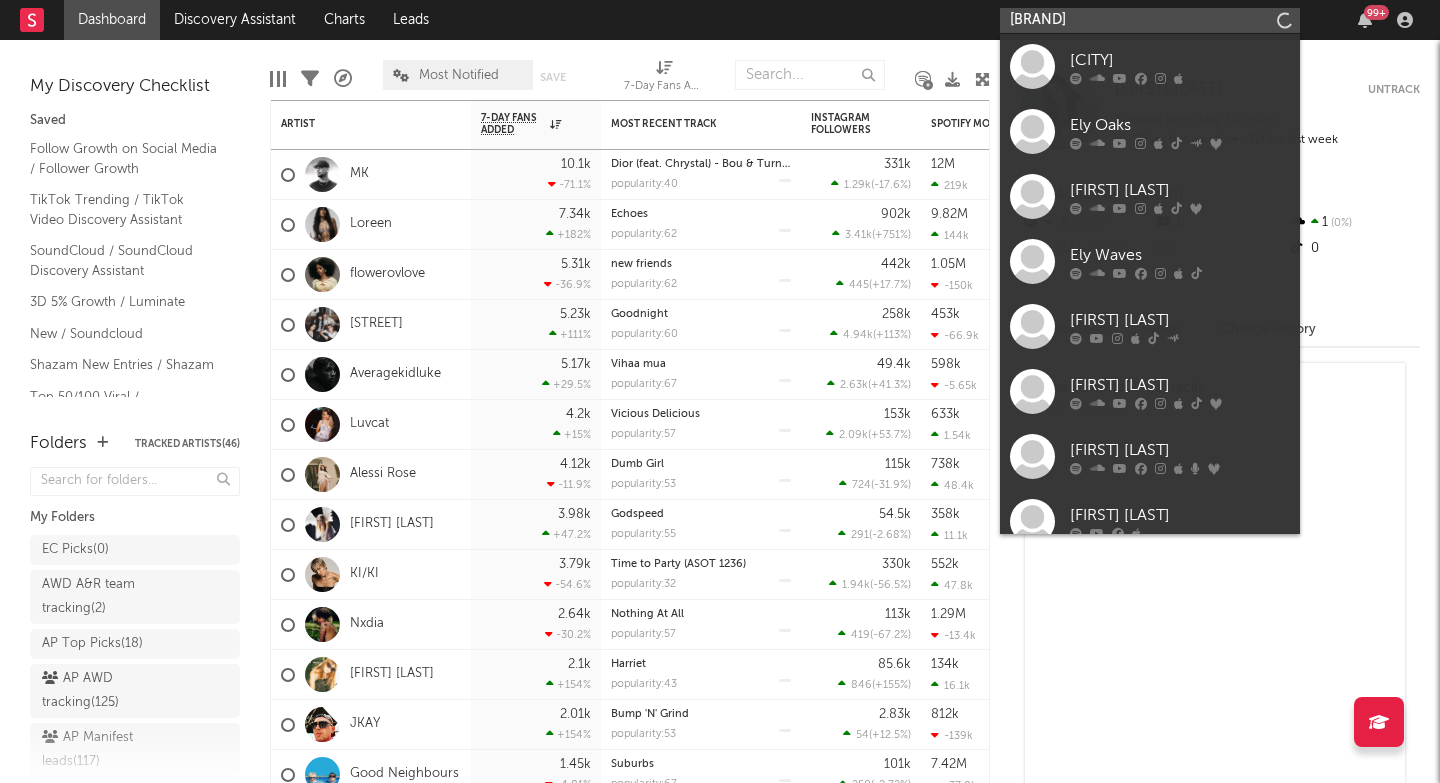 type on "Ely Oaks" 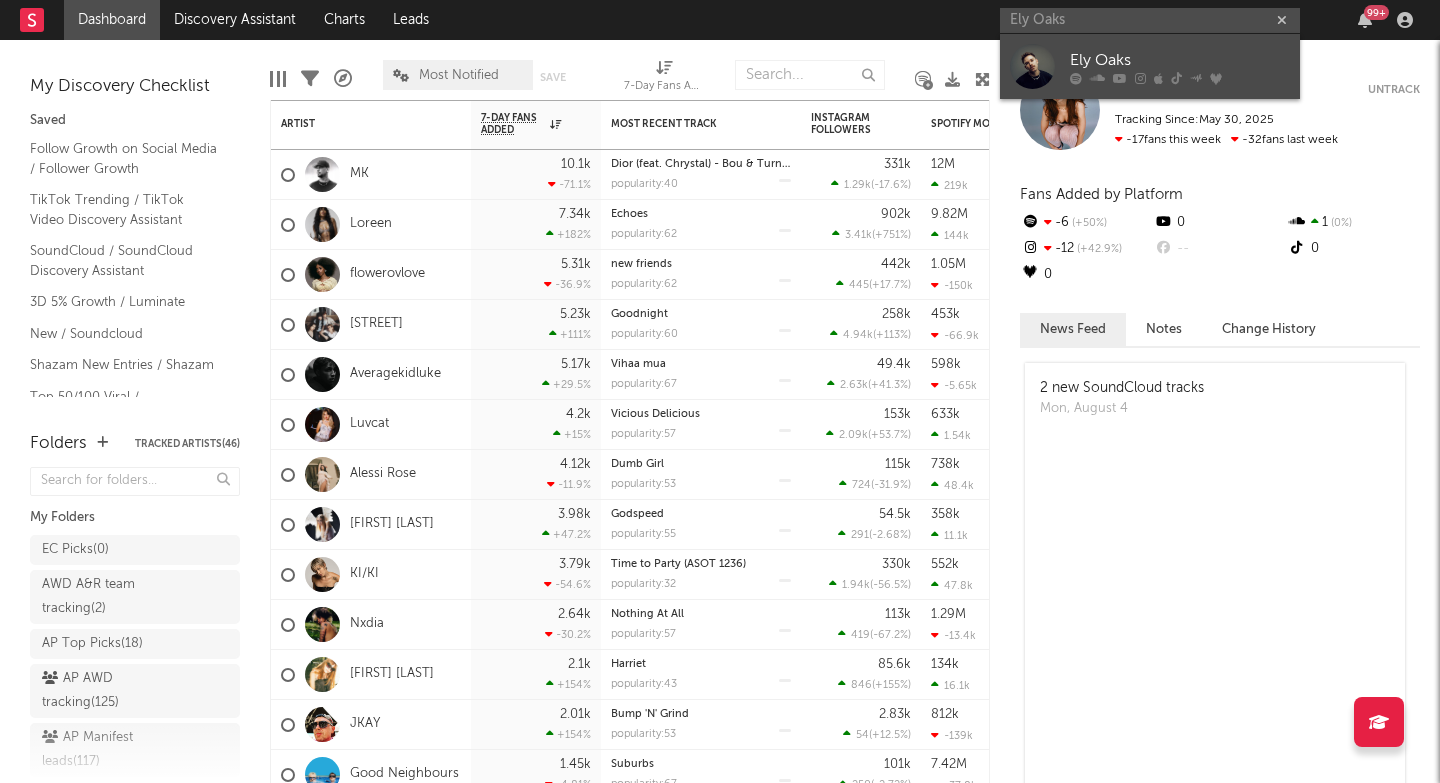 click on "Ely Oaks" at bounding box center [1150, 66] 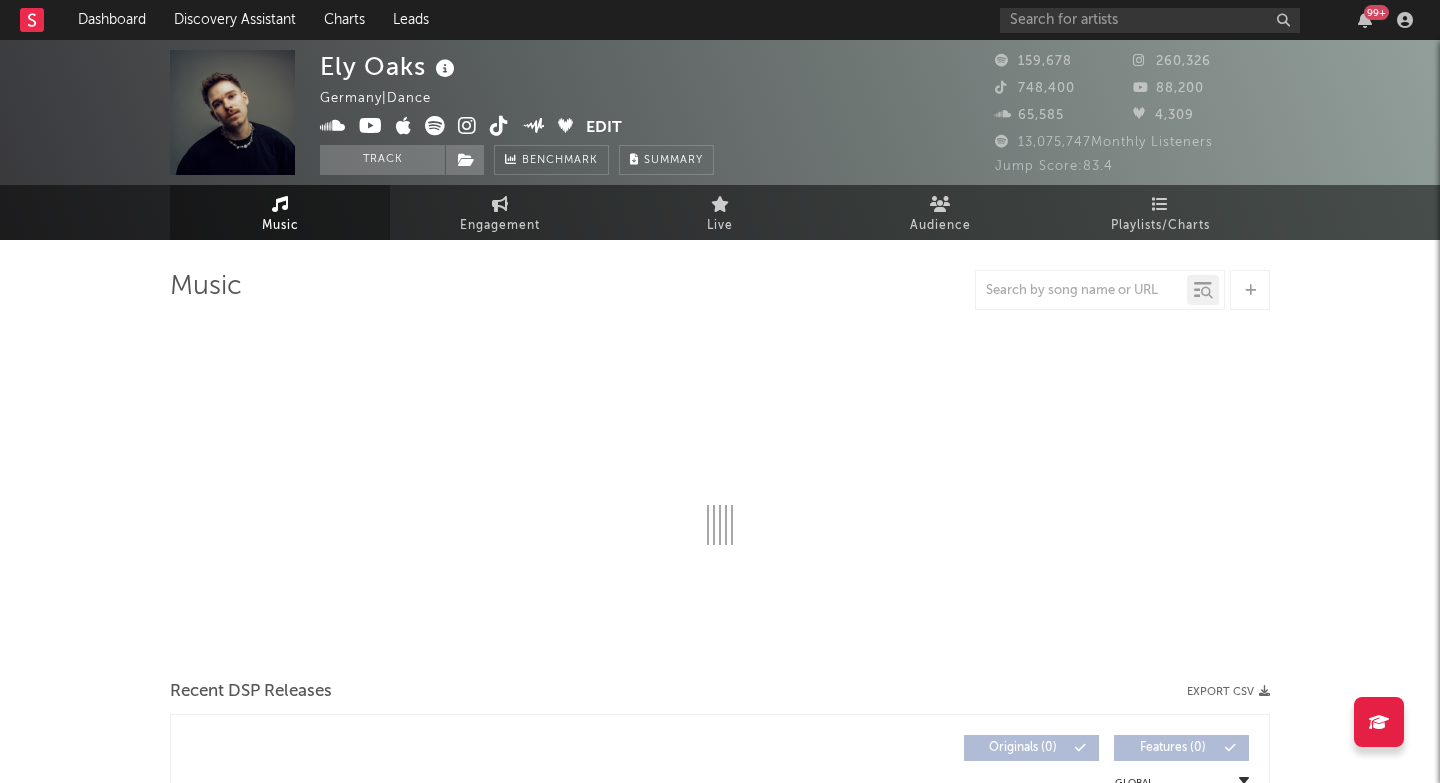select on "6m" 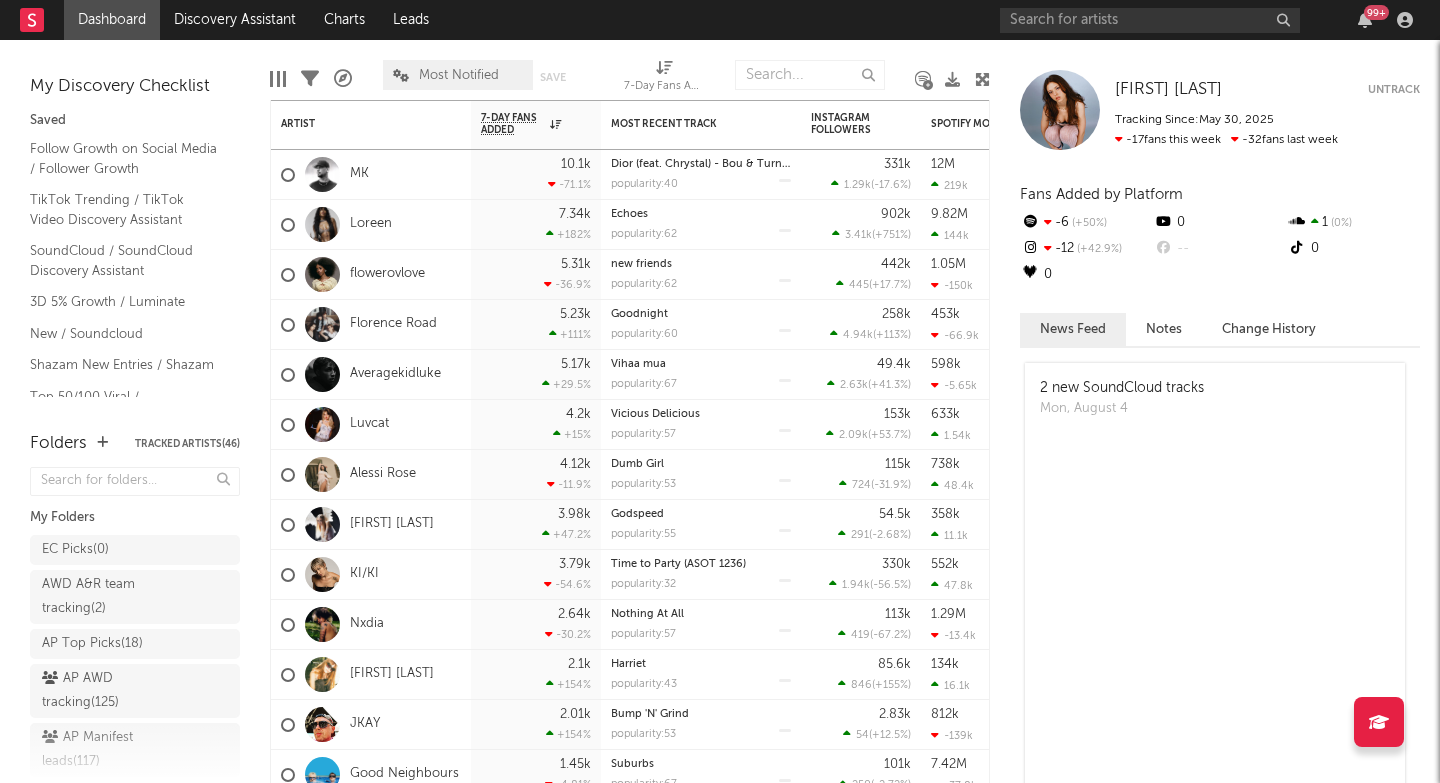 scroll, scrollTop: 0, scrollLeft: 0, axis: both 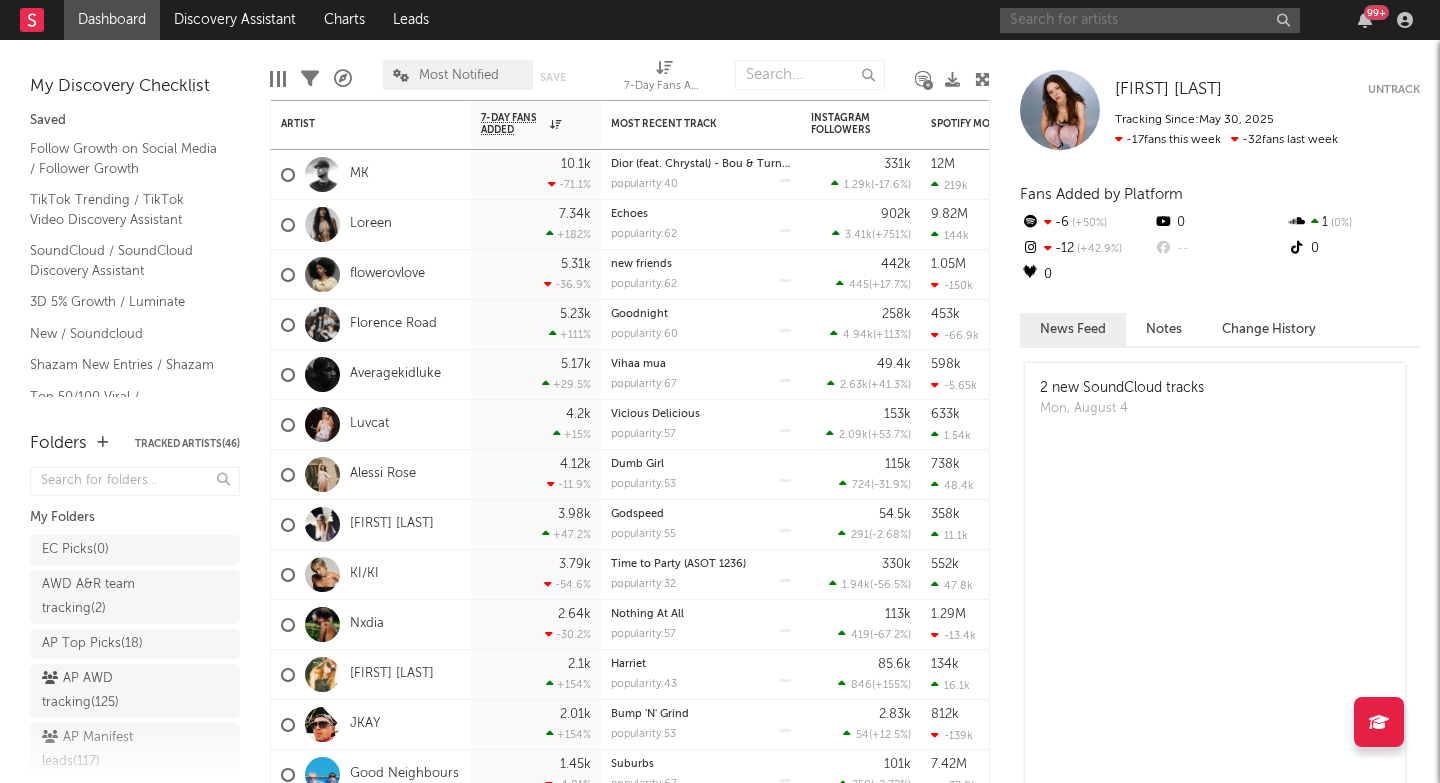 click at bounding box center [1150, 20] 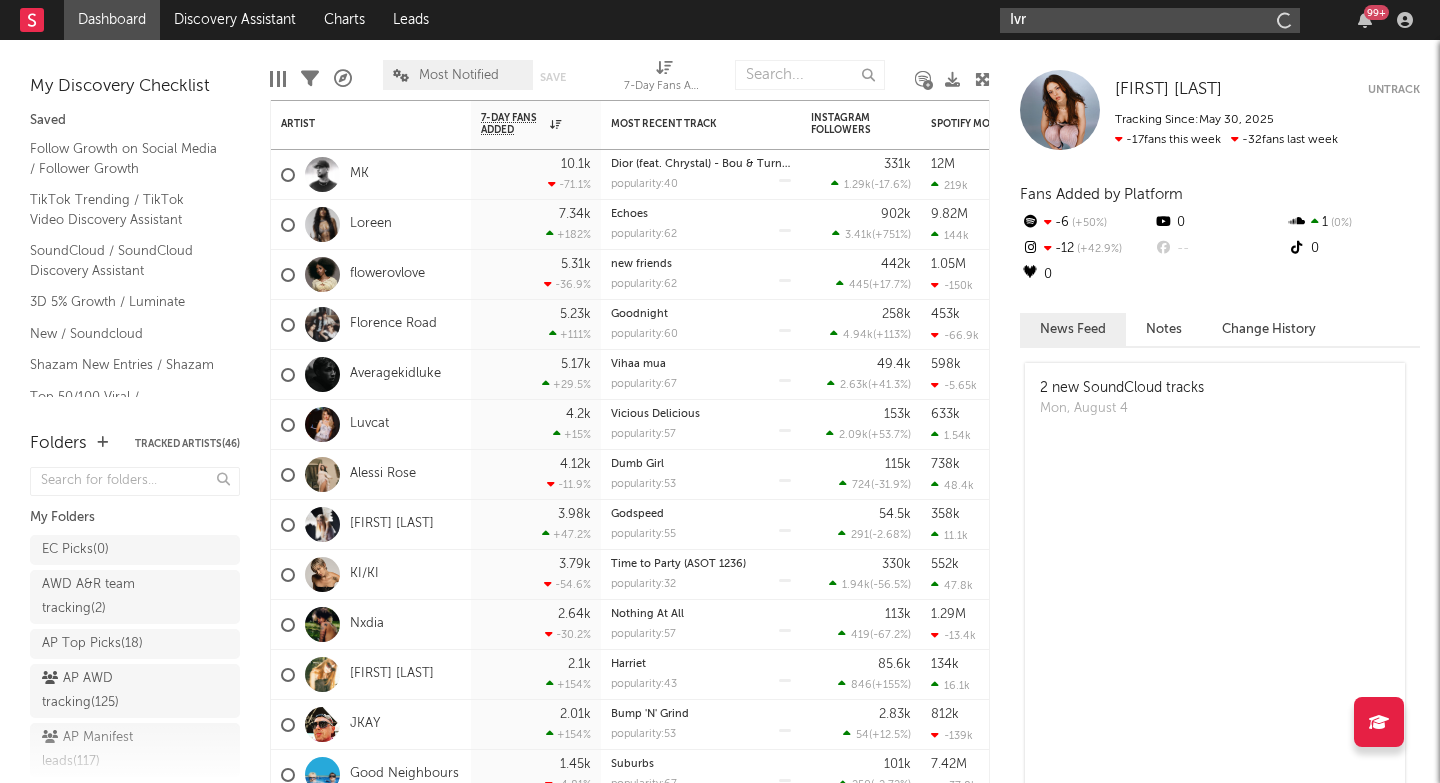 type on "Ivri" 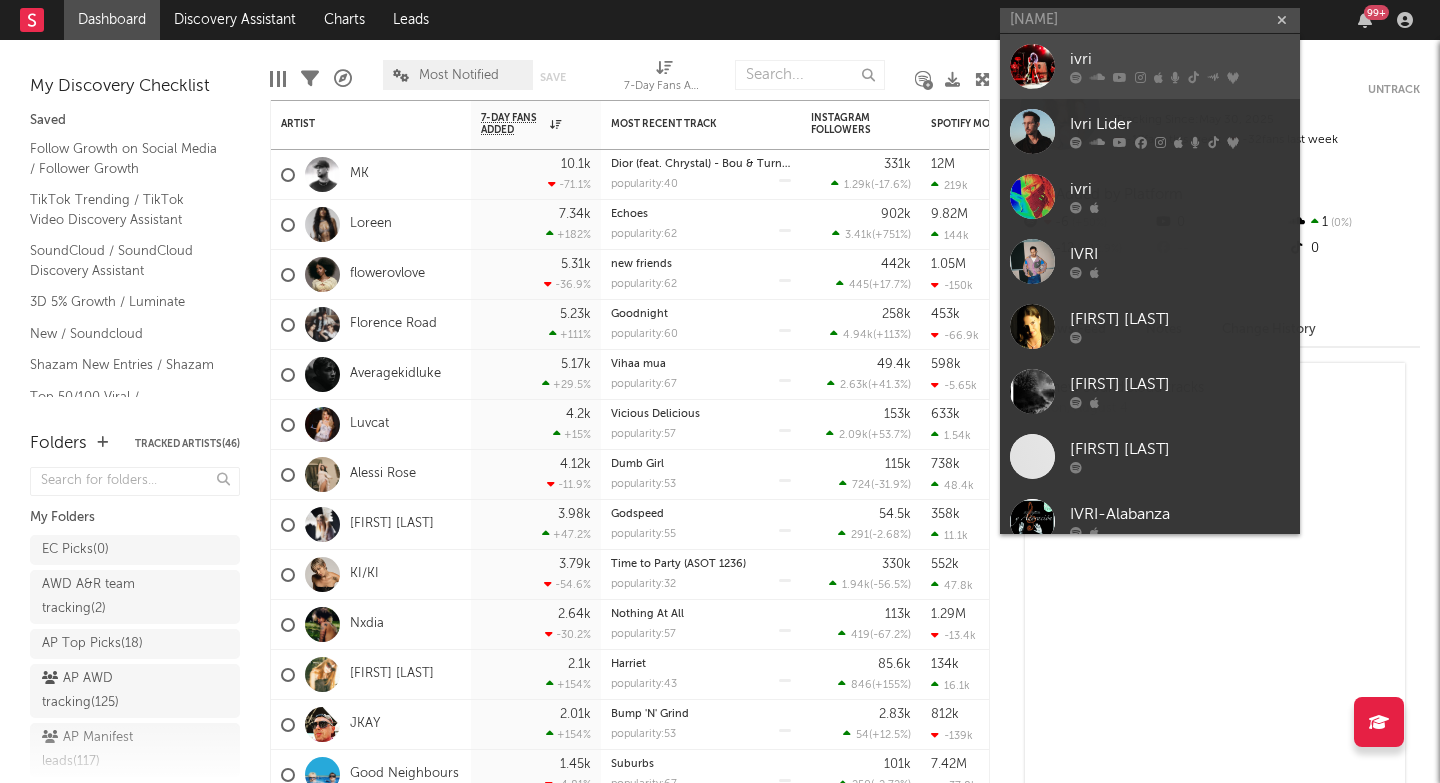 click on "ivri" at bounding box center [1180, 60] 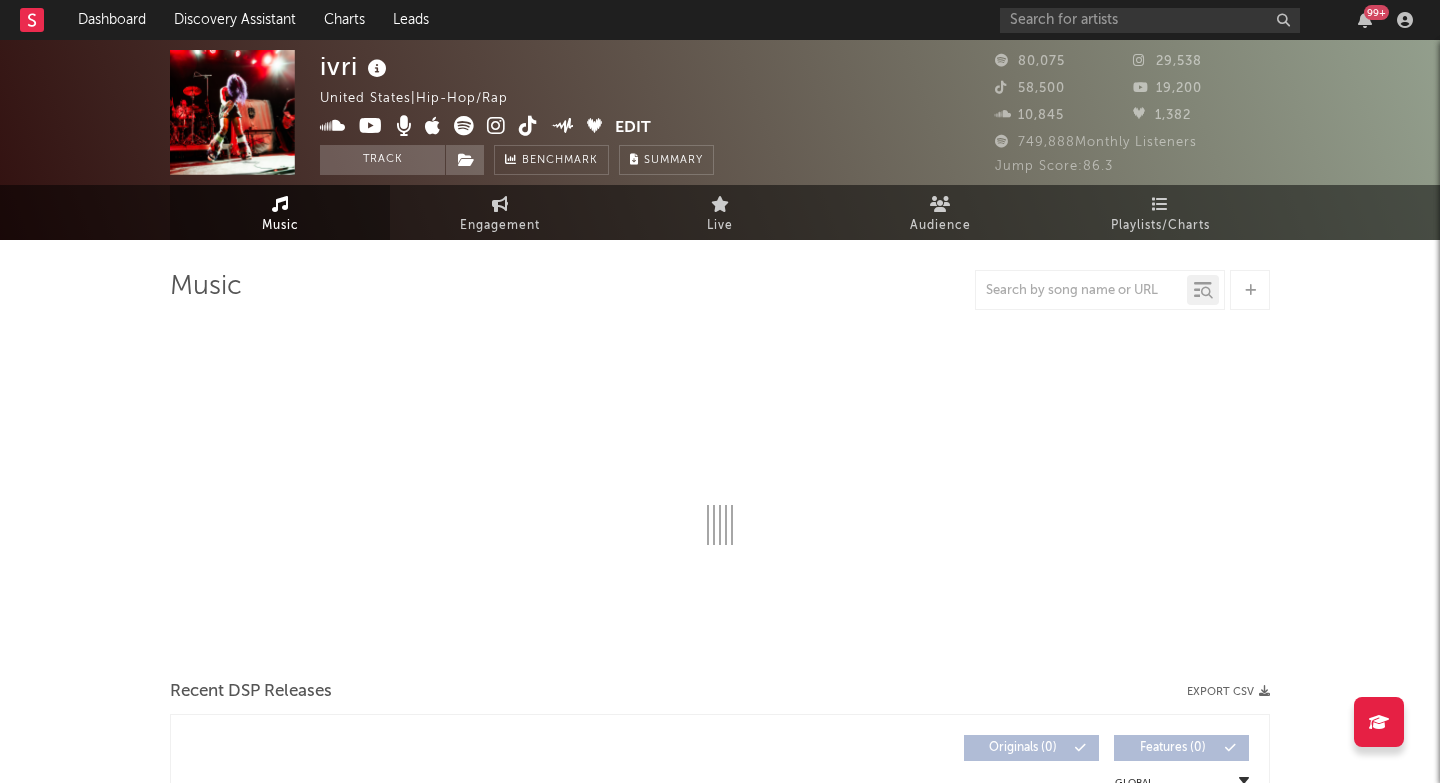 select on "6m" 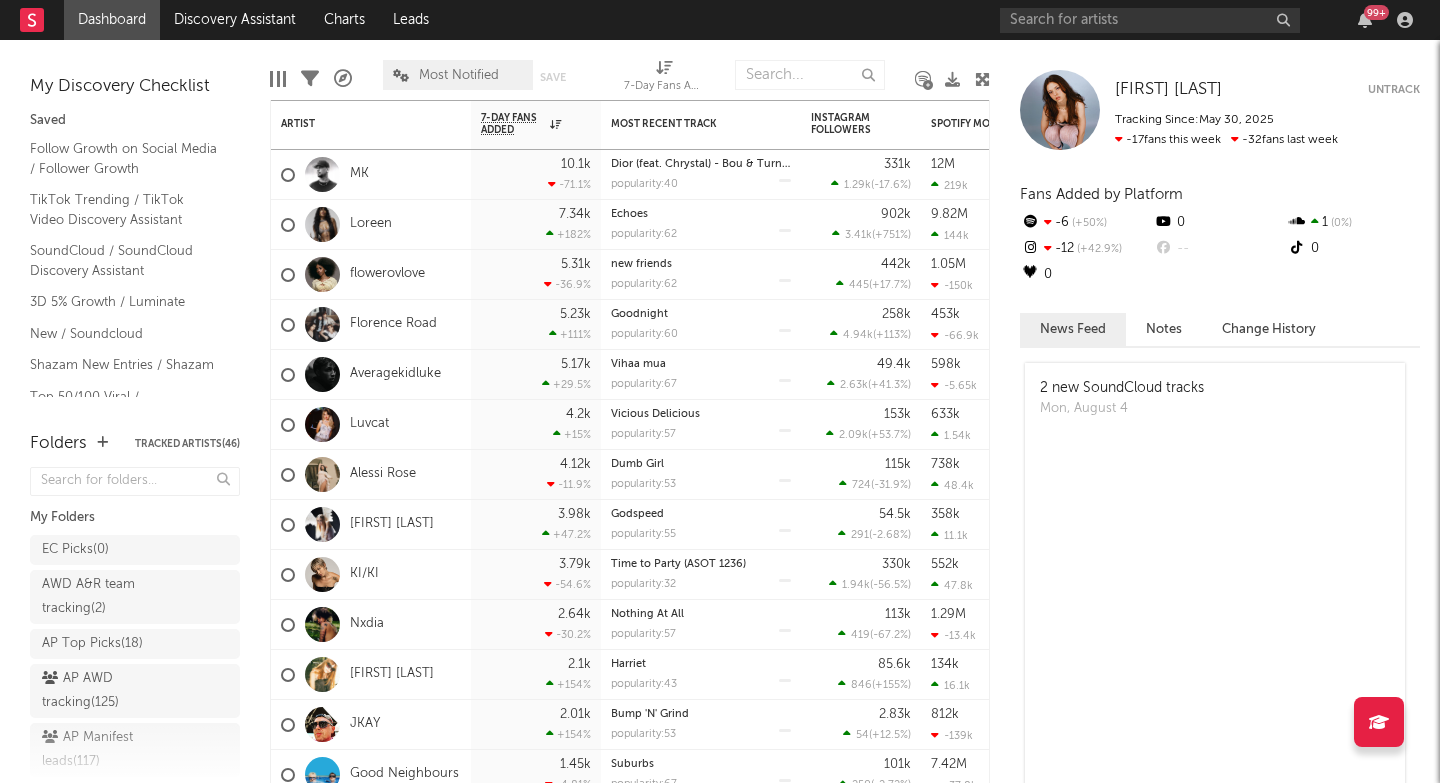 scroll, scrollTop: 0, scrollLeft: 0, axis: both 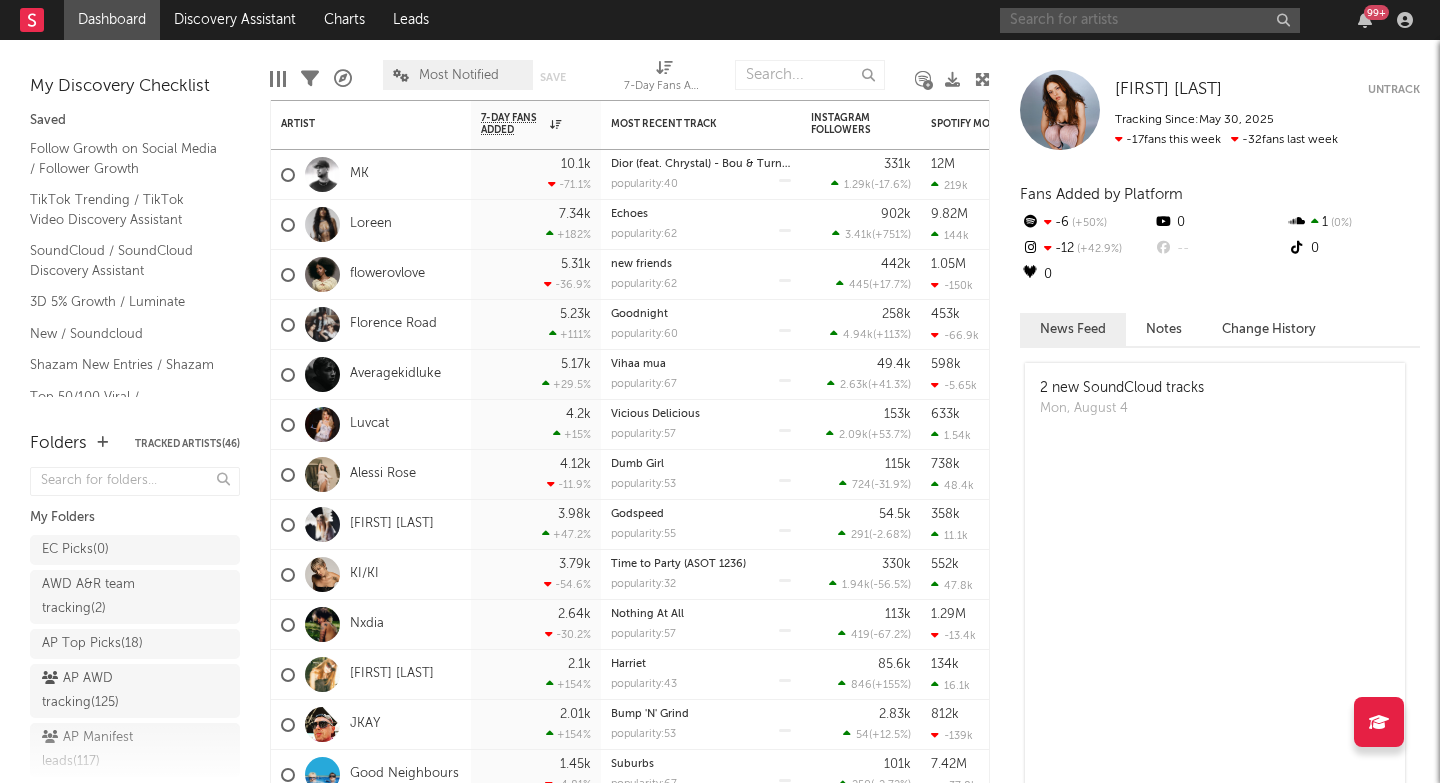 click at bounding box center [1150, 20] 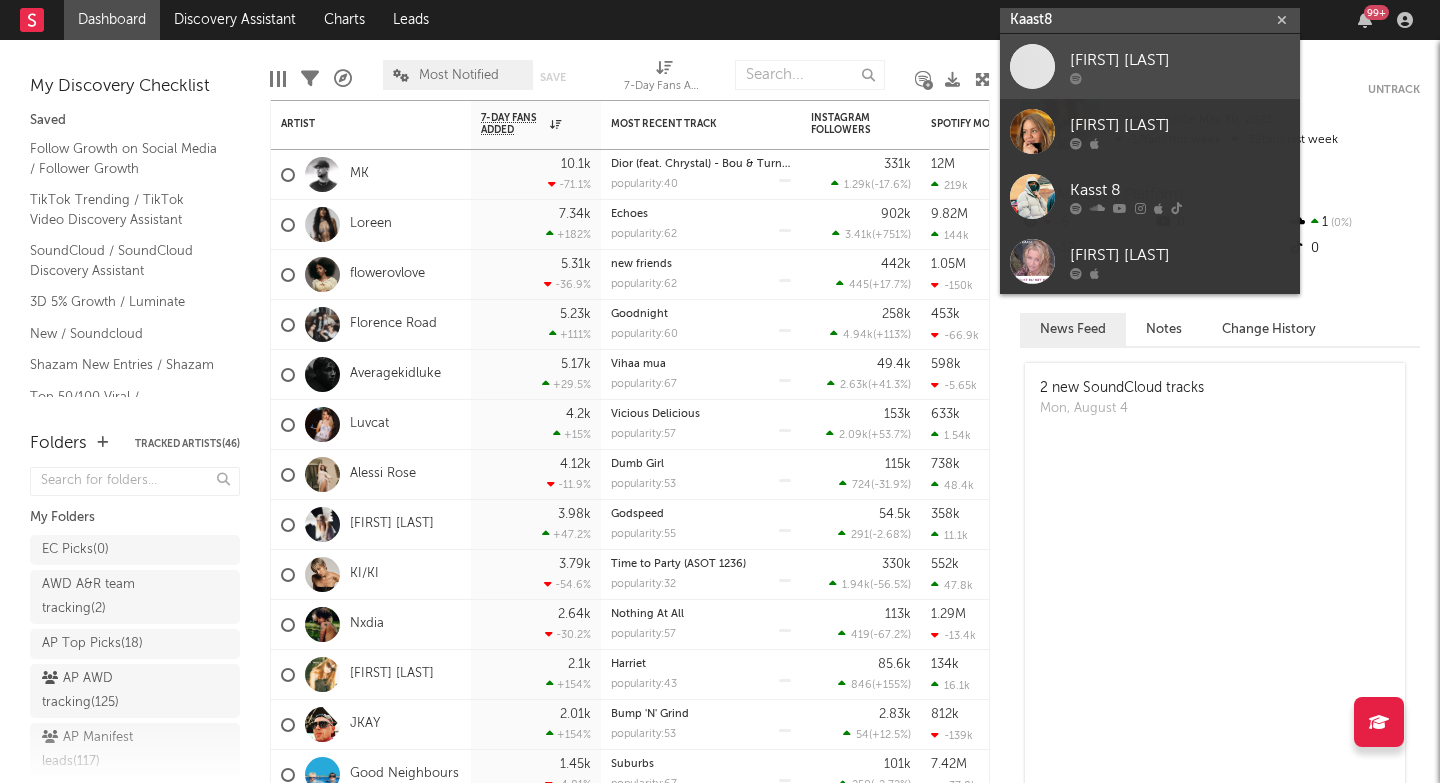 type on "Kaast8" 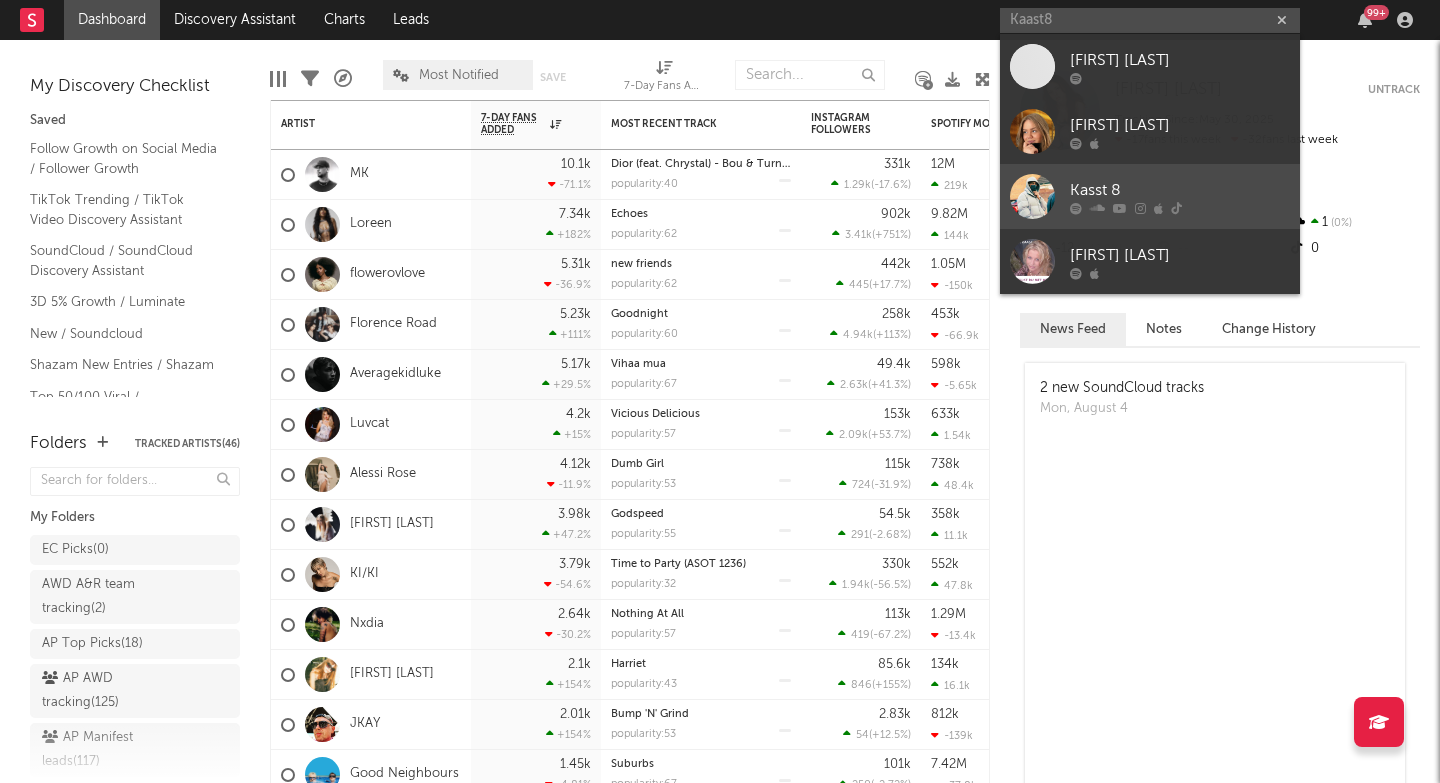 click on "Kasst 8" at bounding box center (1150, 196) 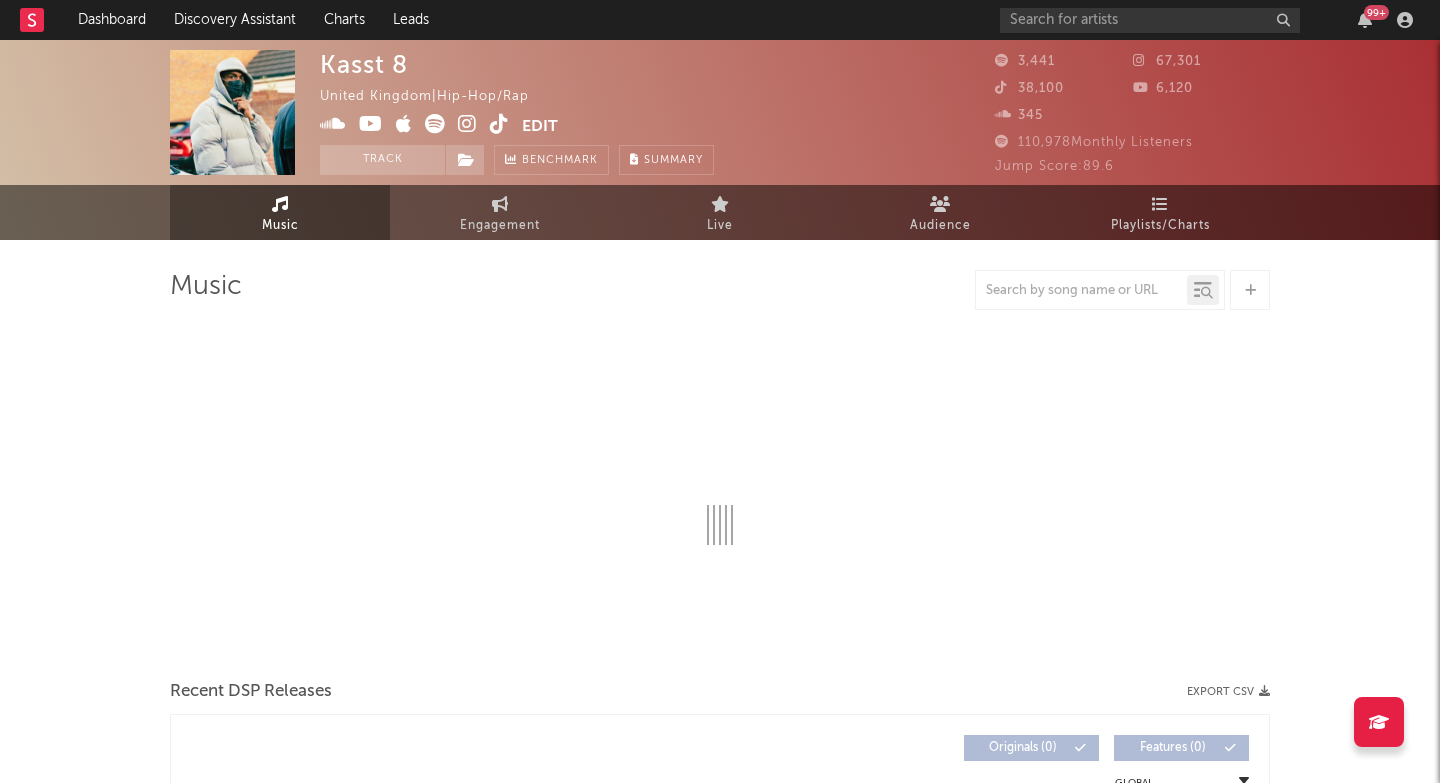 select on "1w" 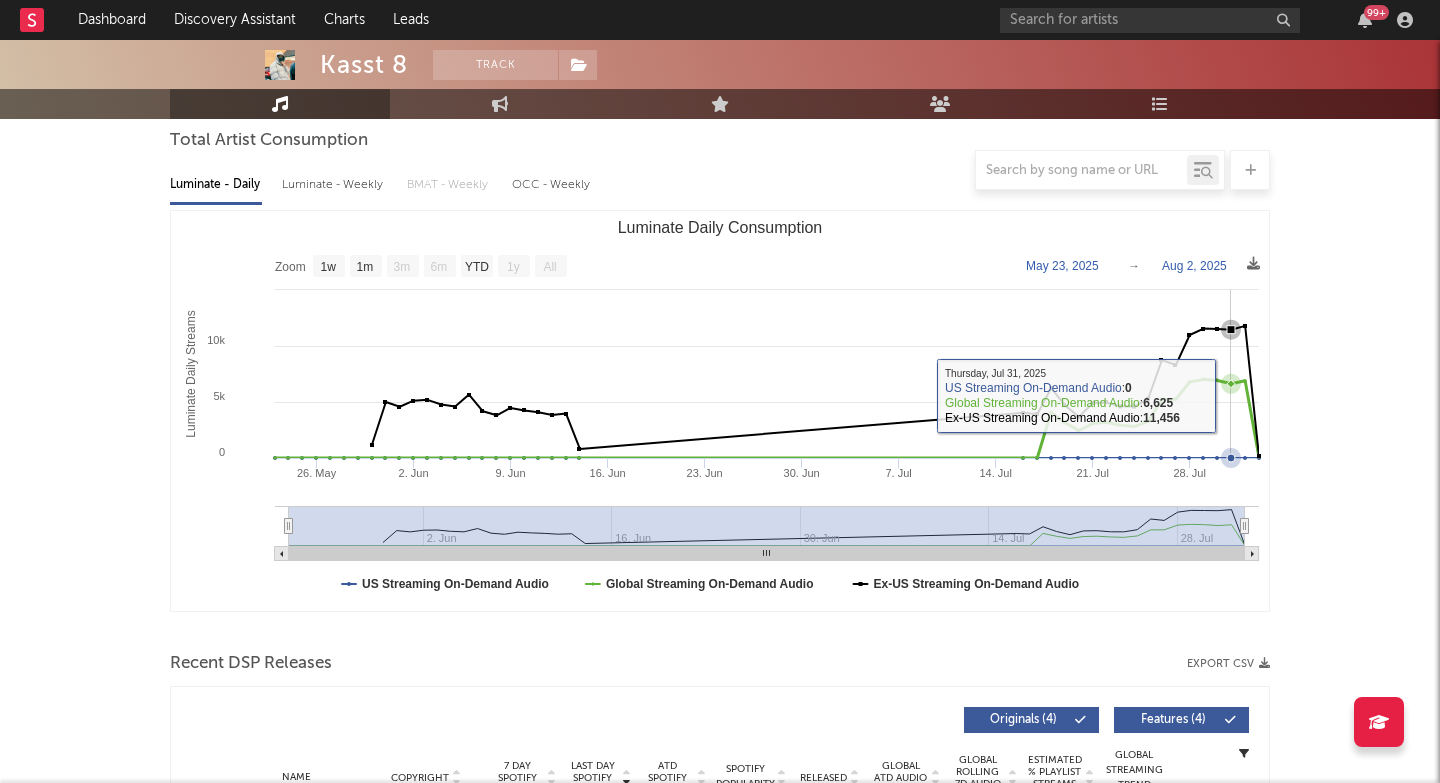 scroll, scrollTop: 182, scrollLeft: 0, axis: vertical 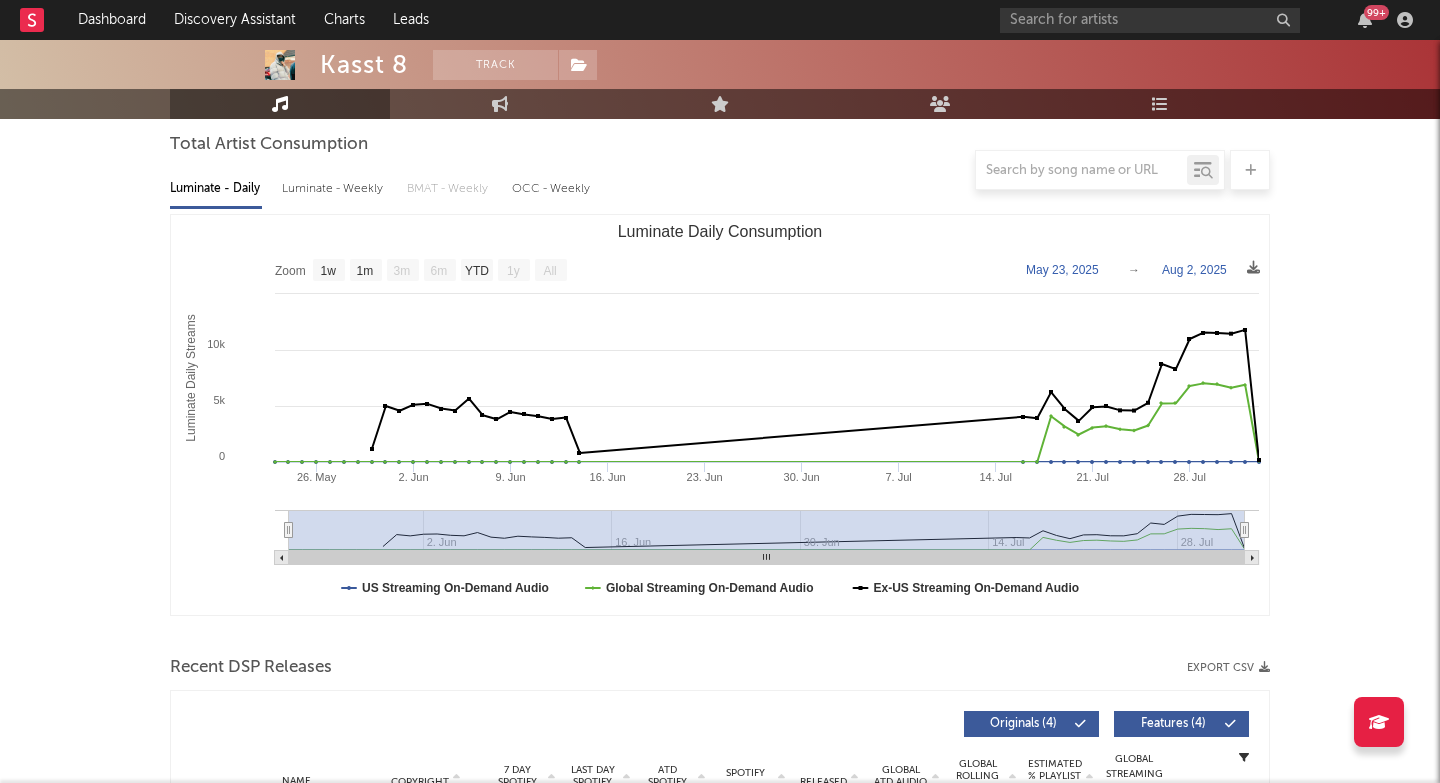 click 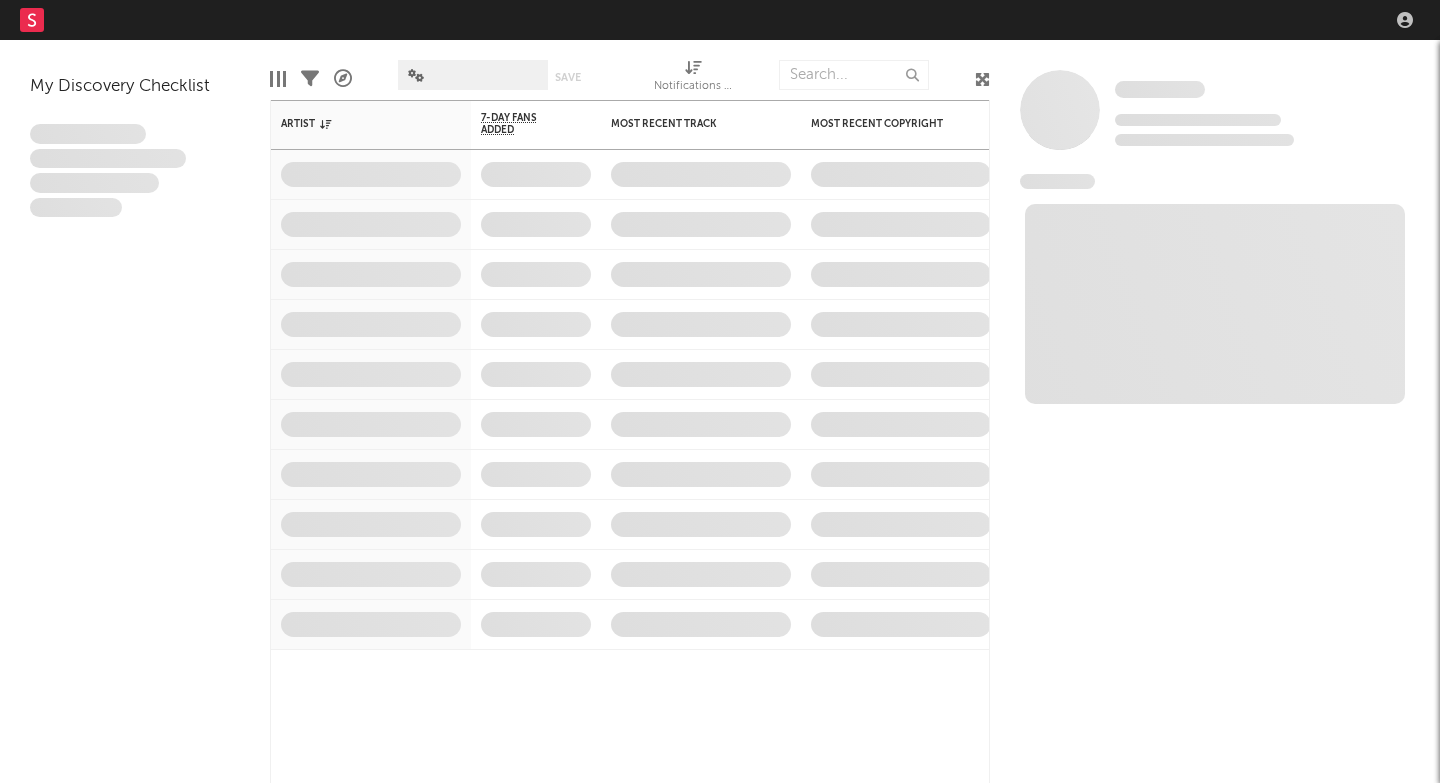 scroll, scrollTop: 0, scrollLeft: 0, axis: both 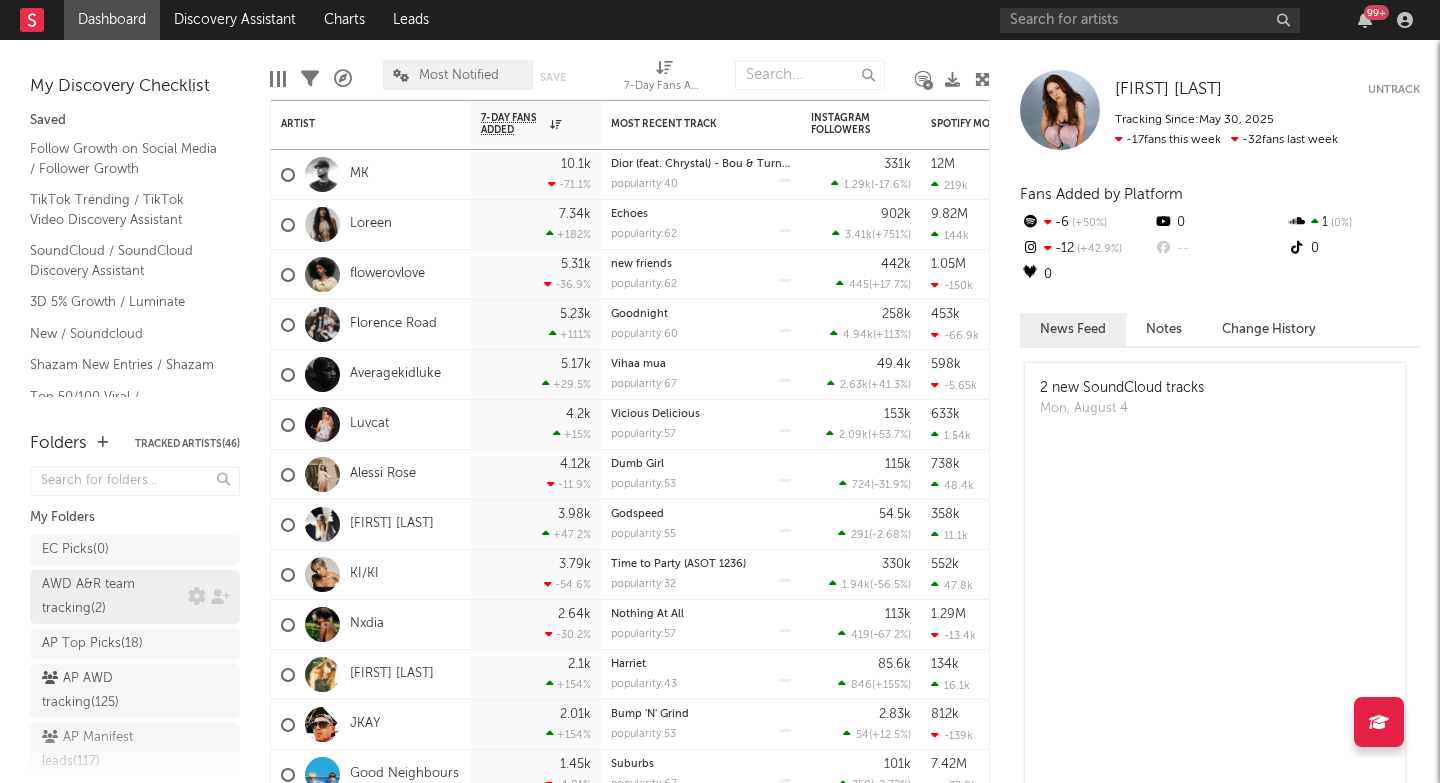 click on "AWD A&R team tracking  ( 2 )" at bounding box center [112, 597] 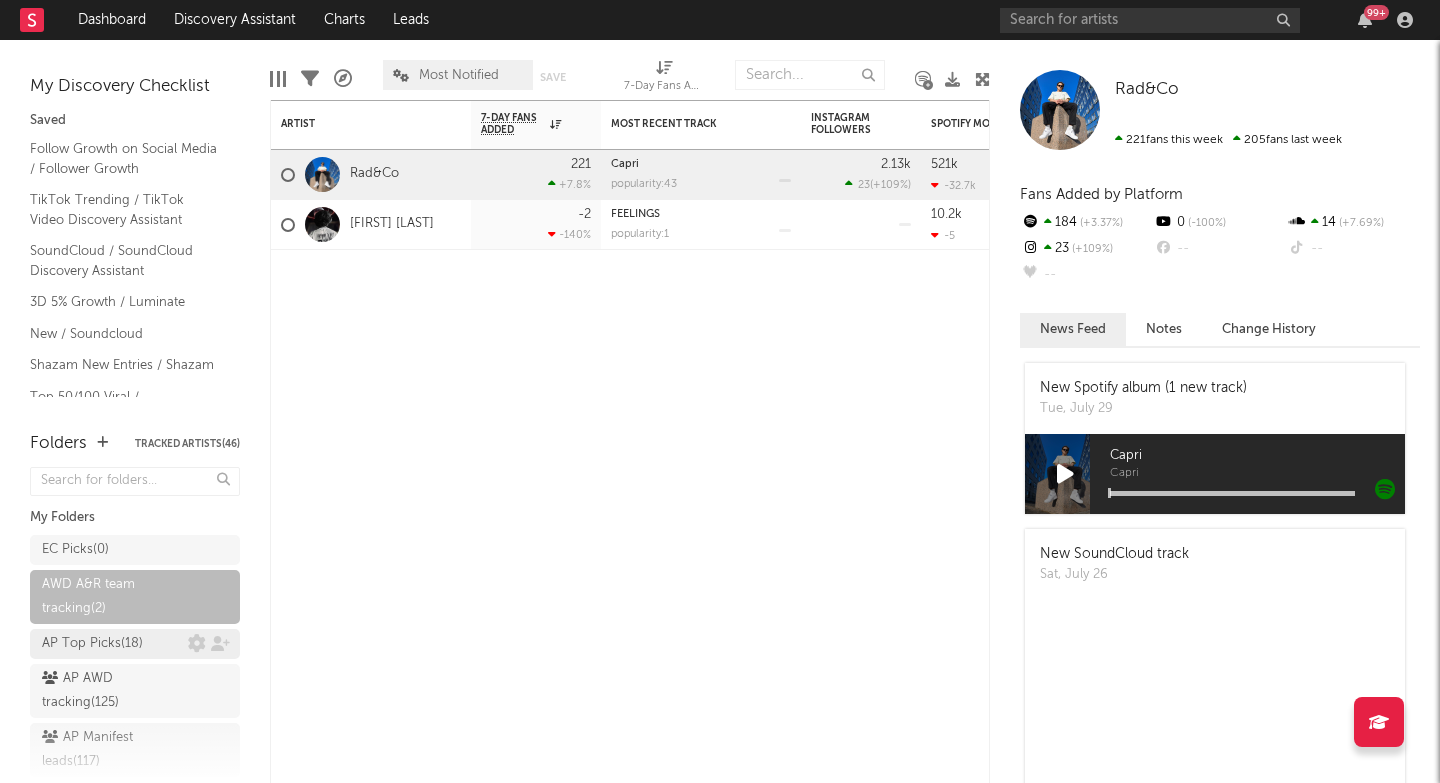 click on "AP Top Picks  ( 18 )" at bounding box center (115, 644) 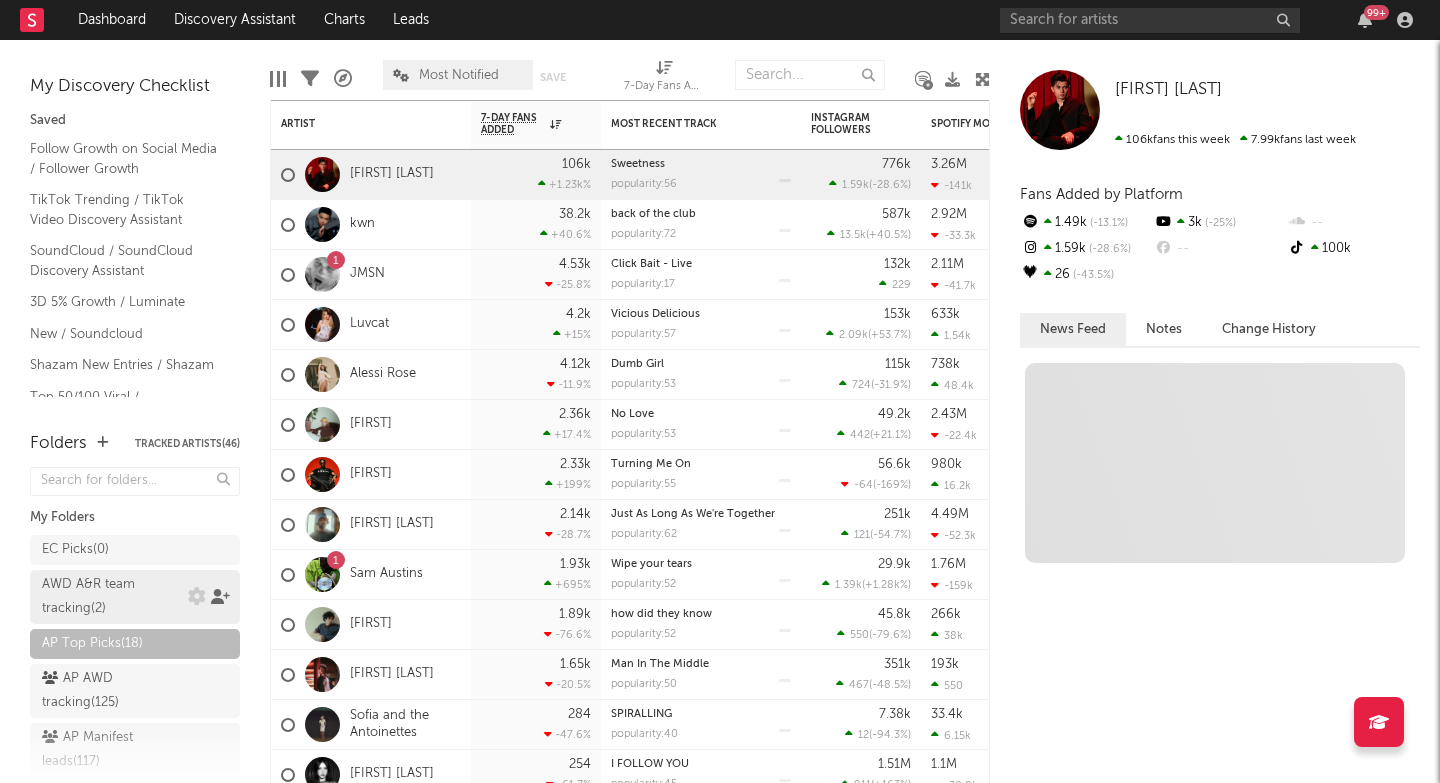 scroll, scrollTop: 19, scrollLeft: 0, axis: vertical 